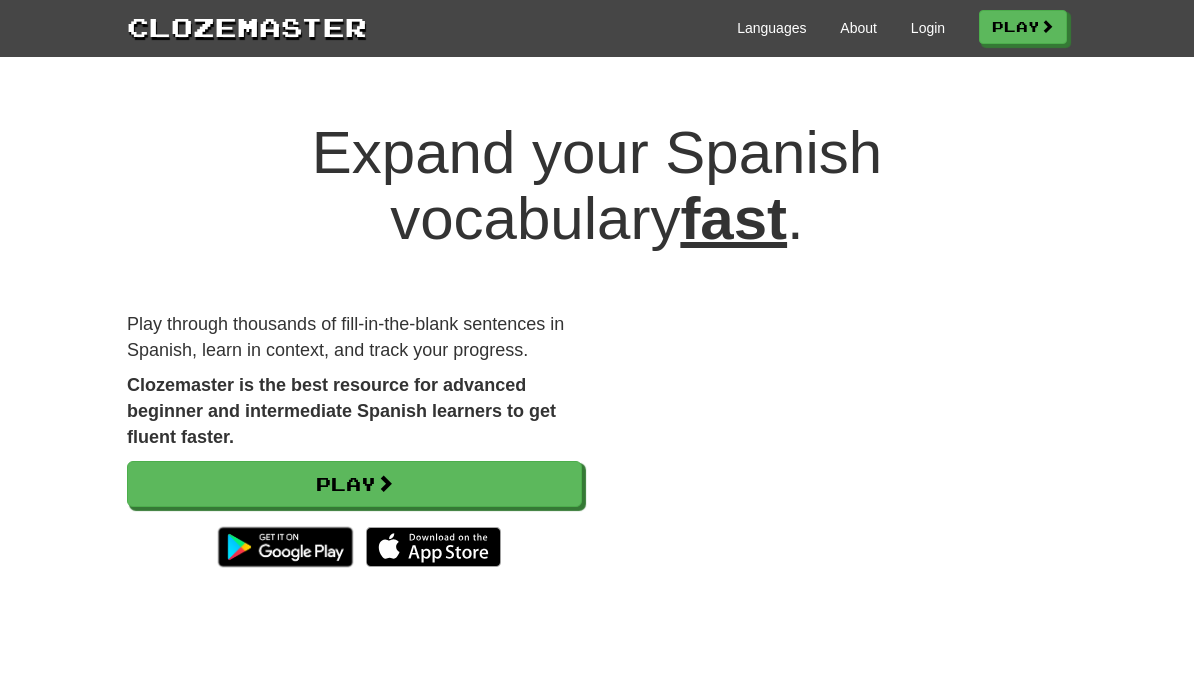 scroll, scrollTop: 0, scrollLeft: 0, axis: both 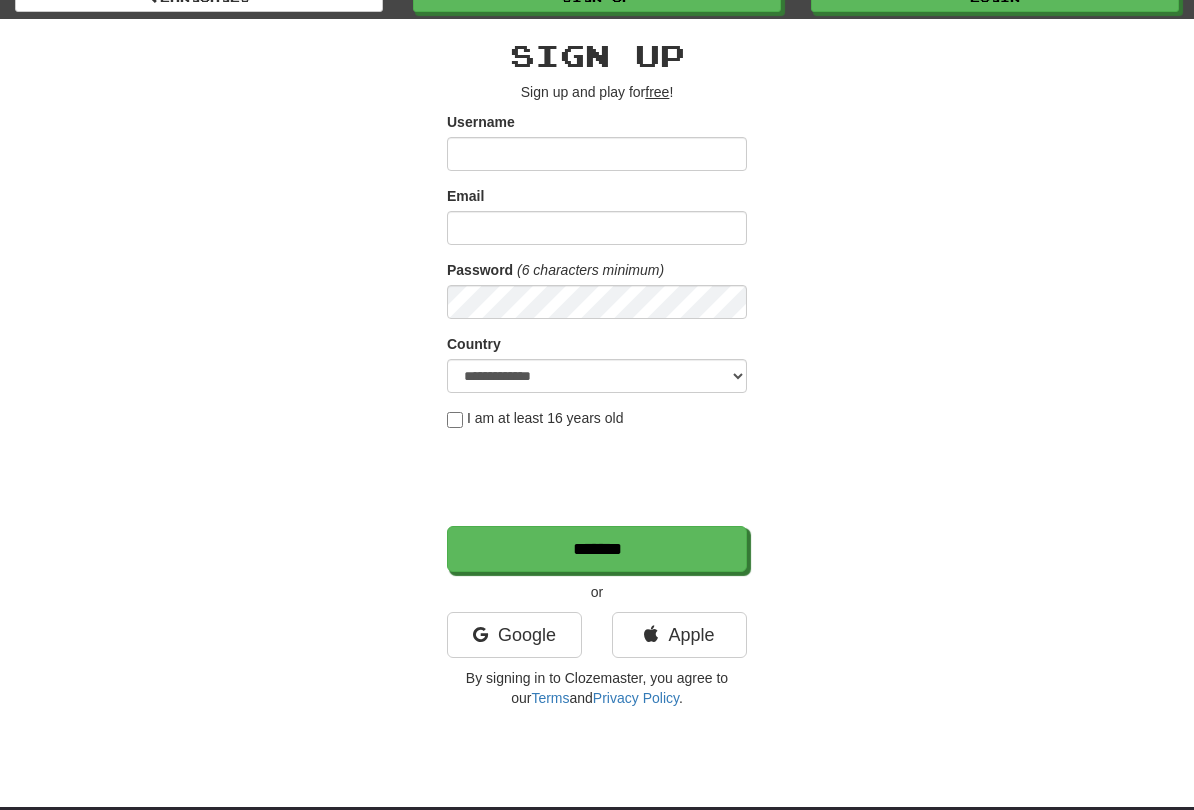 click on "Google" at bounding box center [514, 635] 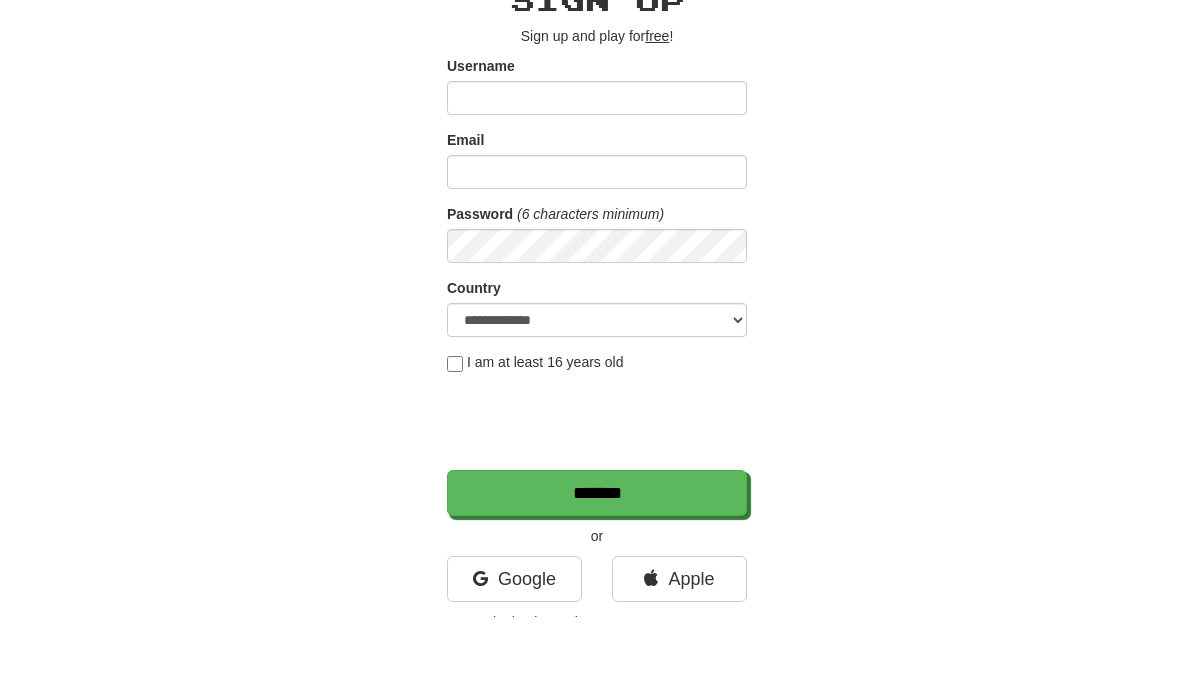 scroll, scrollTop: 109, scrollLeft: 0, axis: vertical 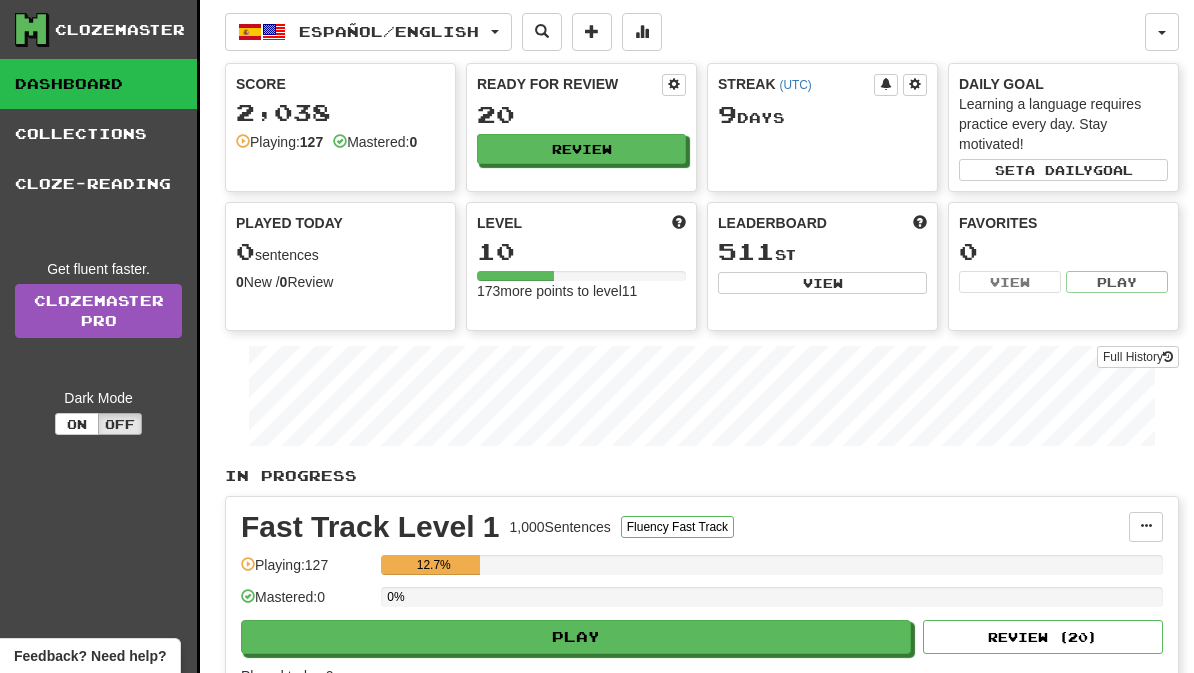 click on "Fluency Fast Track" at bounding box center [677, 527] 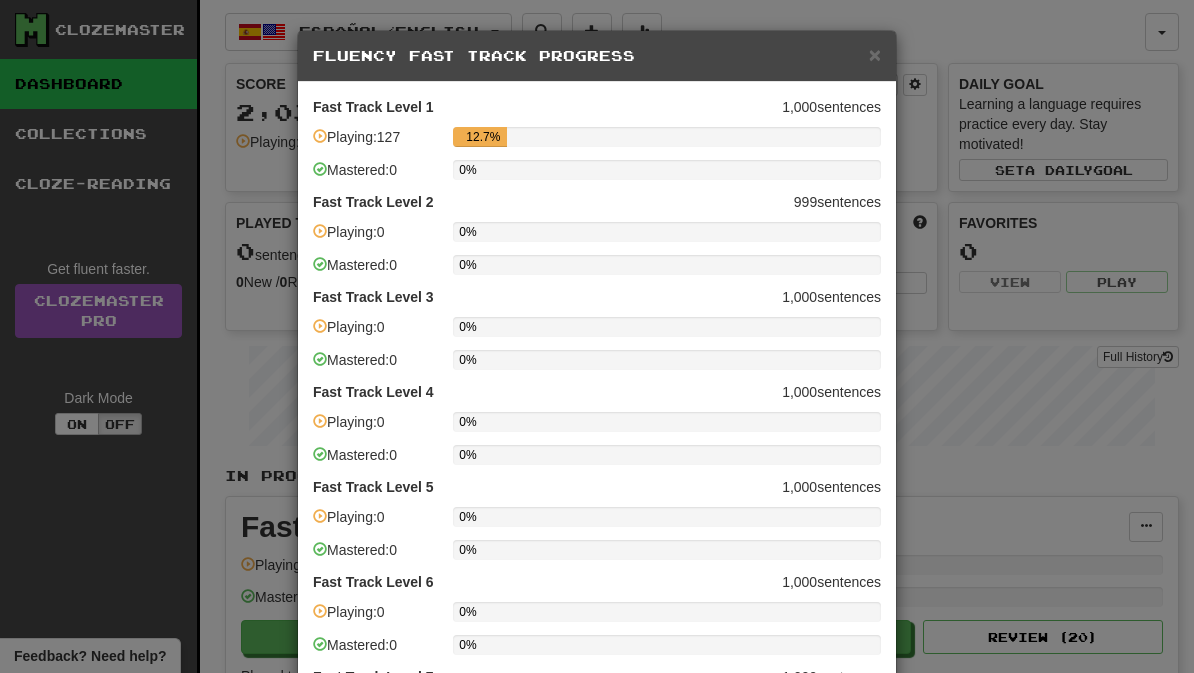 click on "Fluency Fast Track Progress" at bounding box center [597, 56] 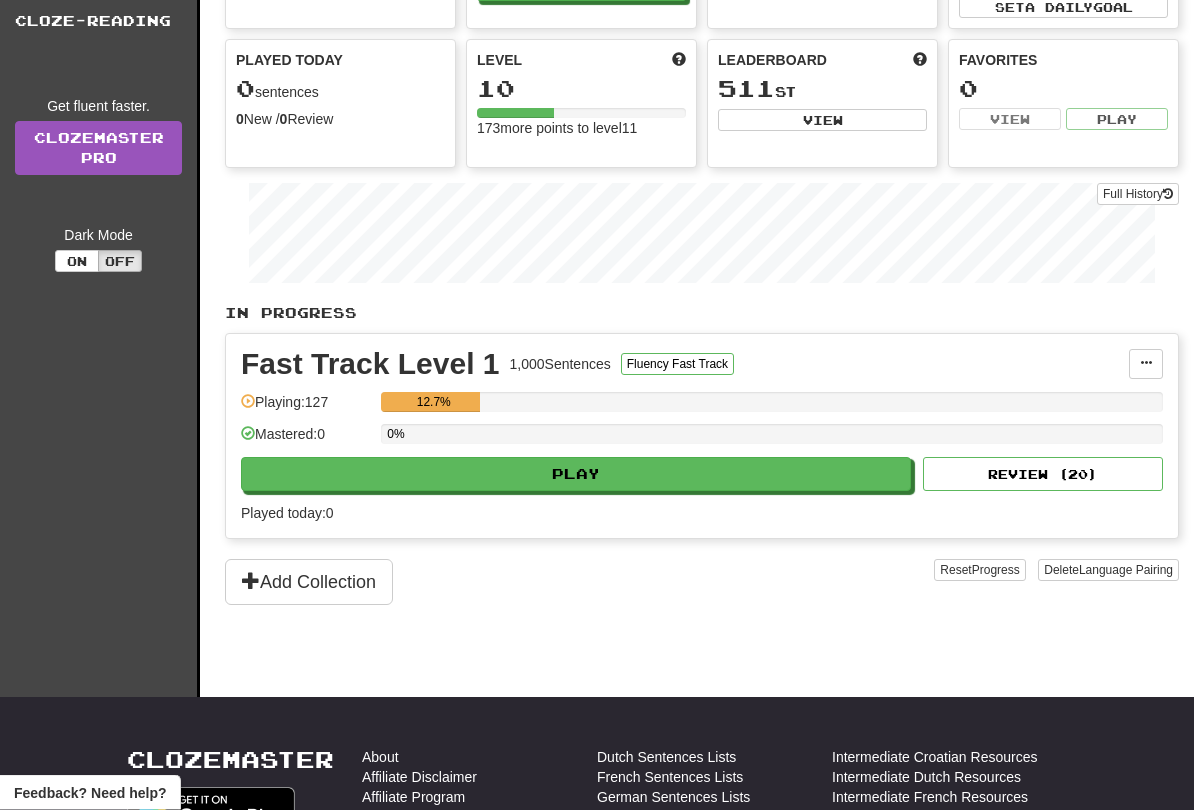 scroll, scrollTop: 163, scrollLeft: 0, axis: vertical 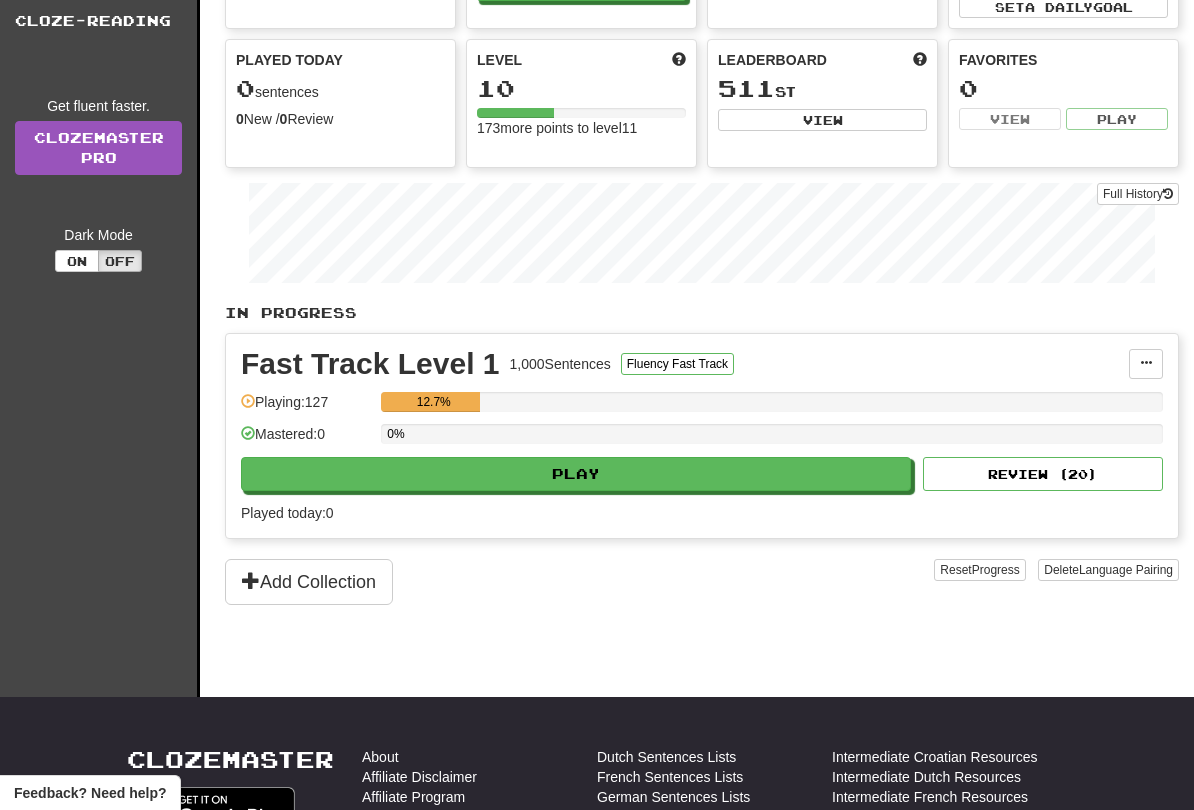 click on "Play" at bounding box center (576, 474) 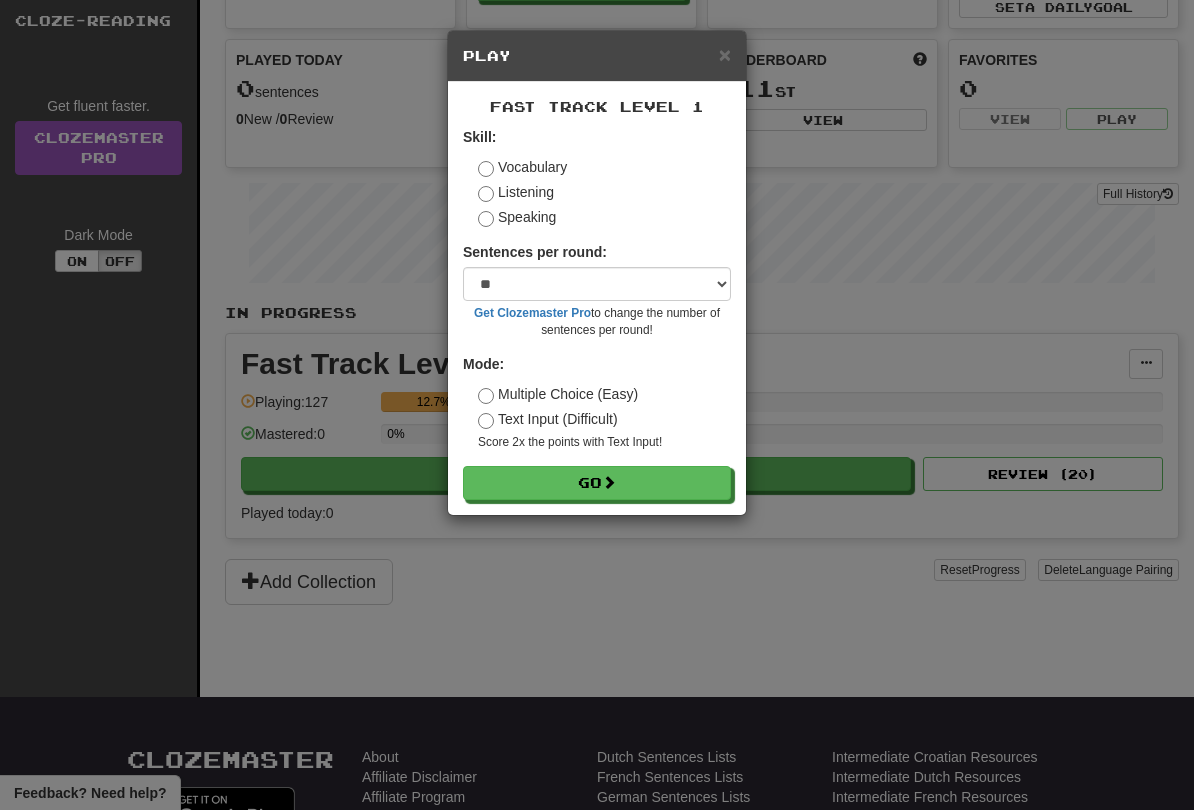 click on "Go" at bounding box center (597, 483) 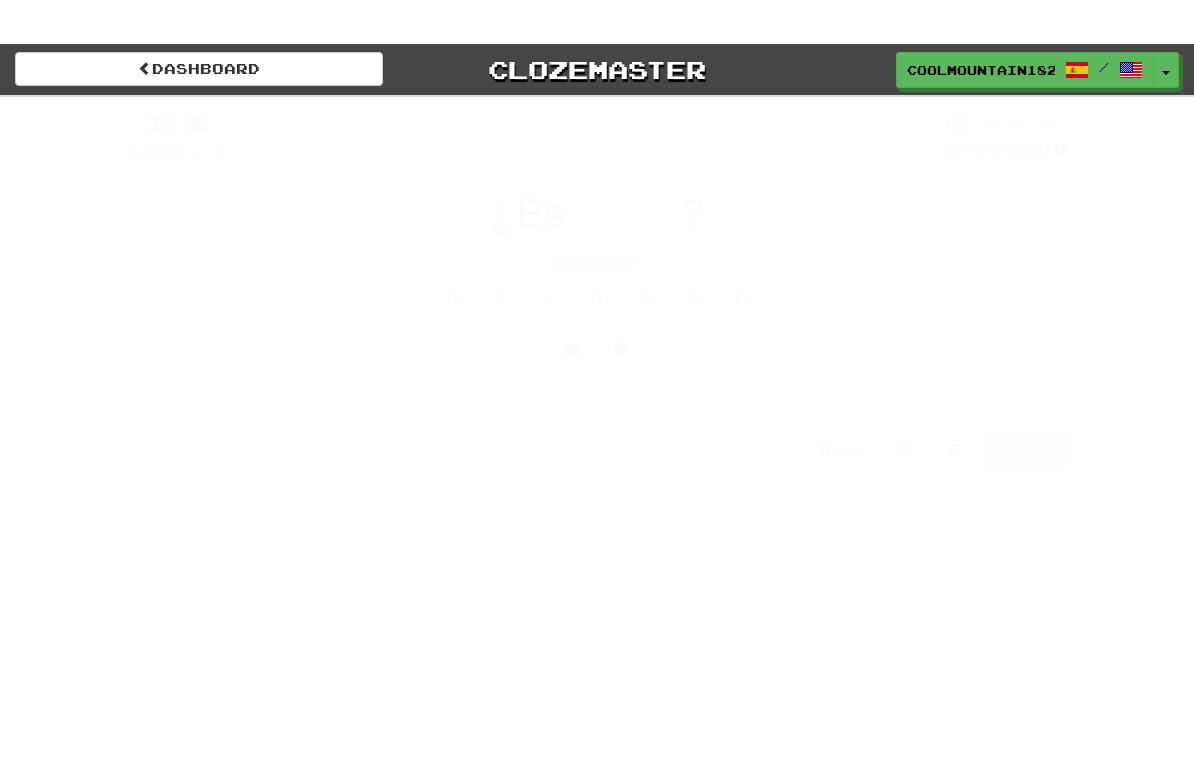 scroll, scrollTop: 0, scrollLeft: 0, axis: both 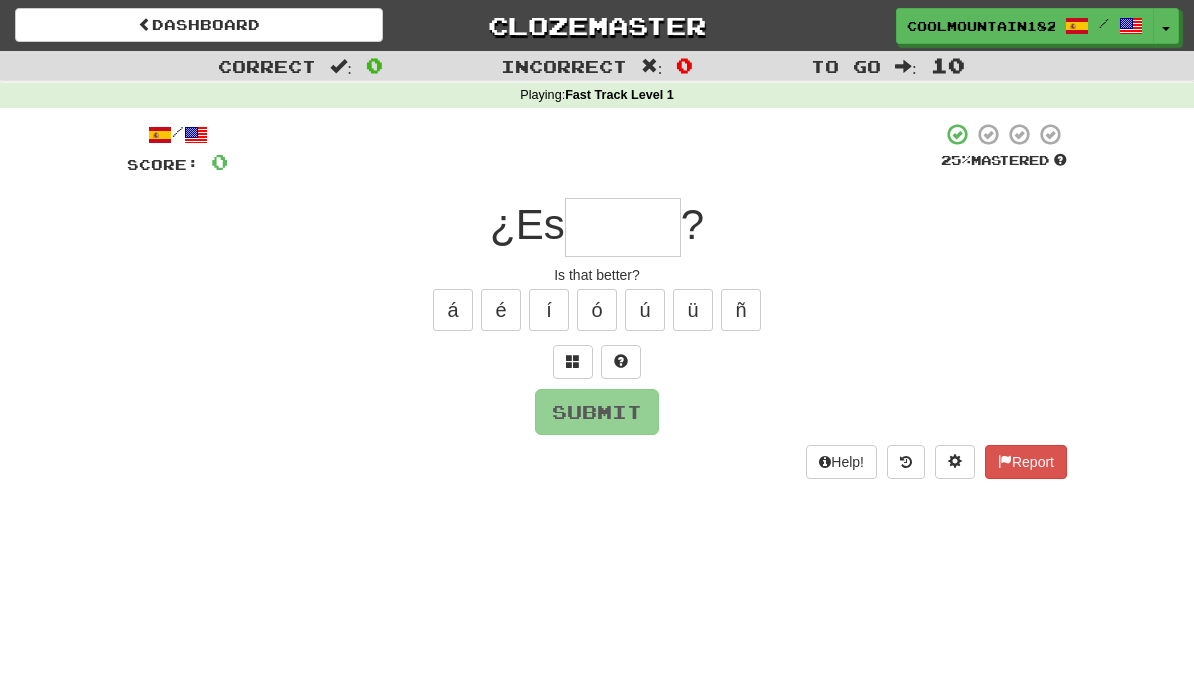 click at bounding box center (623, 227) 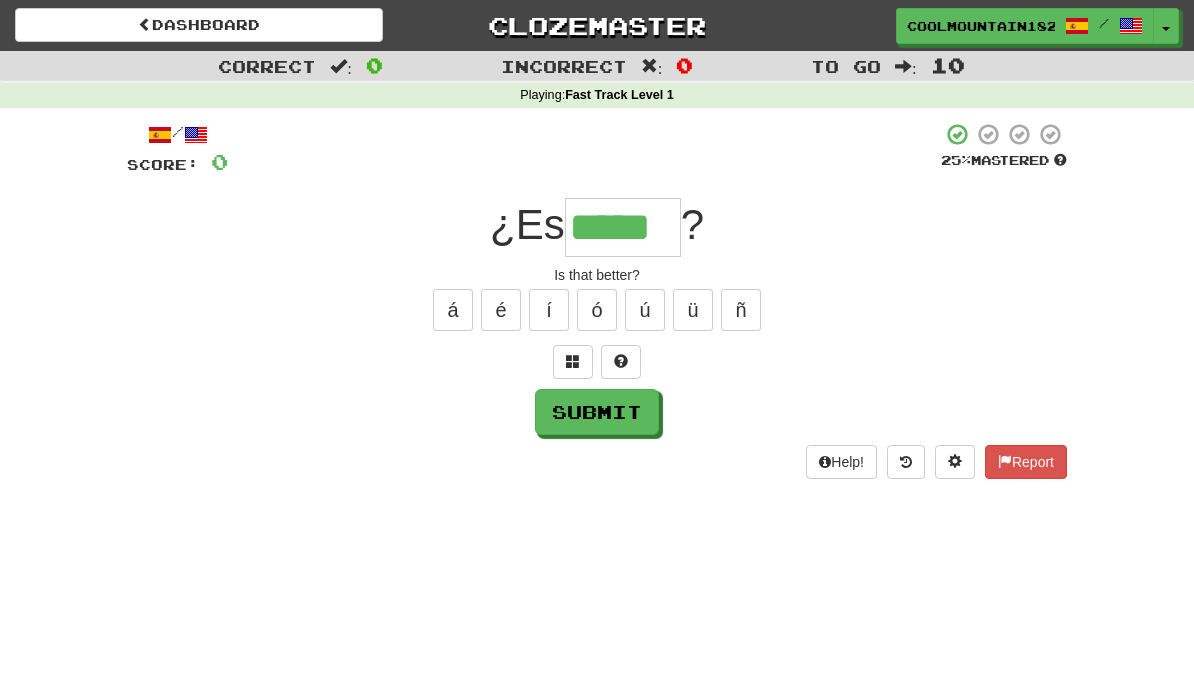 type on "*****" 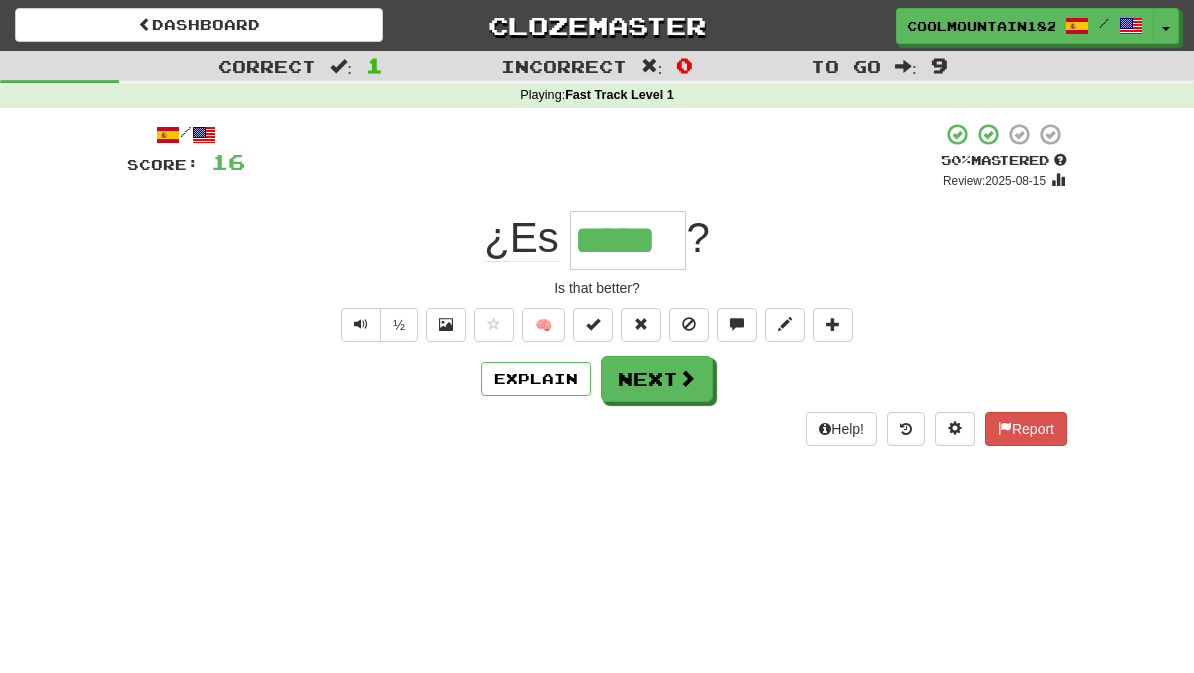 click on "Next" at bounding box center [657, 379] 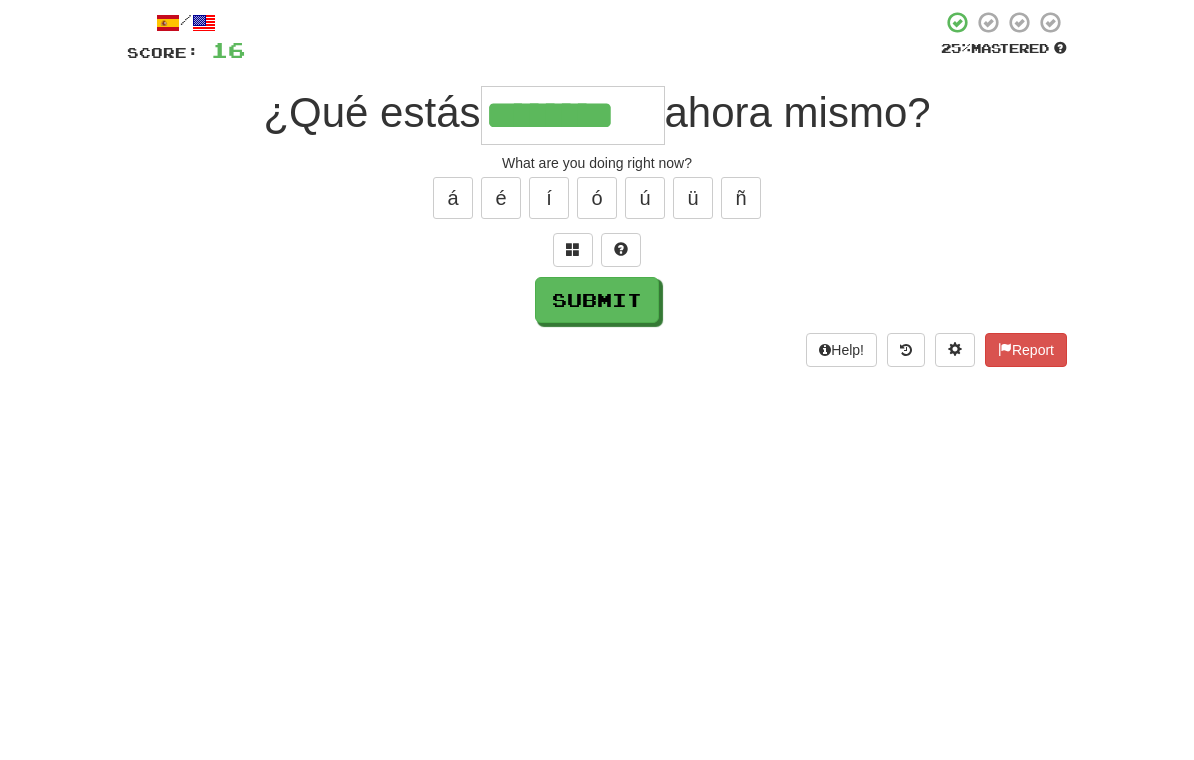 type on "********" 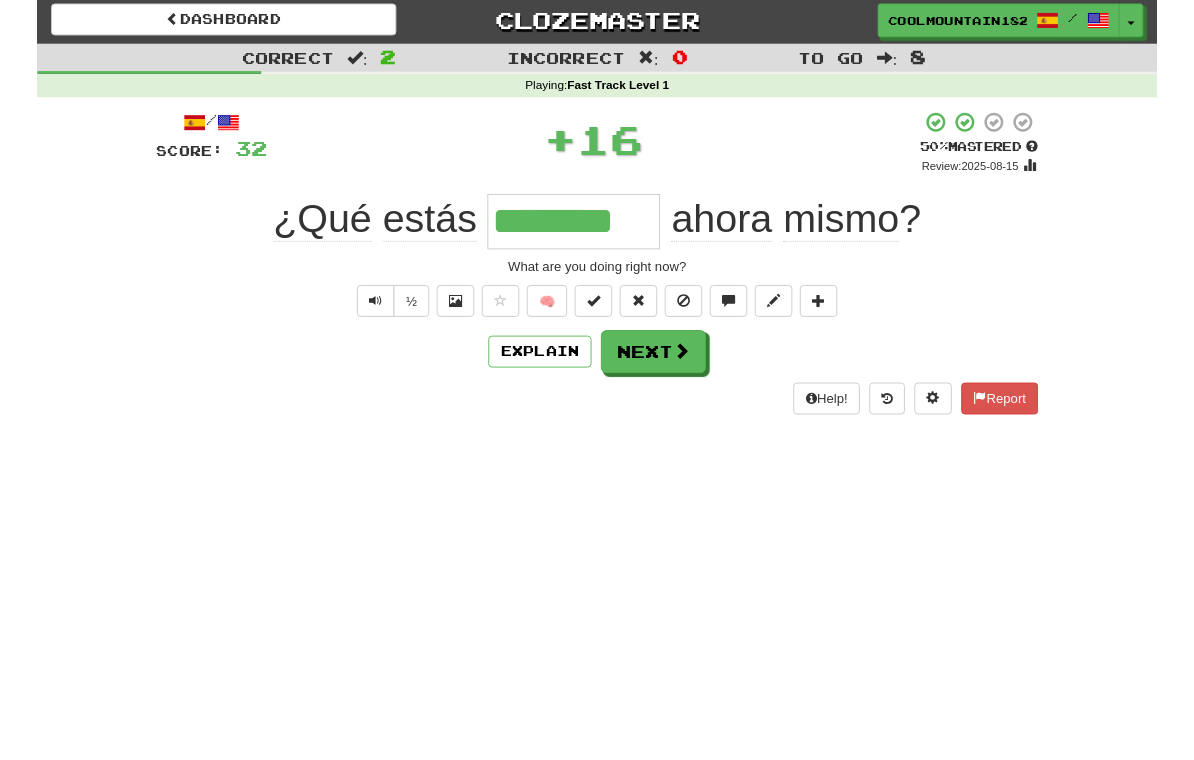 scroll, scrollTop: 0, scrollLeft: 0, axis: both 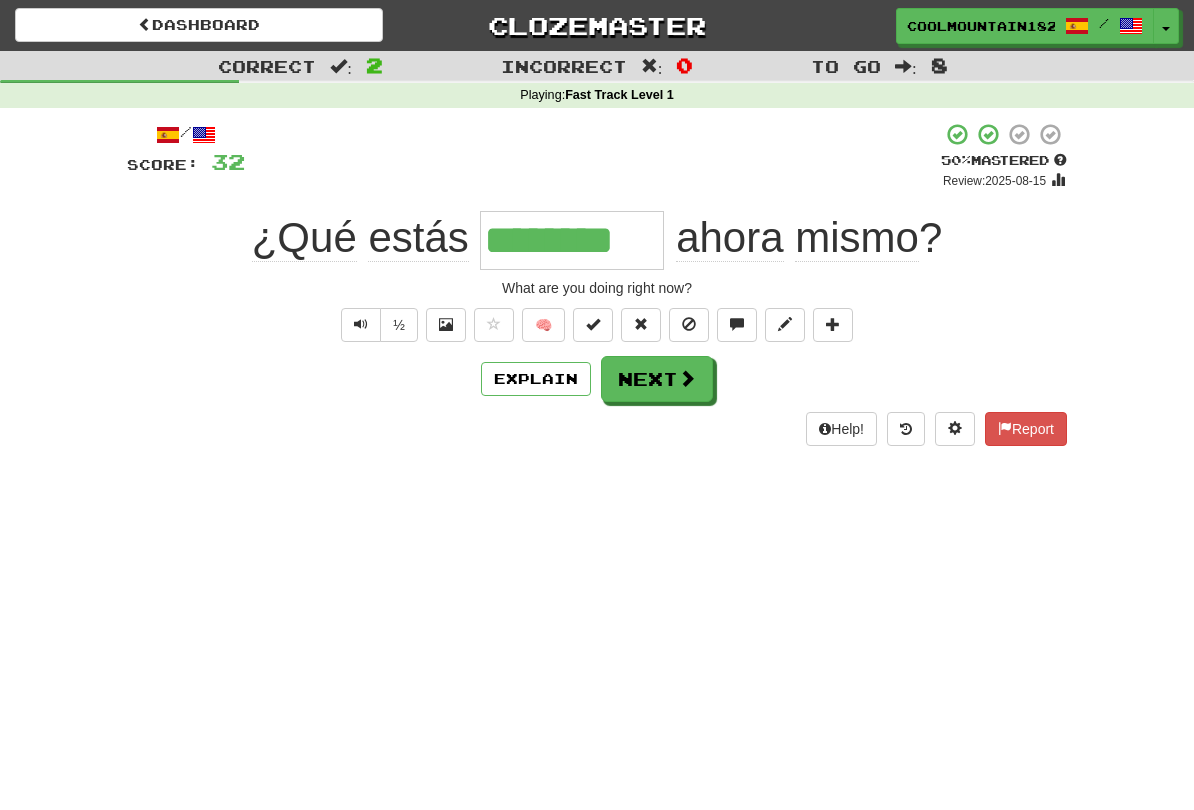 click at bounding box center (687, 378) 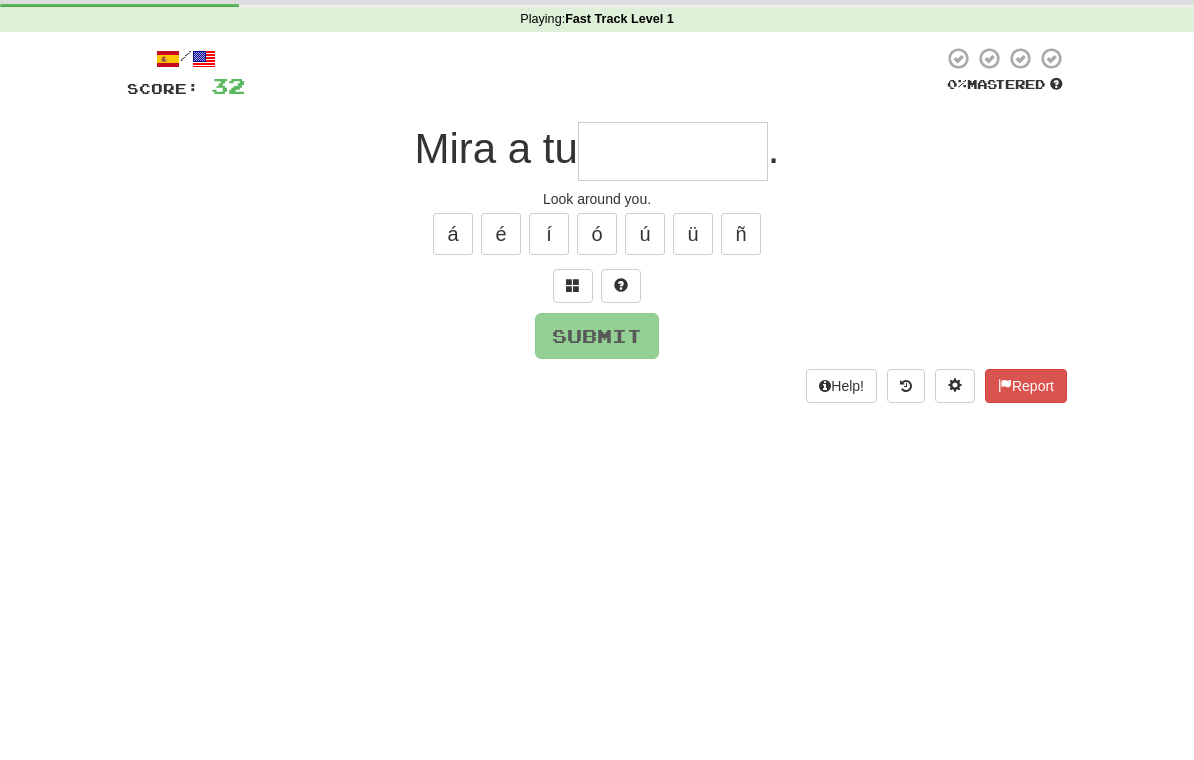 click at bounding box center (573, 361) 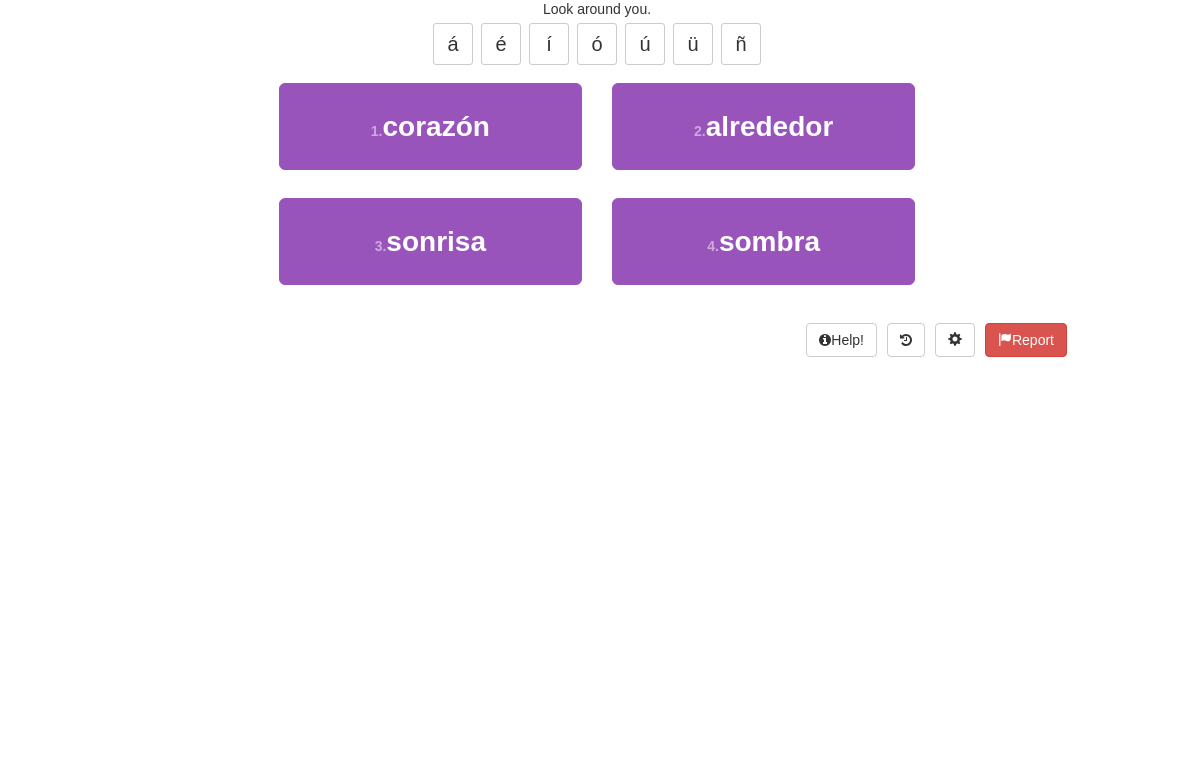 click on "4 .  sombra" at bounding box center [763, 507] 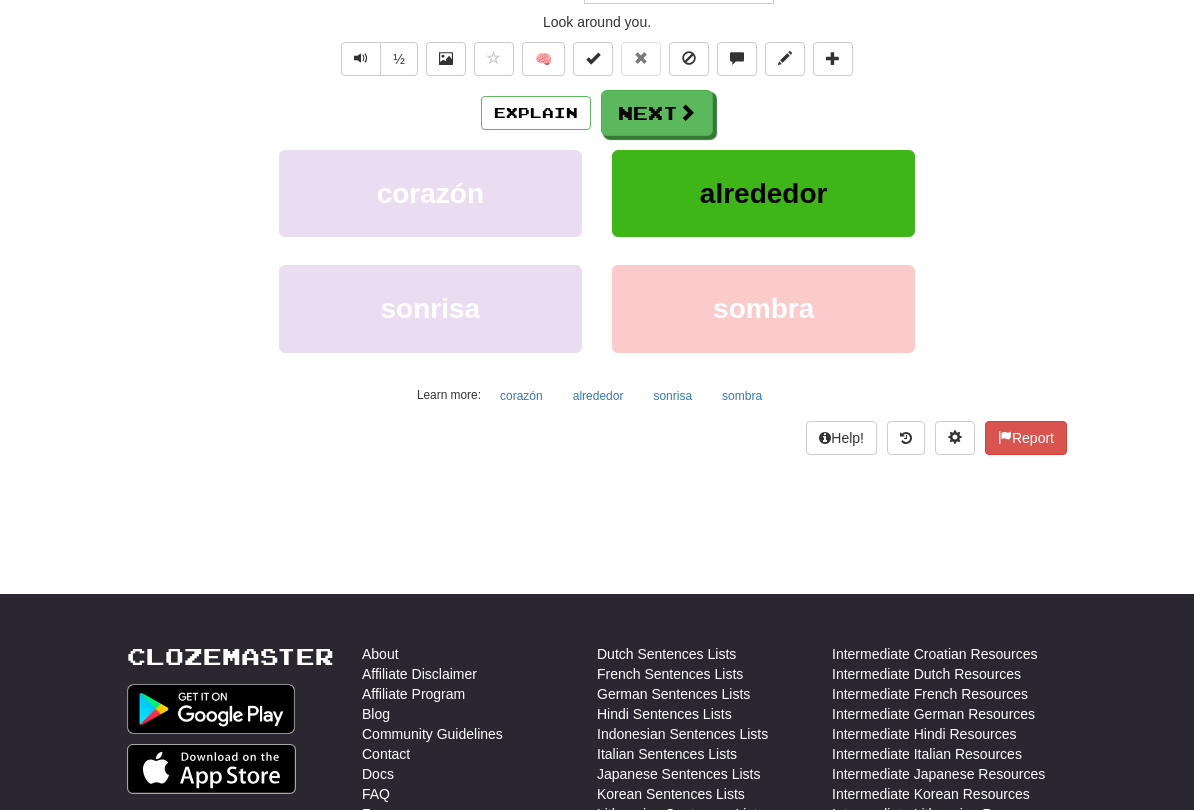scroll, scrollTop: 266, scrollLeft: 0, axis: vertical 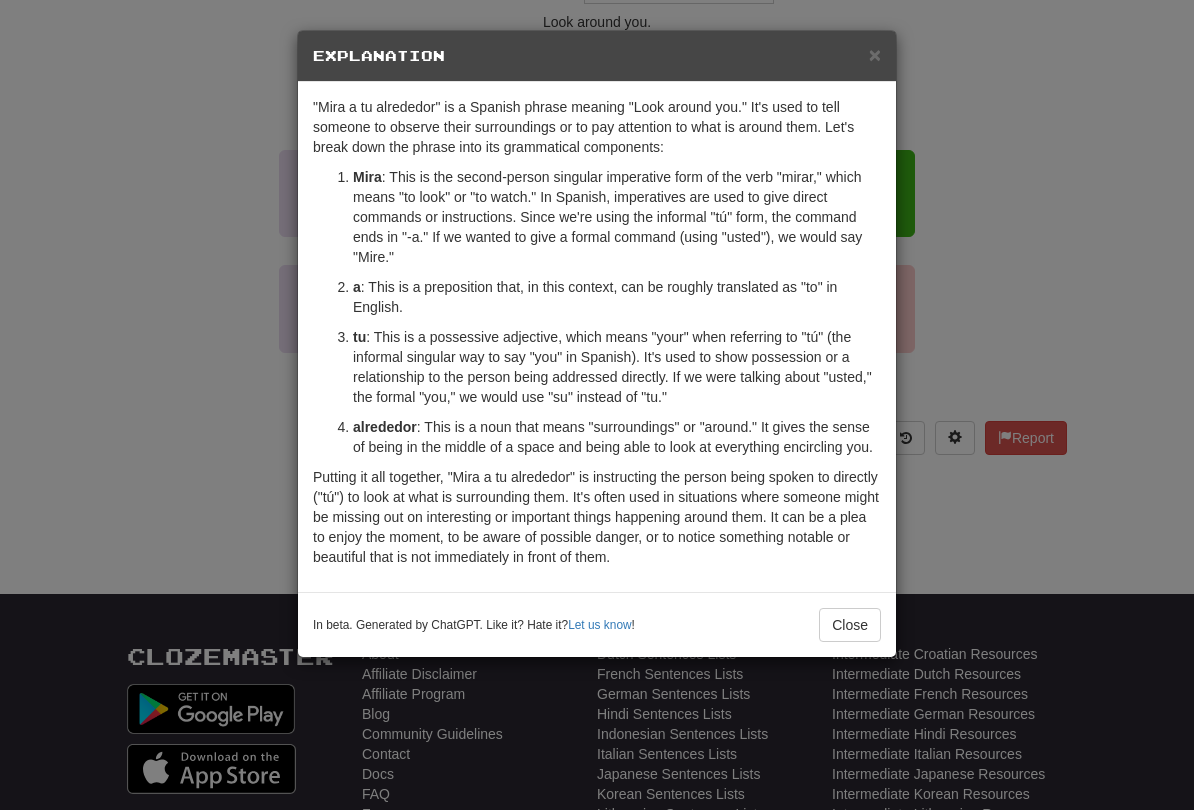 click on "×" at bounding box center [875, 54] 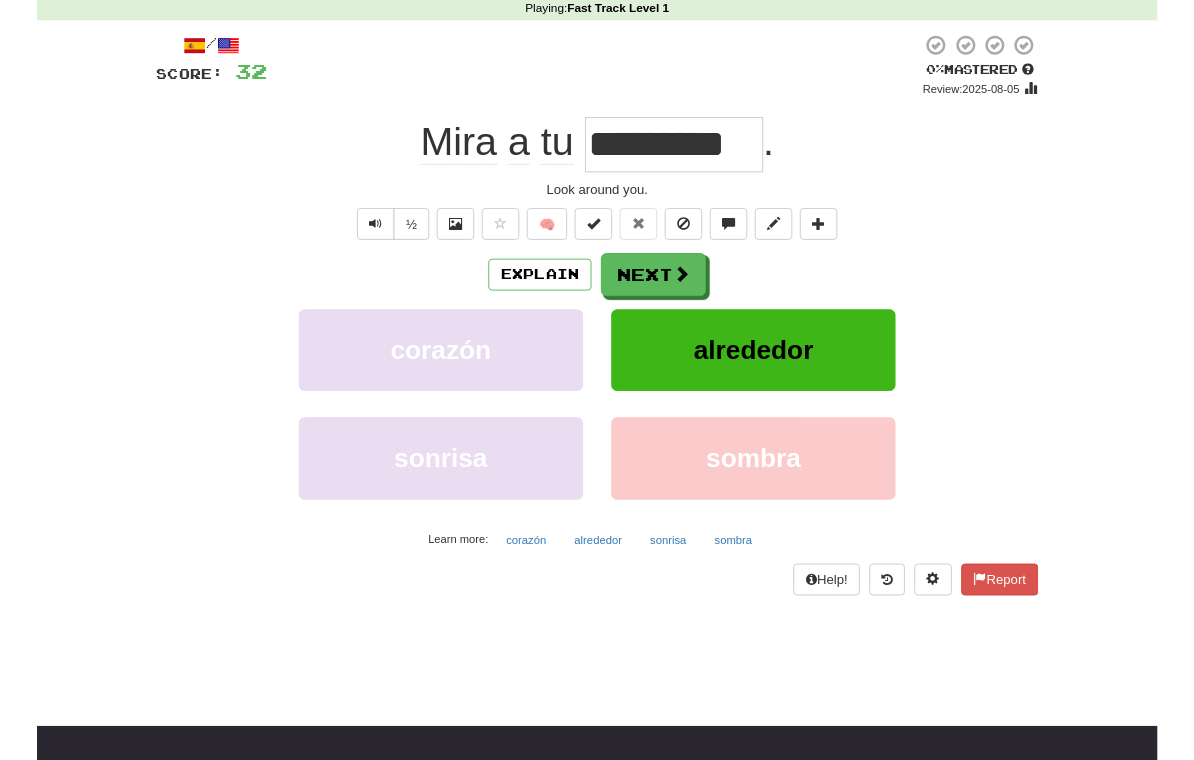 scroll, scrollTop: 85, scrollLeft: 0, axis: vertical 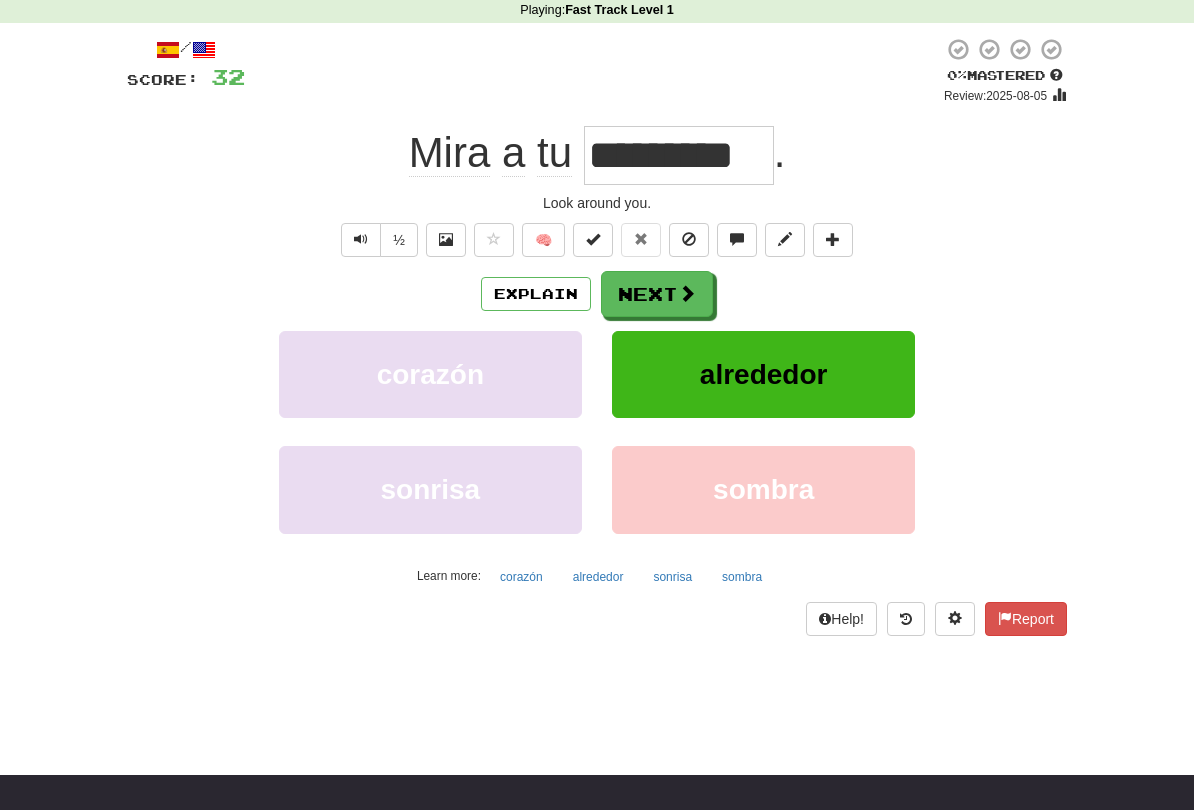 click at bounding box center [687, 293] 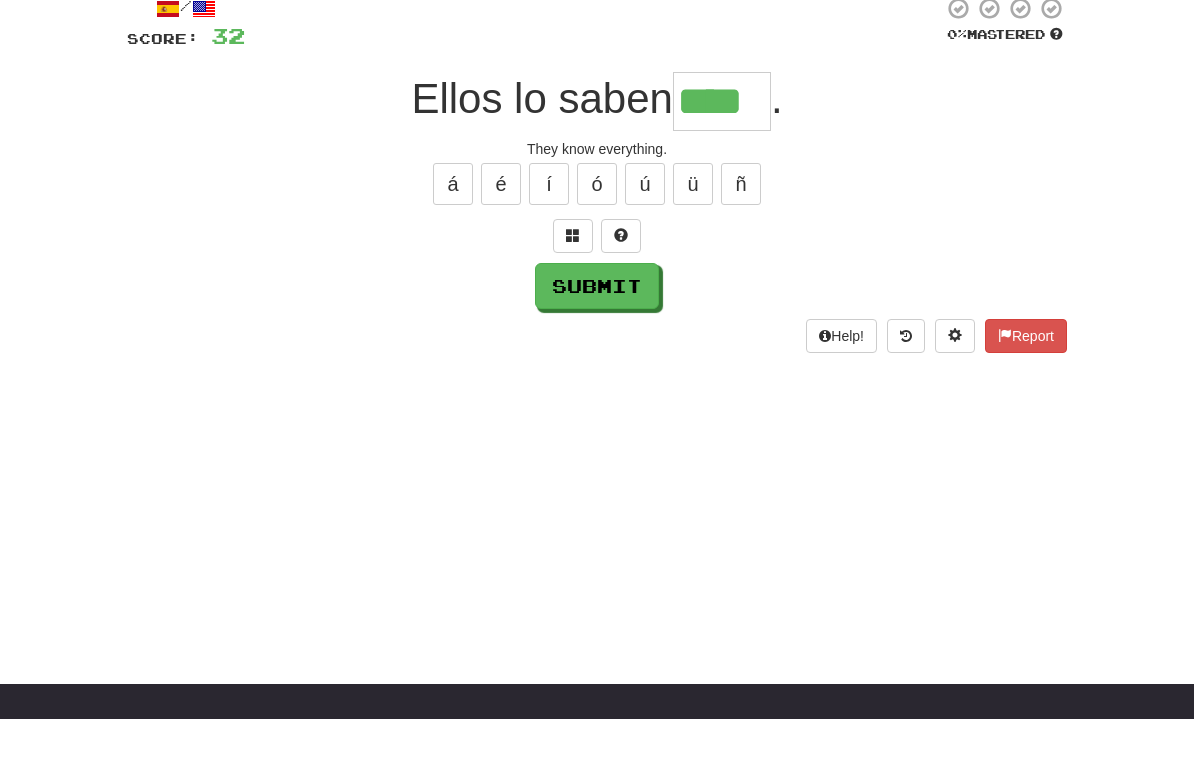 type on "****" 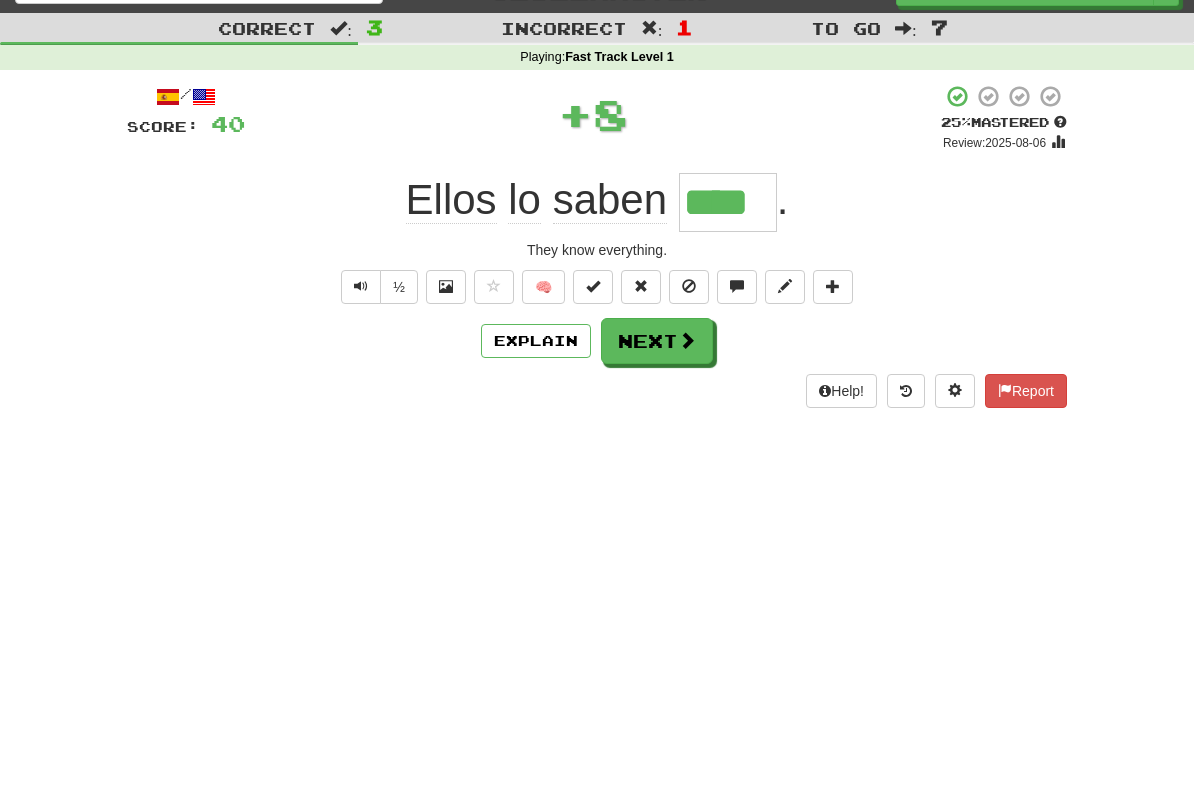 scroll, scrollTop: 43, scrollLeft: 0, axis: vertical 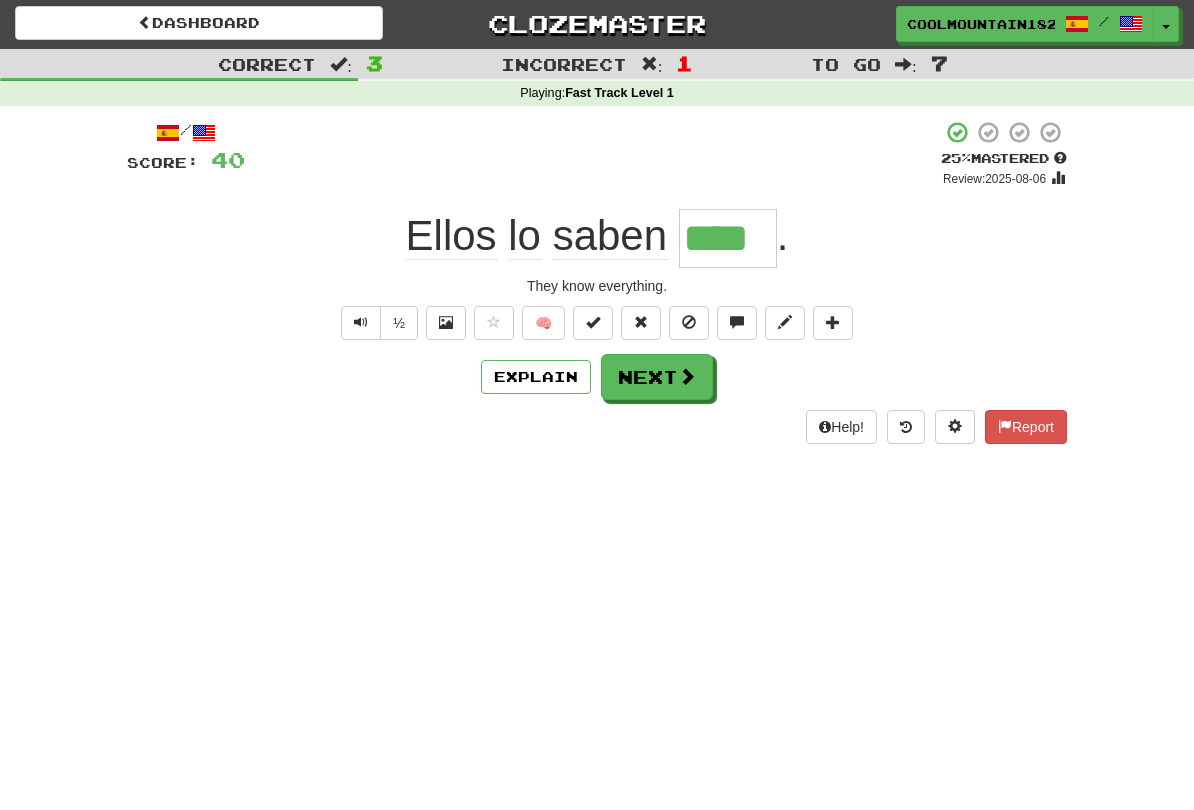 click at bounding box center (687, 376) 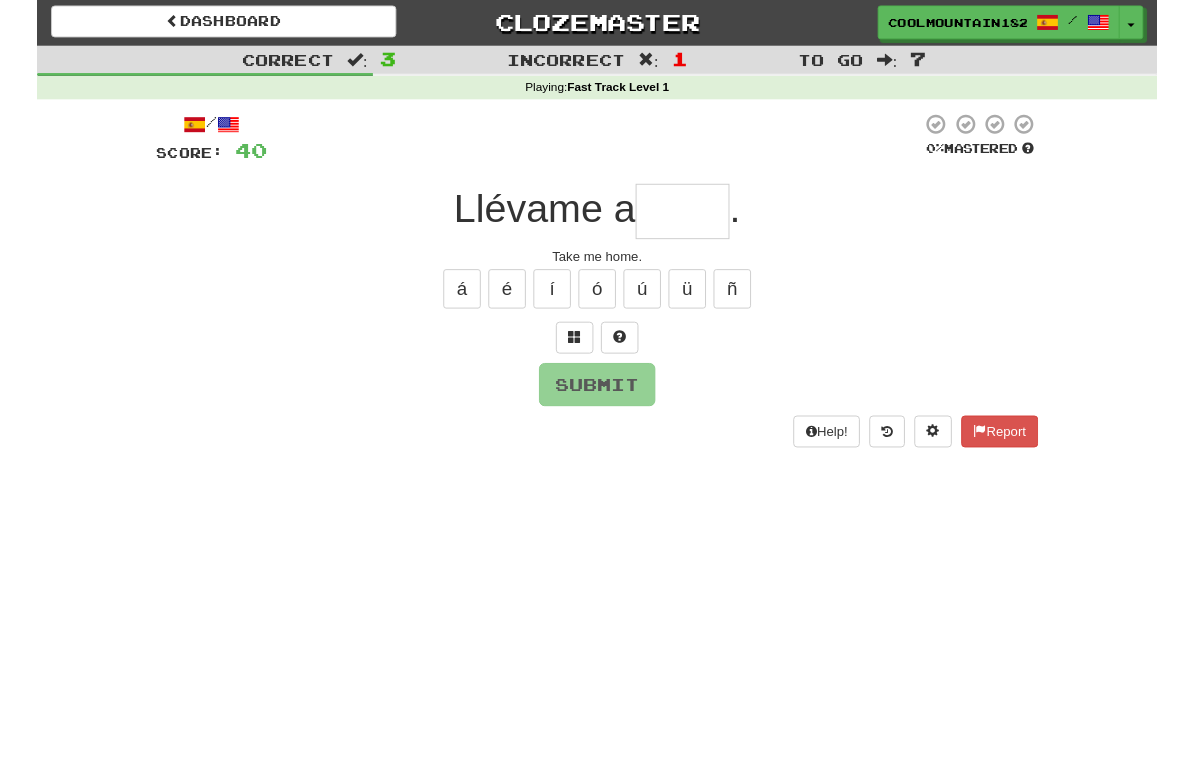 scroll, scrollTop: 1, scrollLeft: 0, axis: vertical 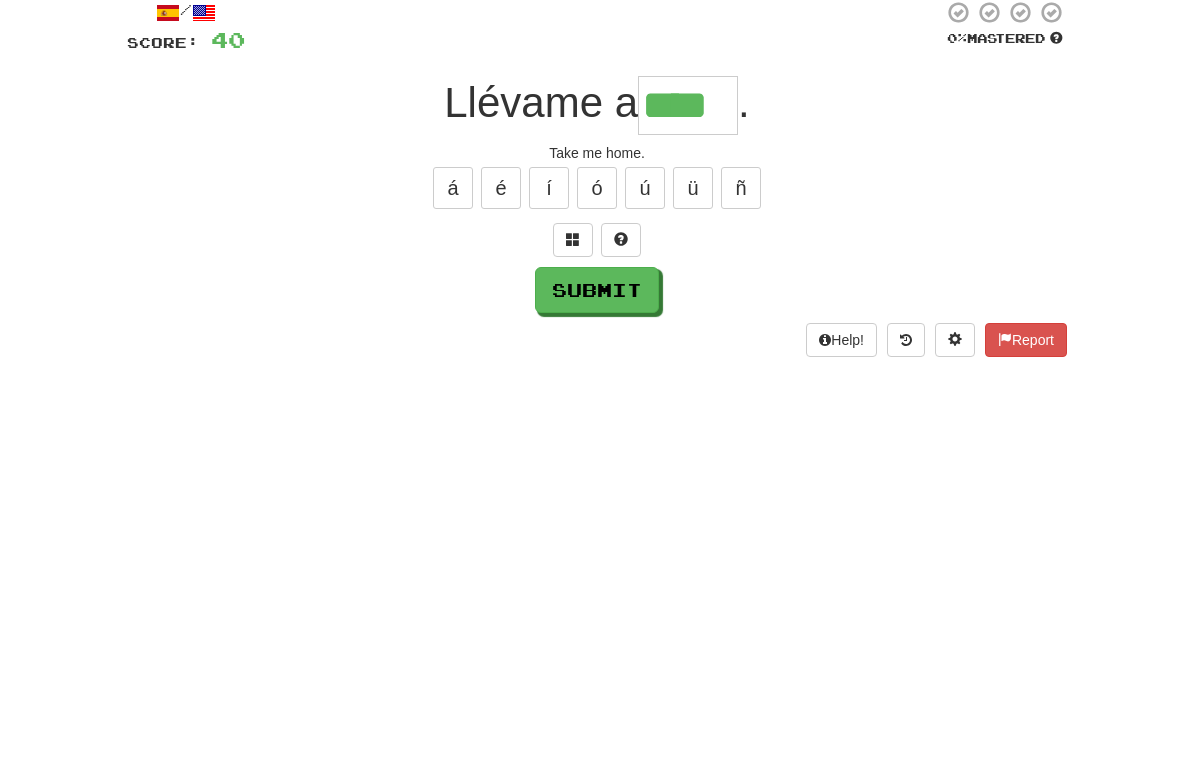 type on "****" 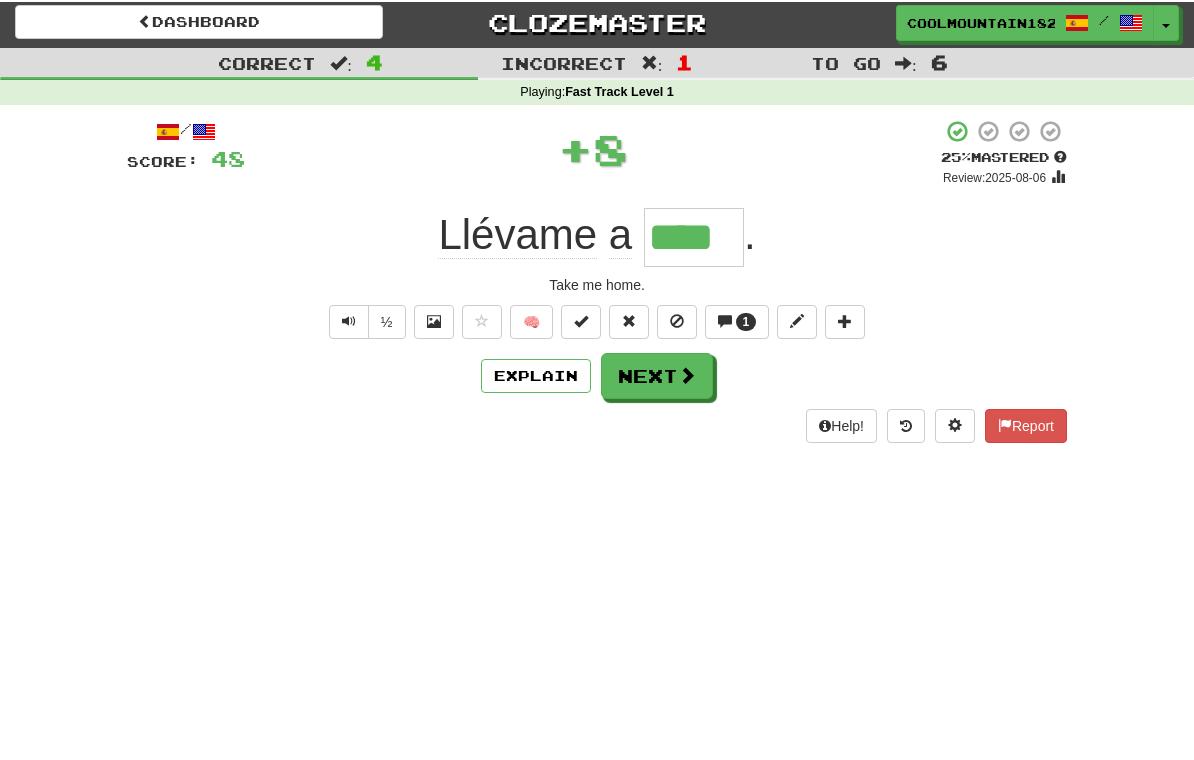scroll, scrollTop: 0, scrollLeft: 0, axis: both 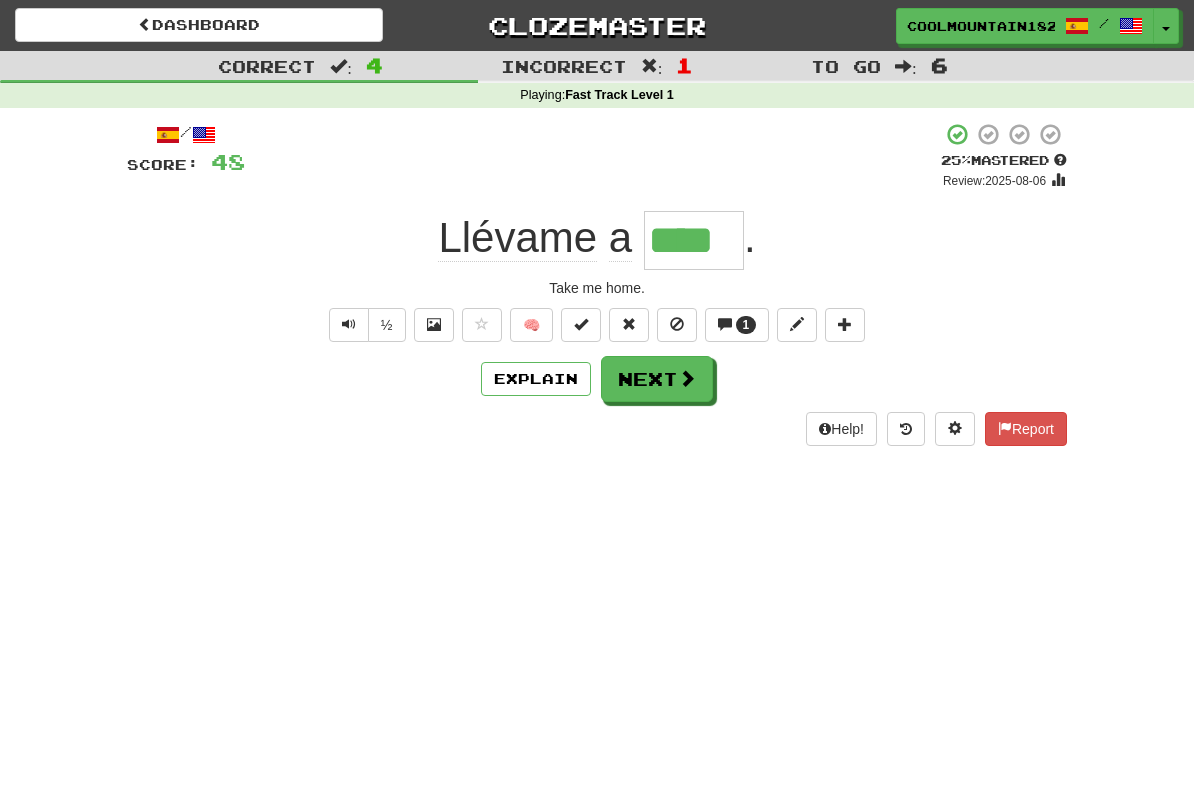 click on "Next" at bounding box center (657, 379) 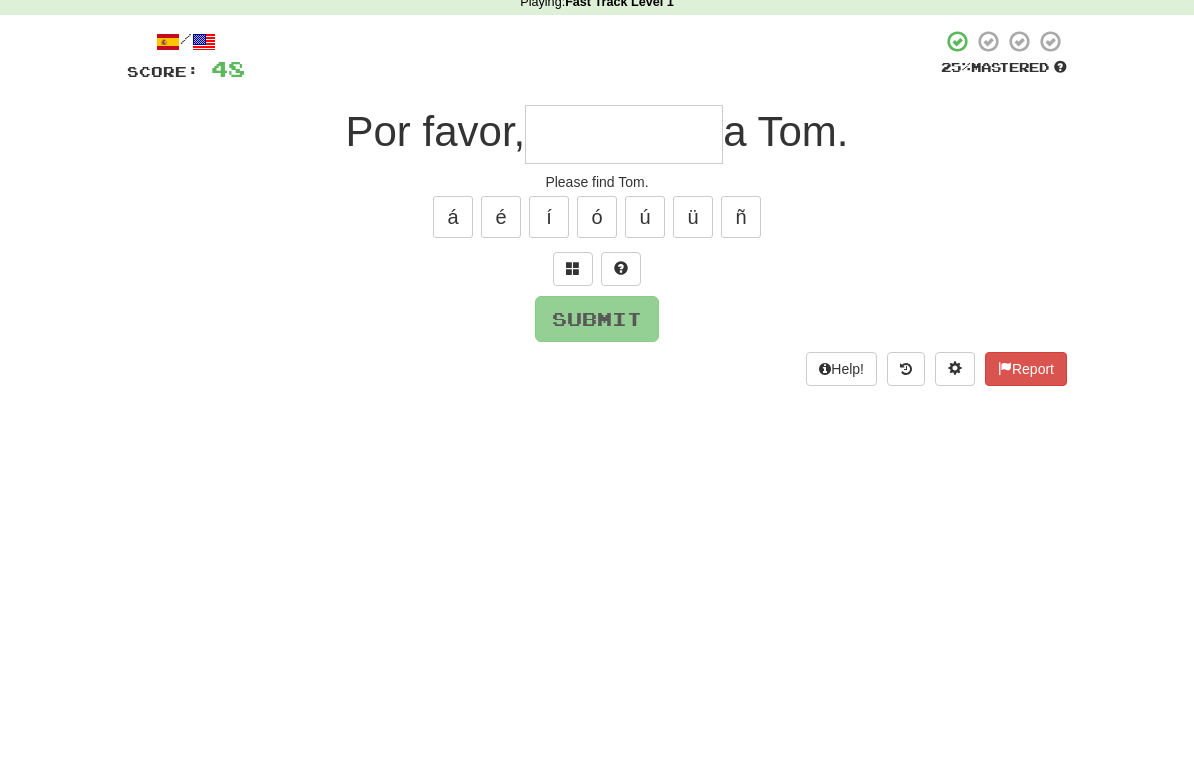 click at bounding box center (573, 361) 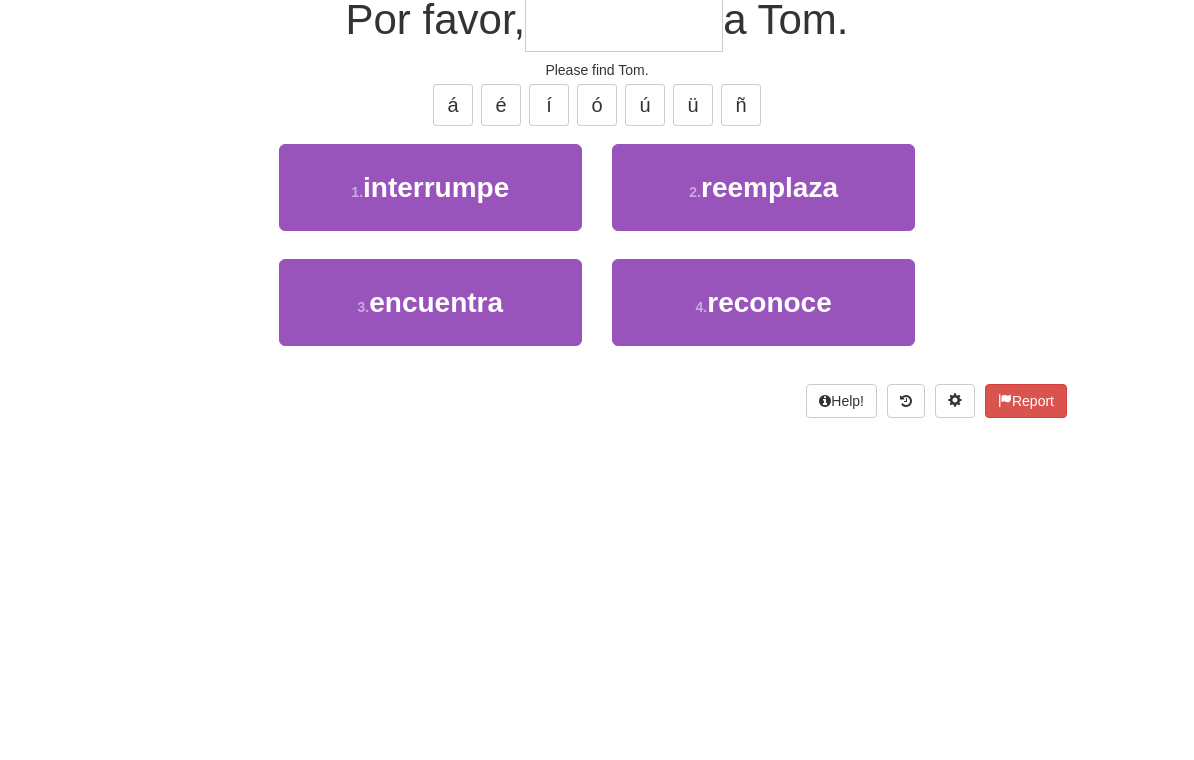 click on "3 .  encuentra" at bounding box center [430, 507] 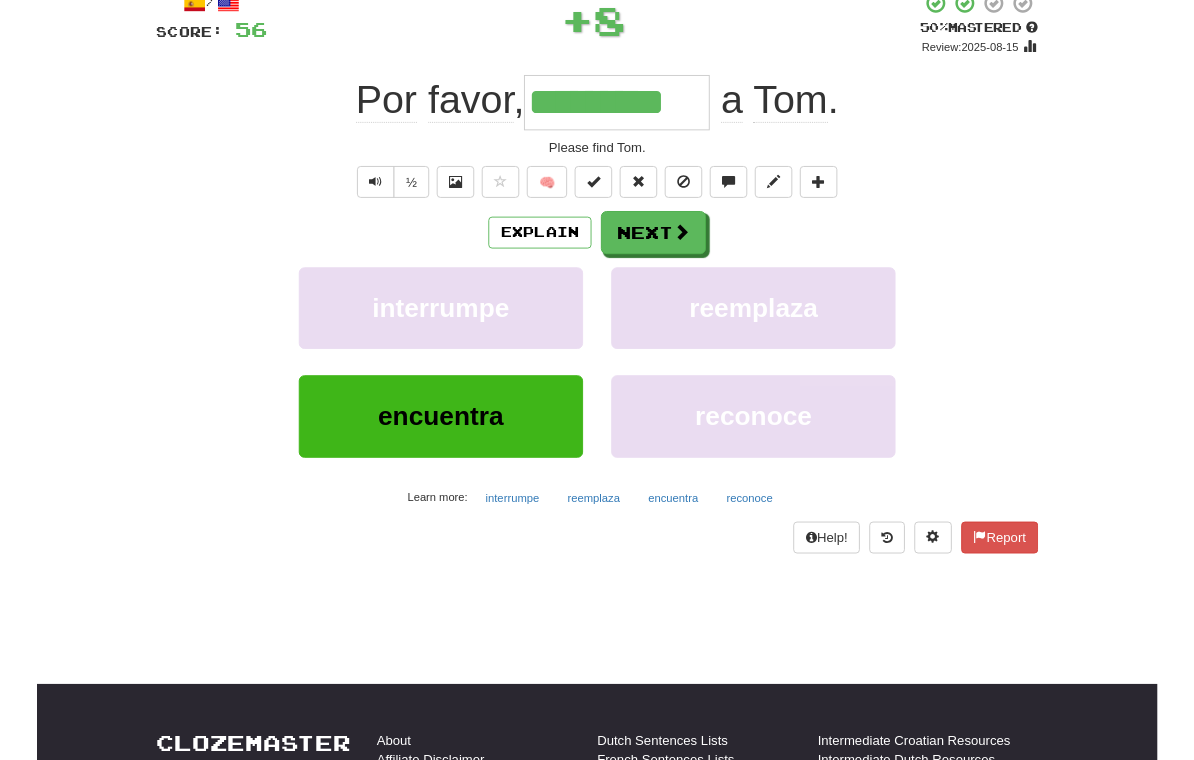 scroll, scrollTop: 128, scrollLeft: 0, axis: vertical 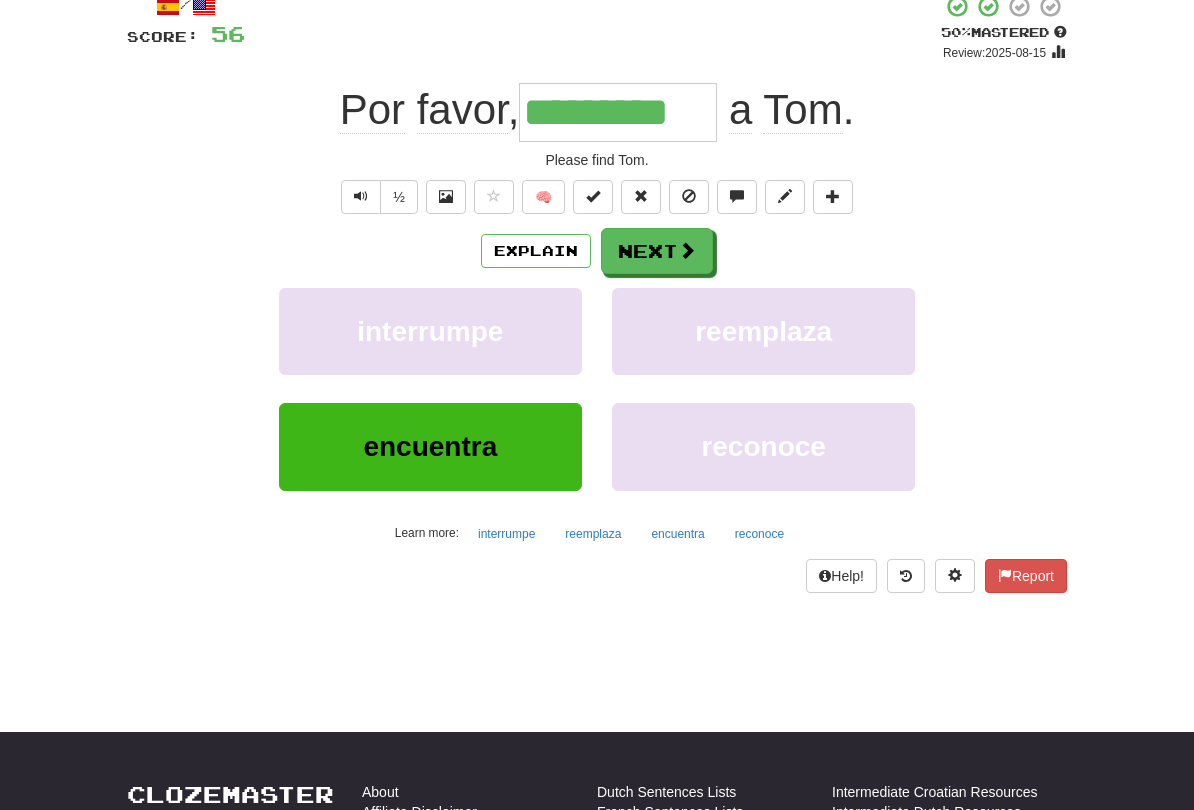 click at bounding box center [687, 250] 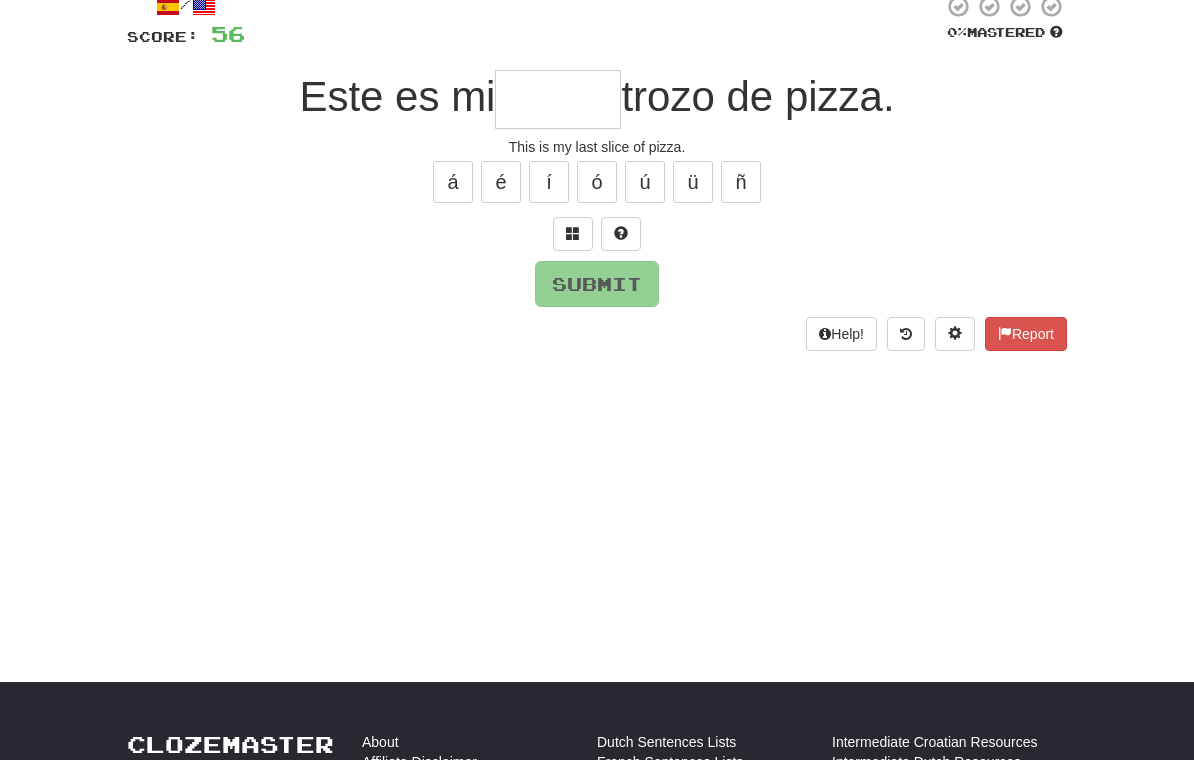 click at bounding box center (573, 233) 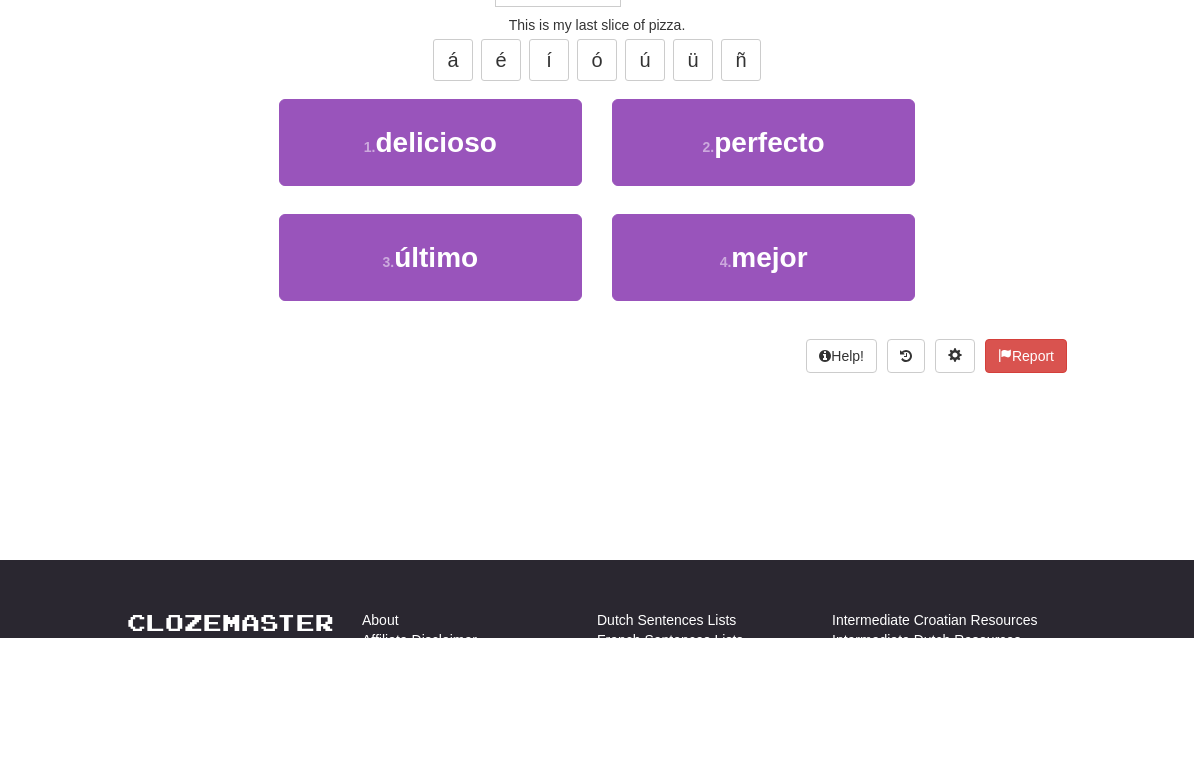 click on "3 .  último" at bounding box center (430, 379) 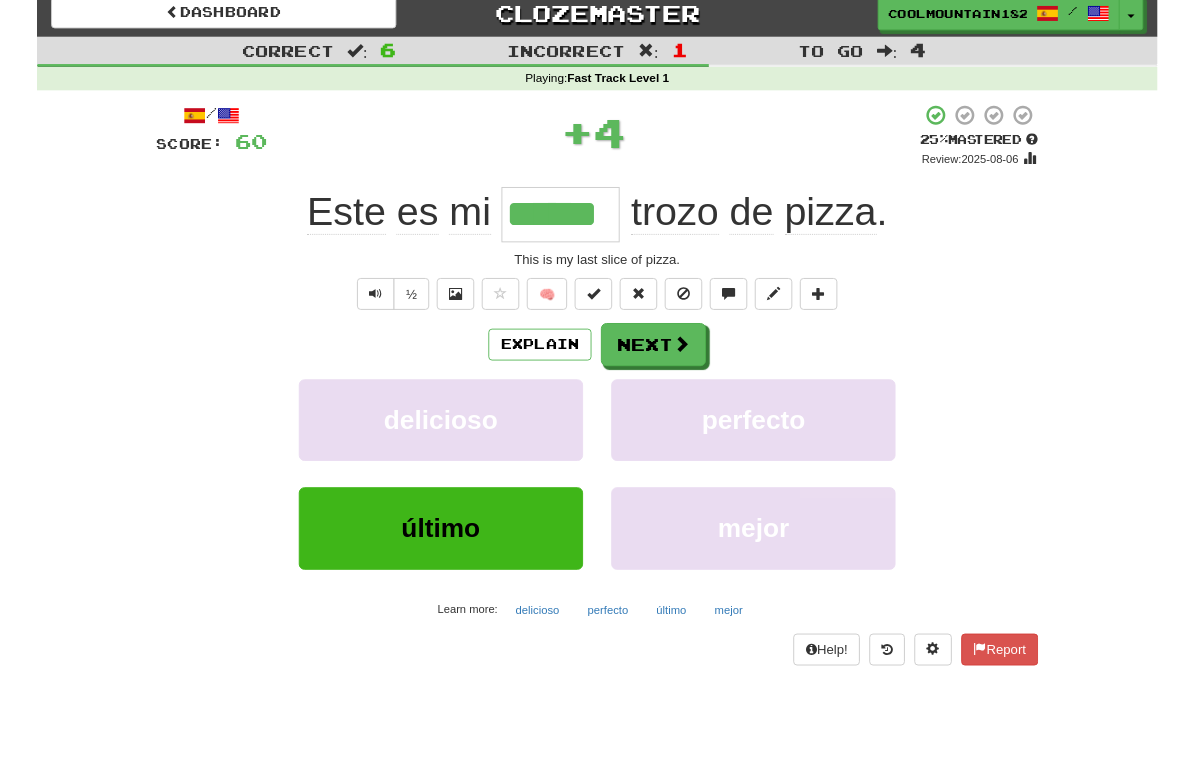 scroll, scrollTop: 10, scrollLeft: 0, axis: vertical 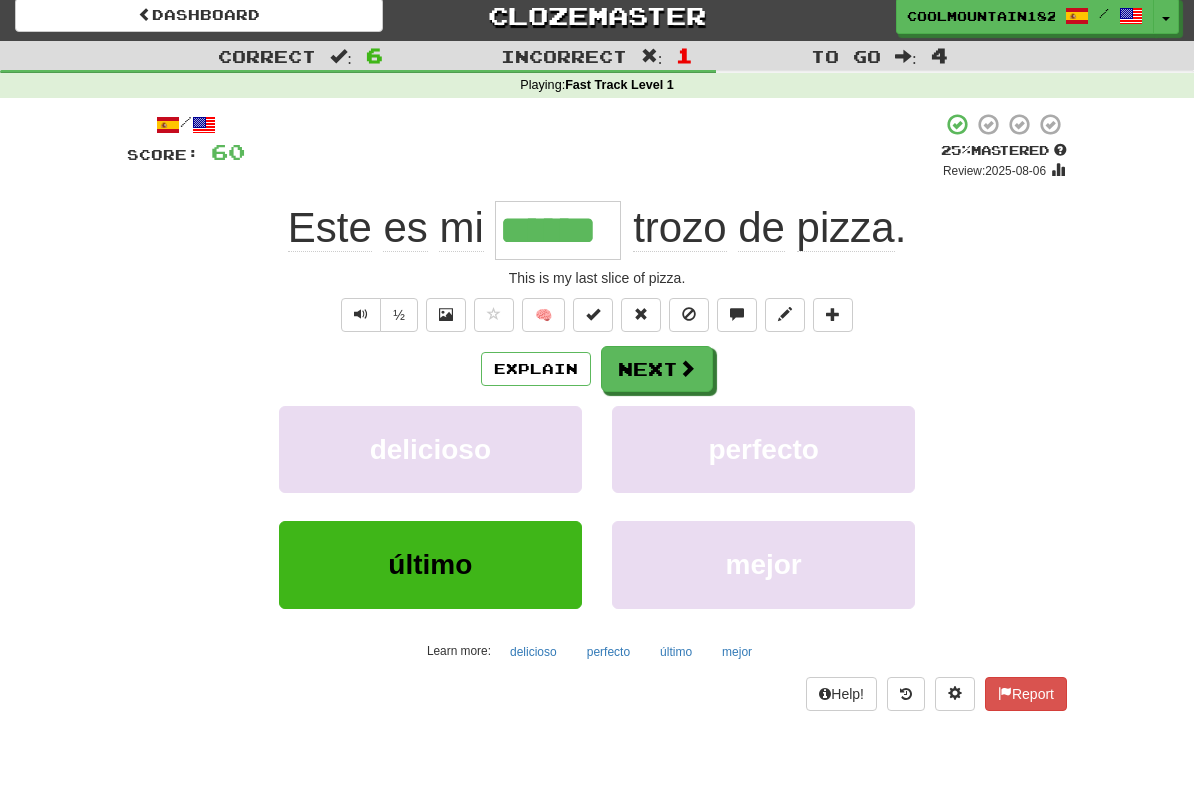 click at bounding box center [687, 368] 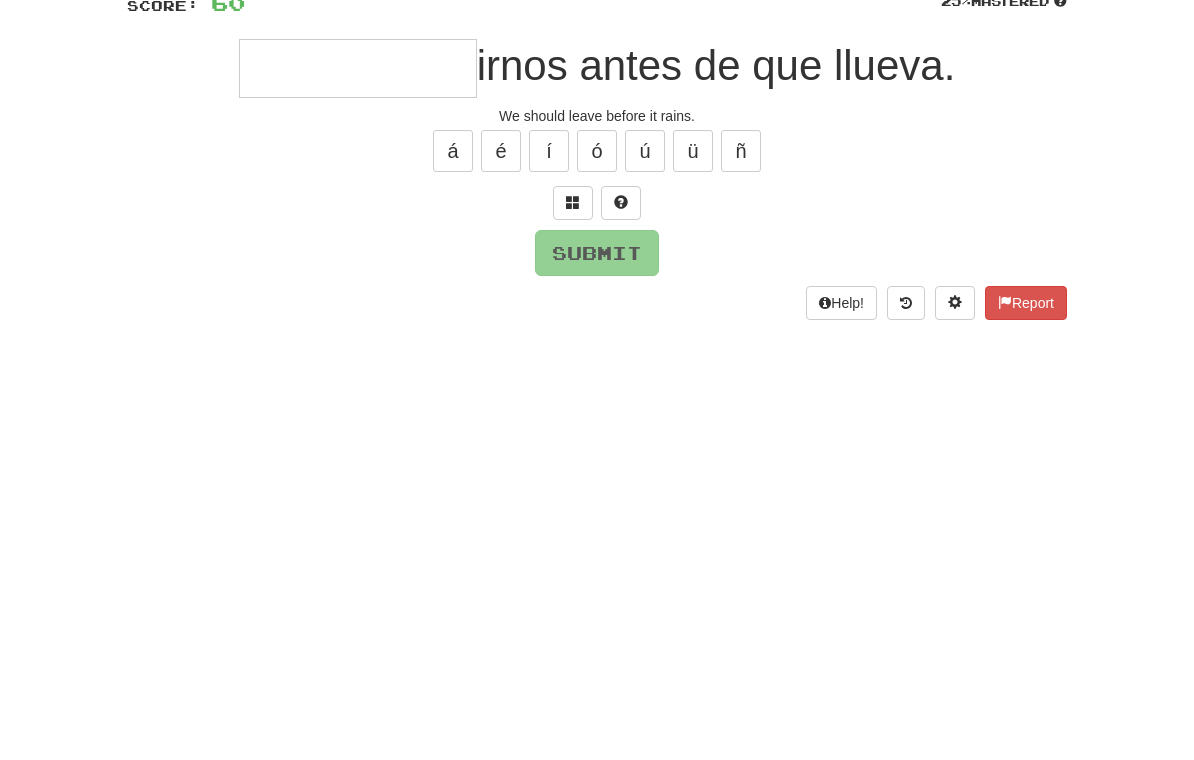 click at bounding box center [573, 351] 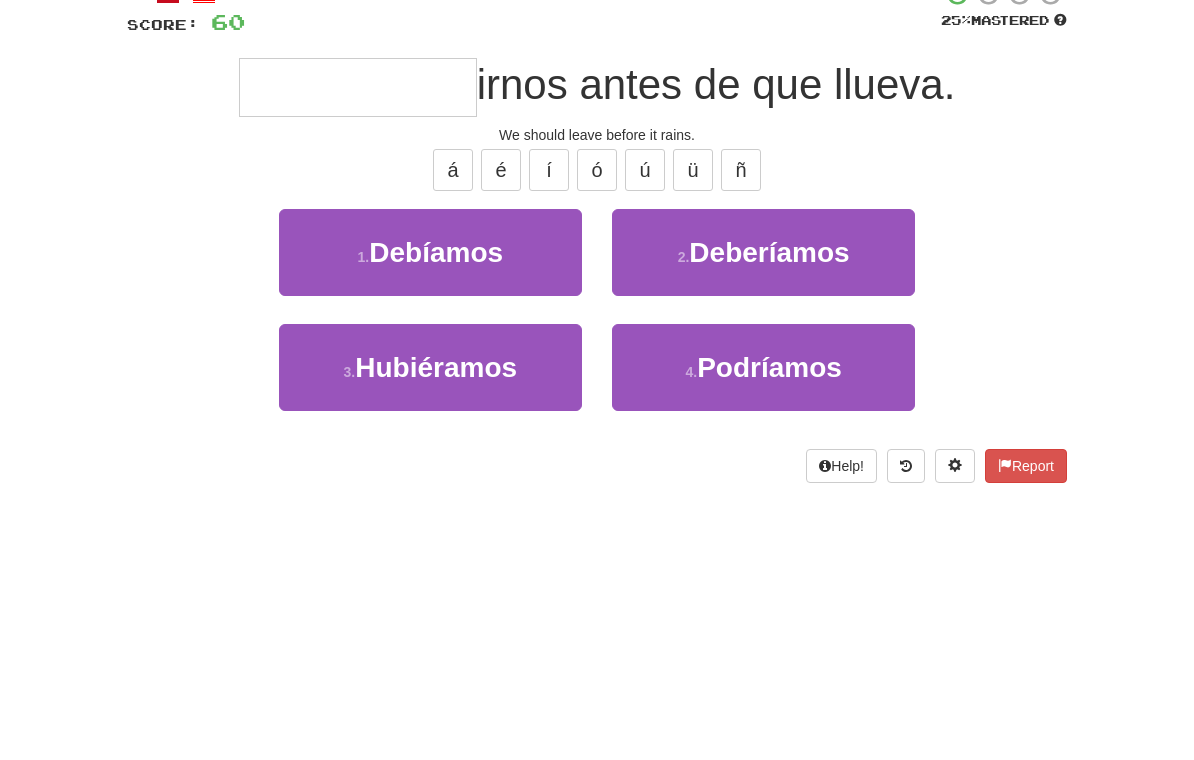 click on "Deberíamos" at bounding box center [769, 382] 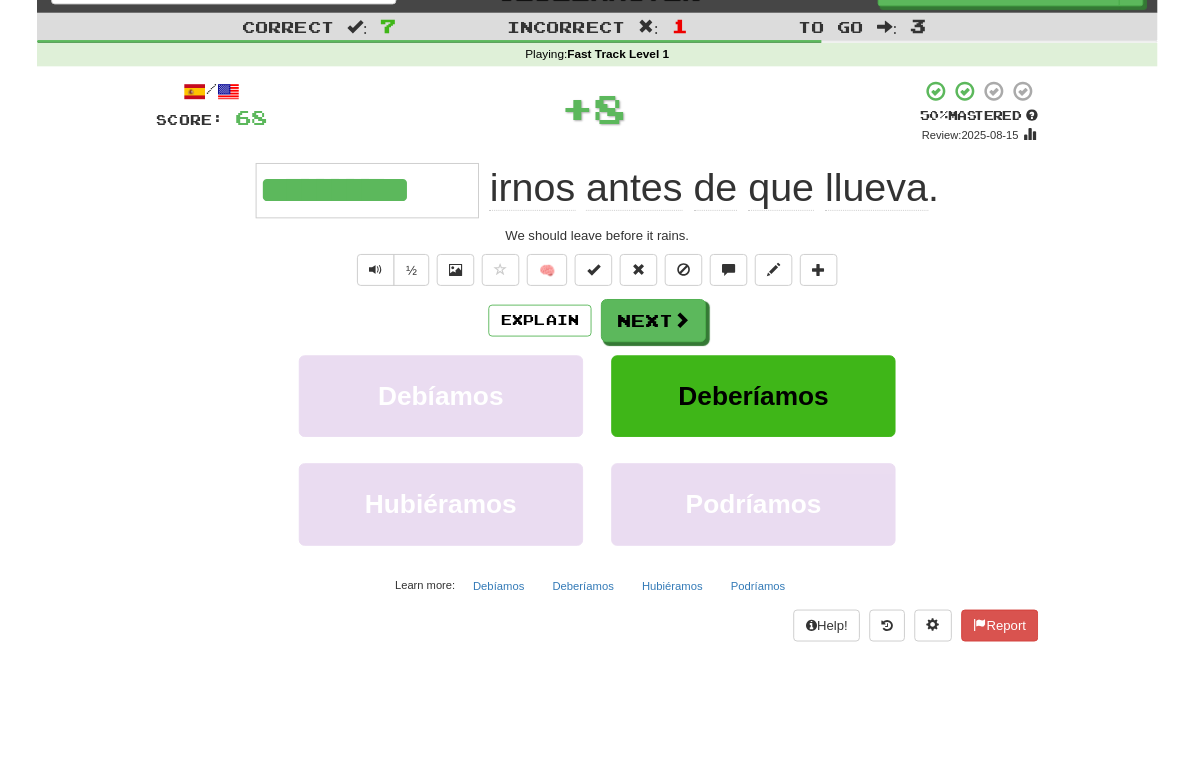 scroll, scrollTop: 15, scrollLeft: 0, axis: vertical 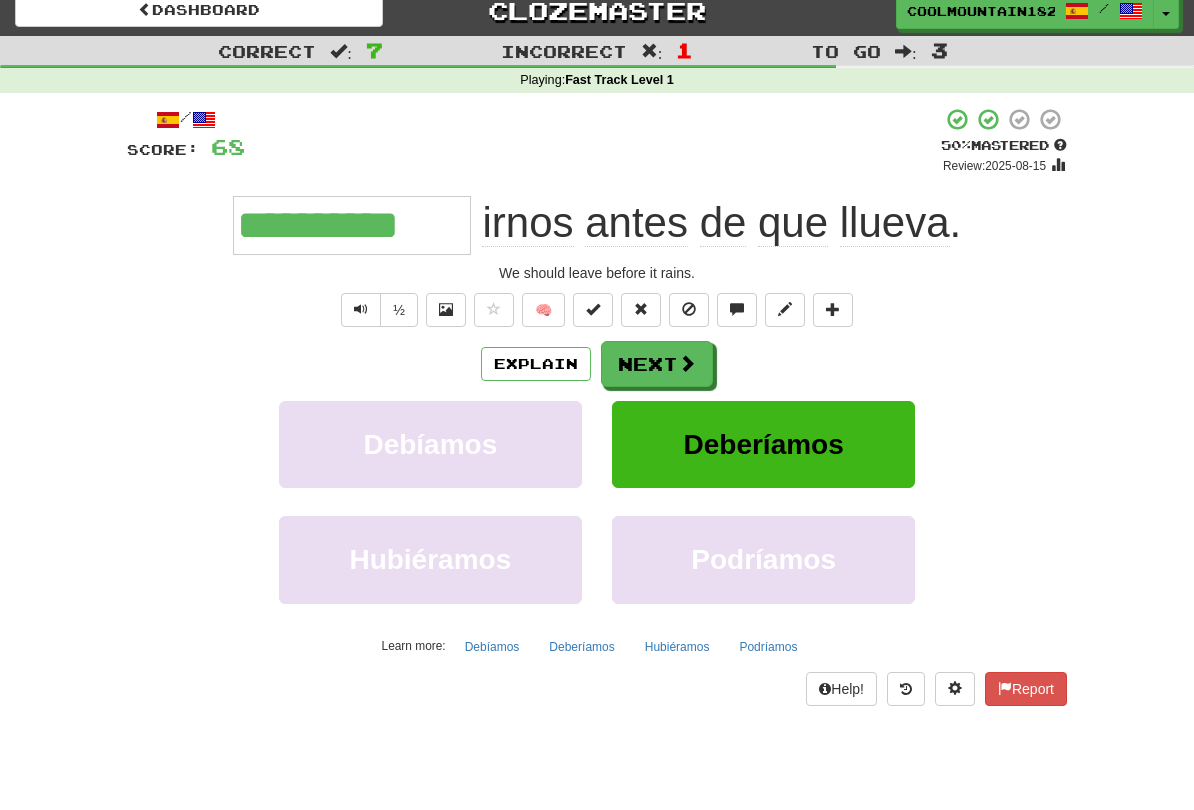 click on "Next" at bounding box center [657, 364] 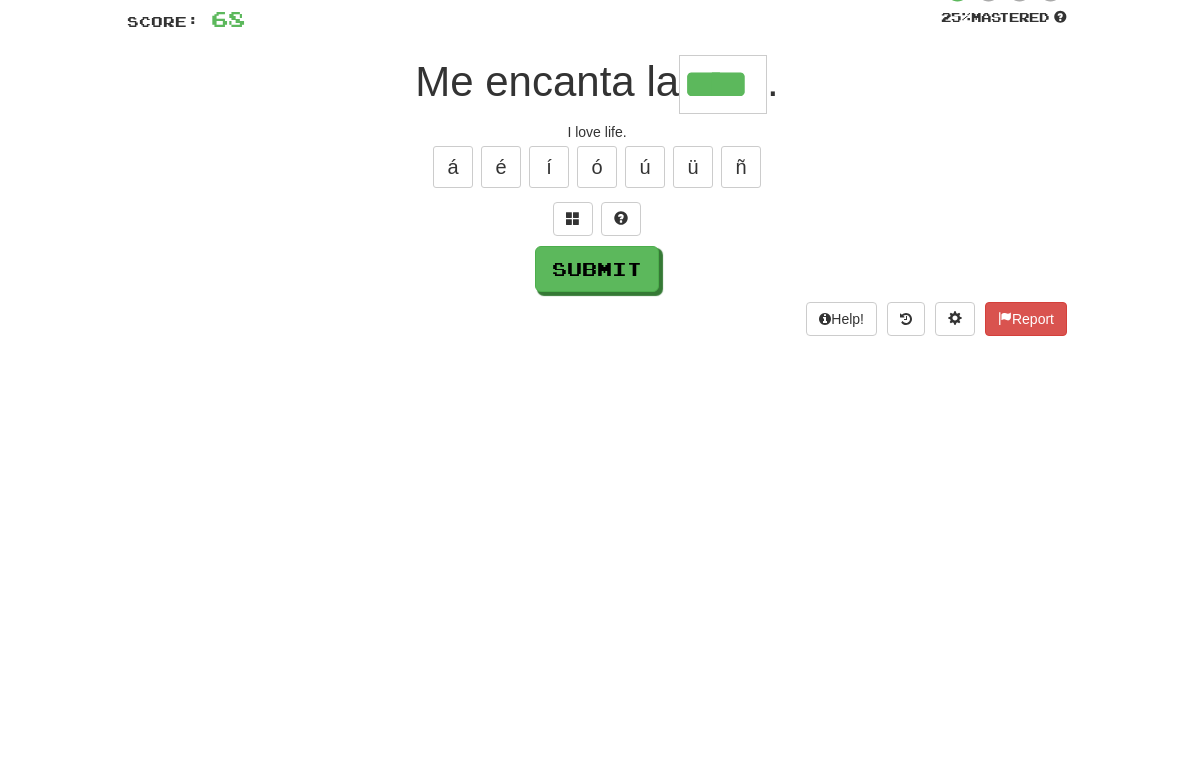 type on "****" 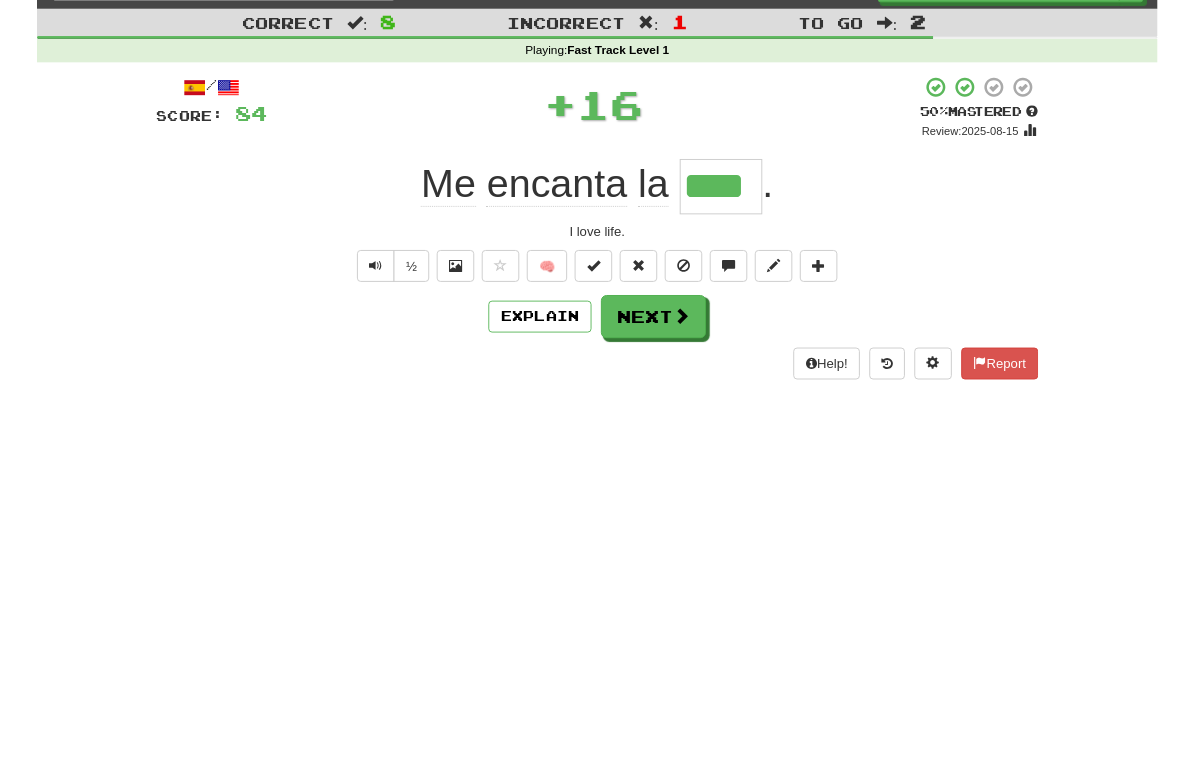 scroll, scrollTop: 35, scrollLeft: 0, axis: vertical 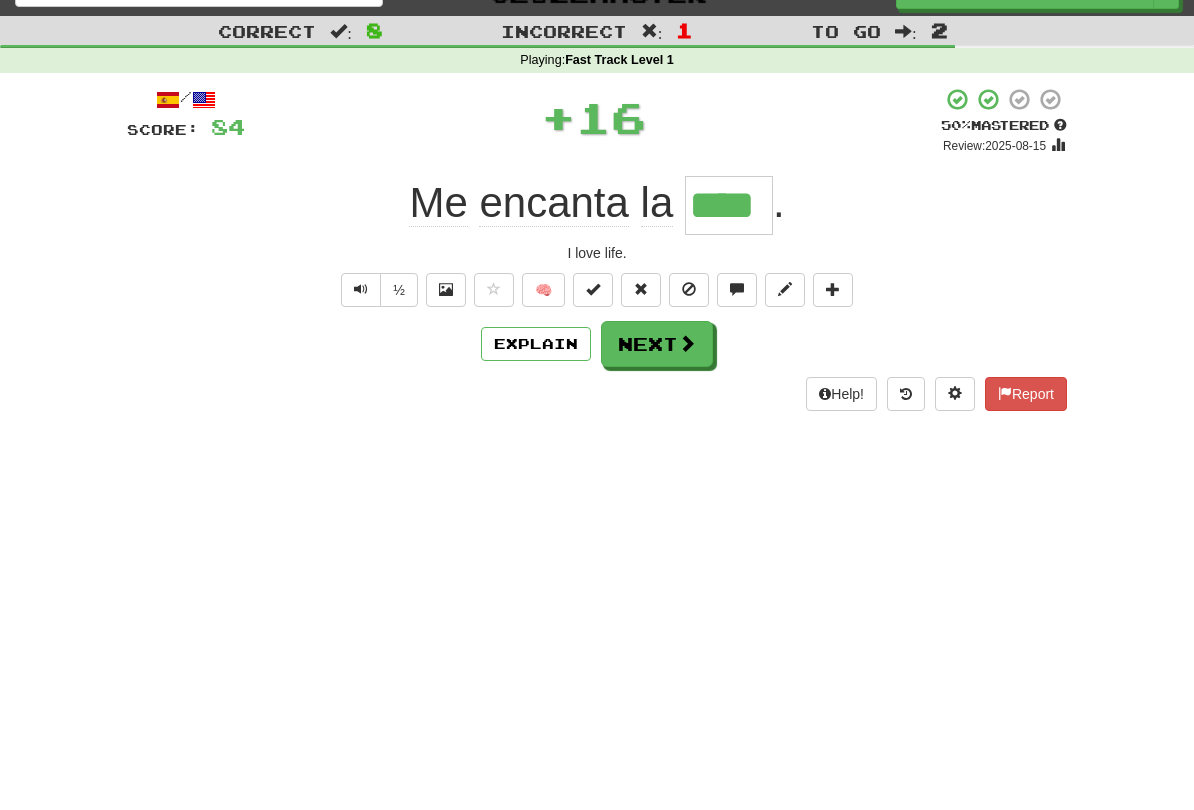click at bounding box center [687, 343] 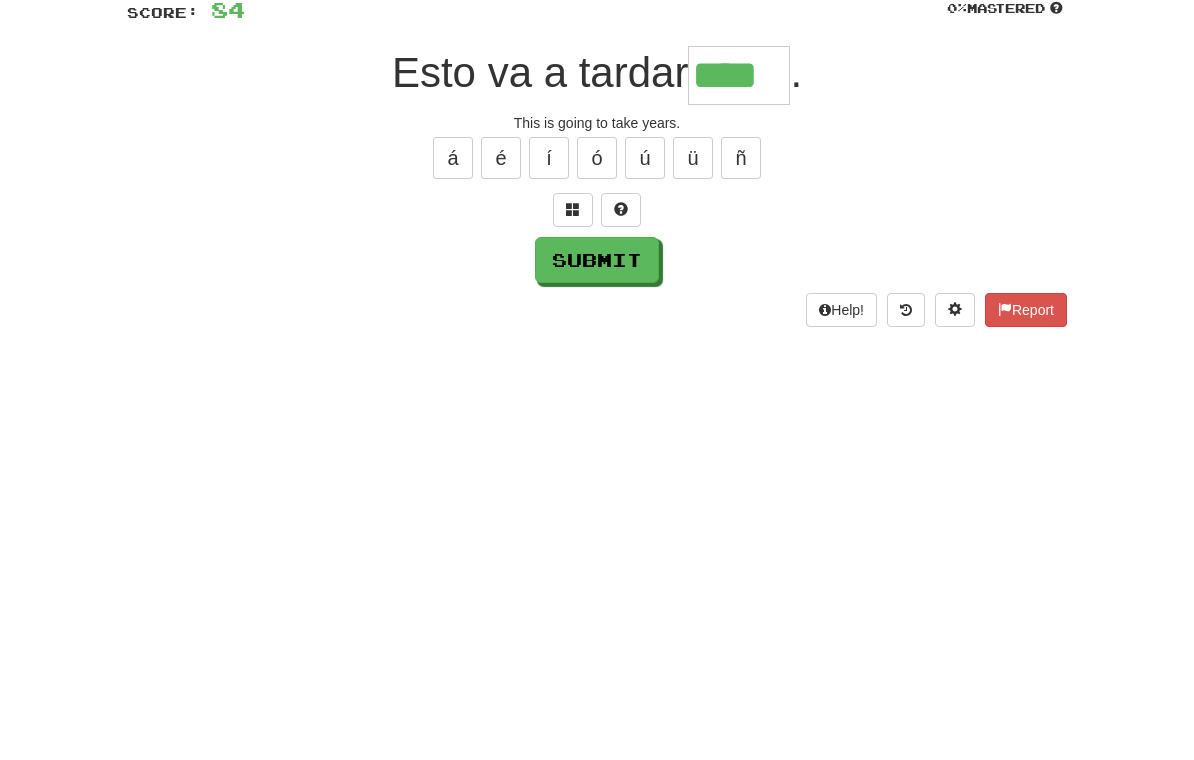type on "****" 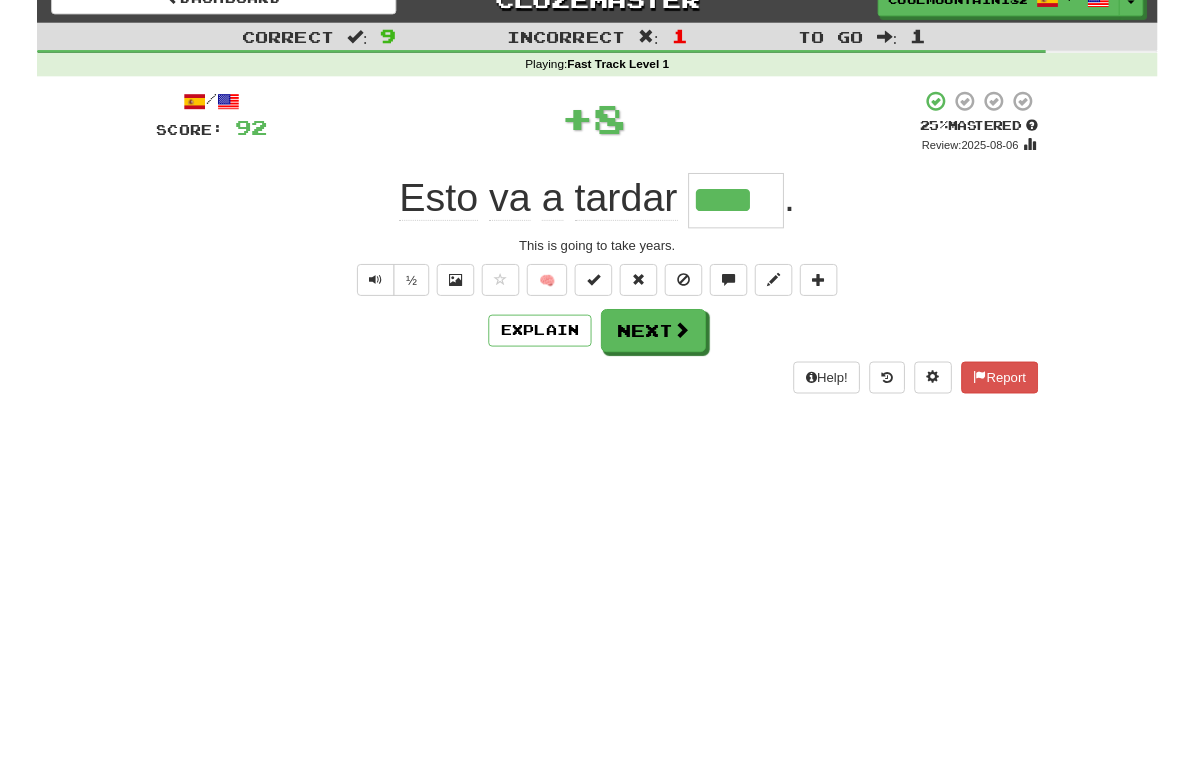 scroll, scrollTop: 26, scrollLeft: 0, axis: vertical 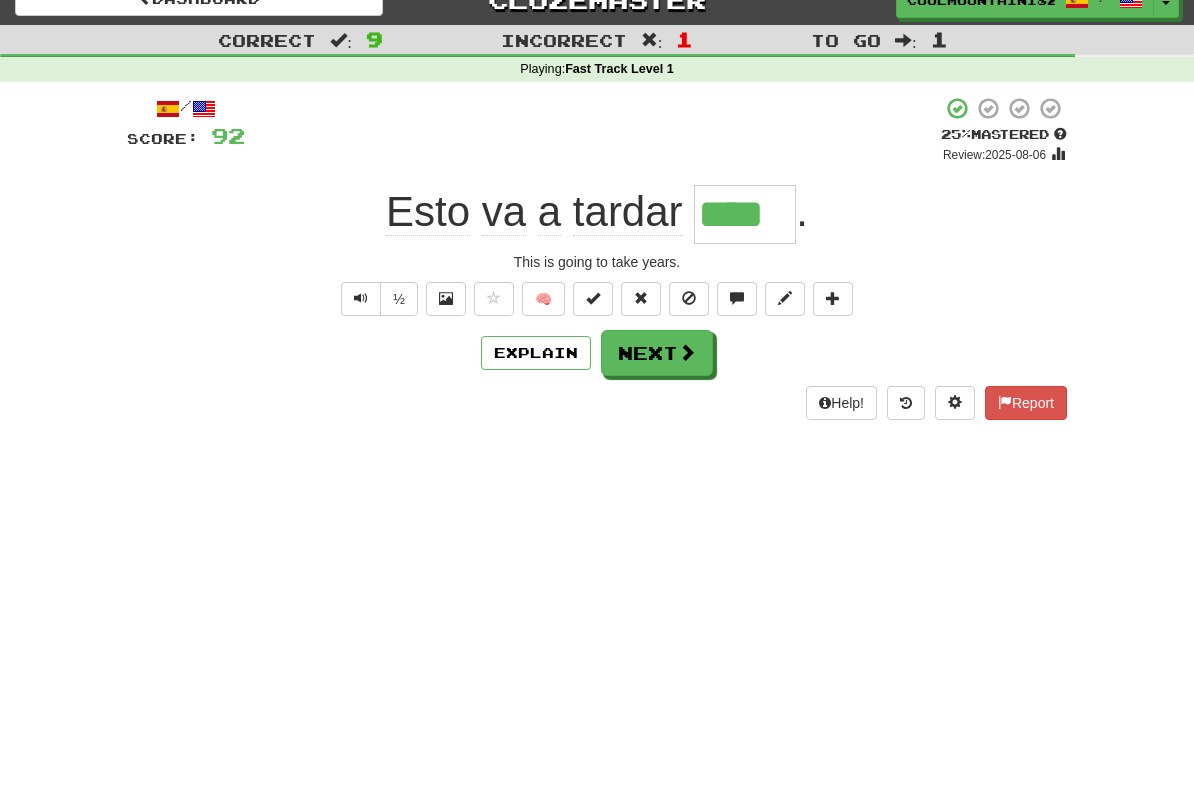 click on "Next" at bounding box center [657, 353] 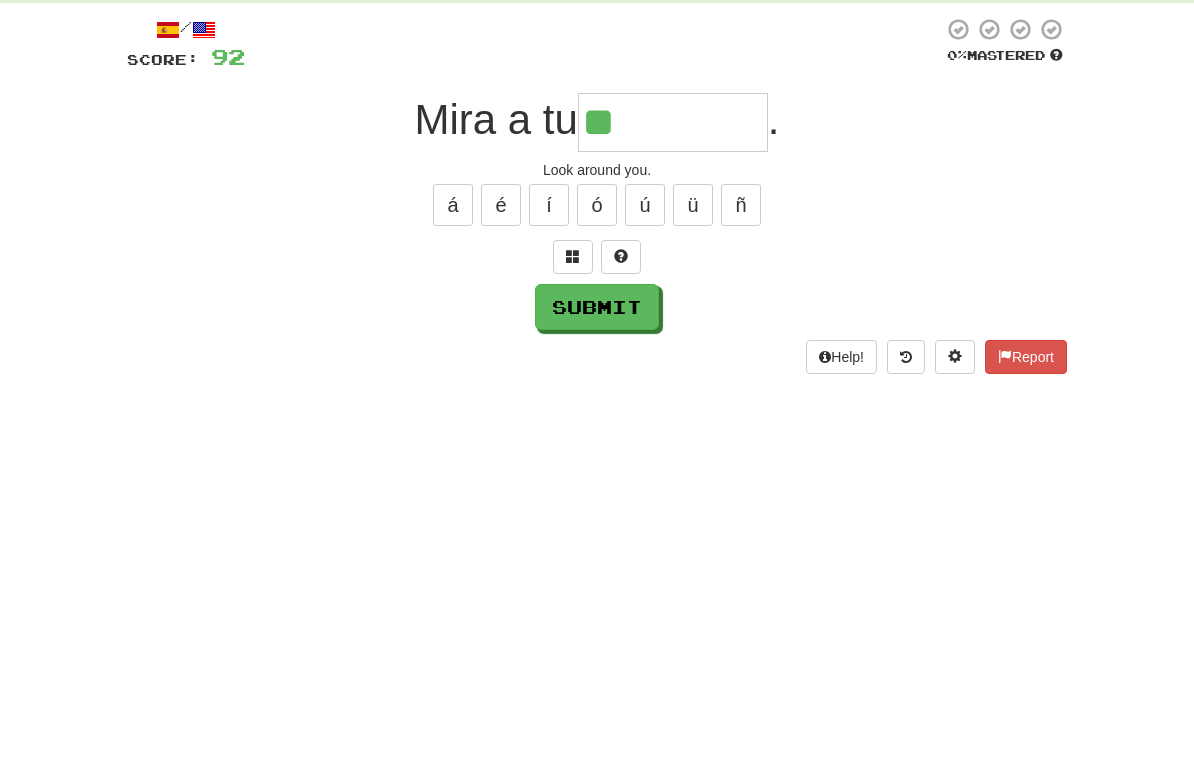 click at bounding box center [573, 335] 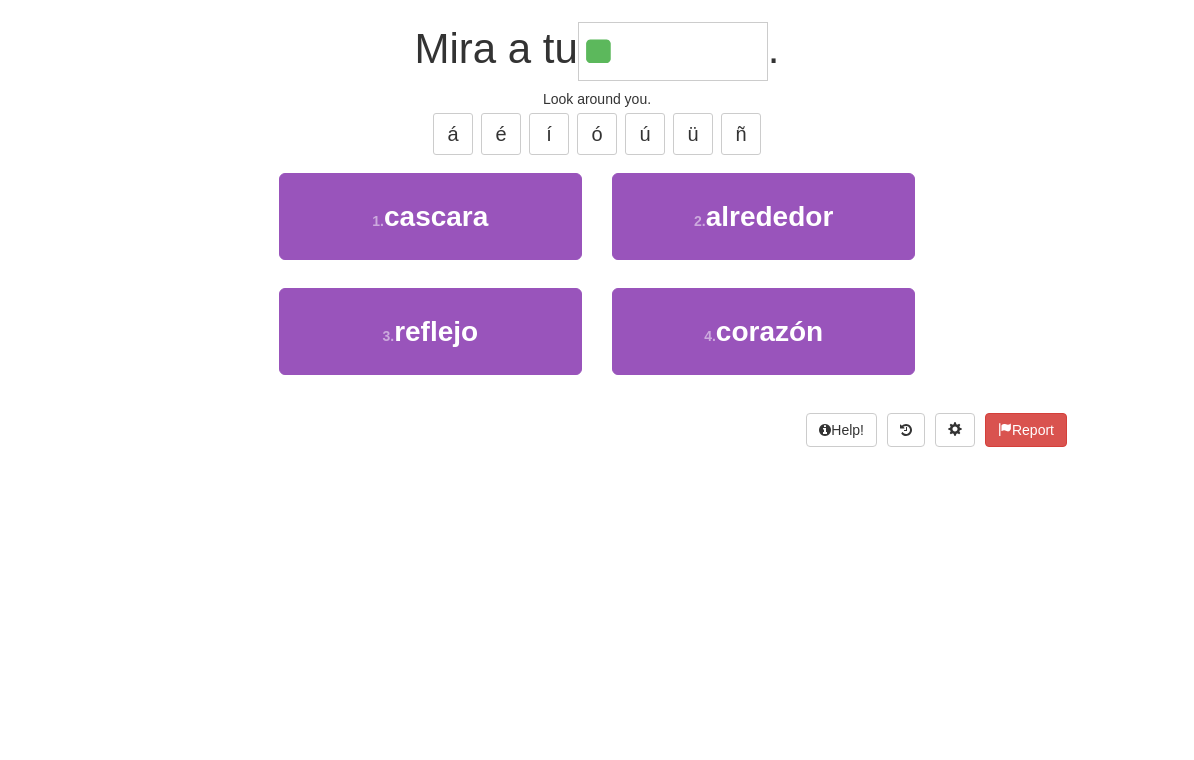 click on "alrededor" at bounding box center [770, 366] 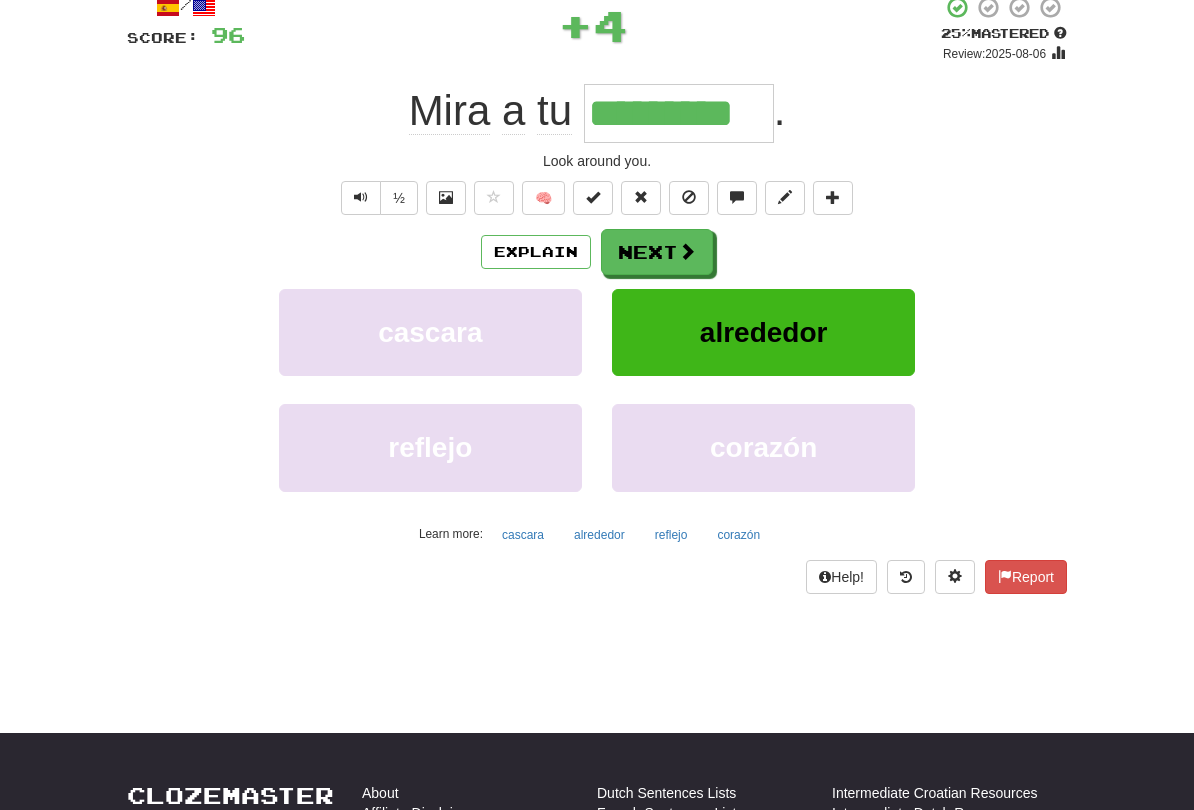 scroll, scrollTop: 11, scrollLeft: 0, axis: vertical 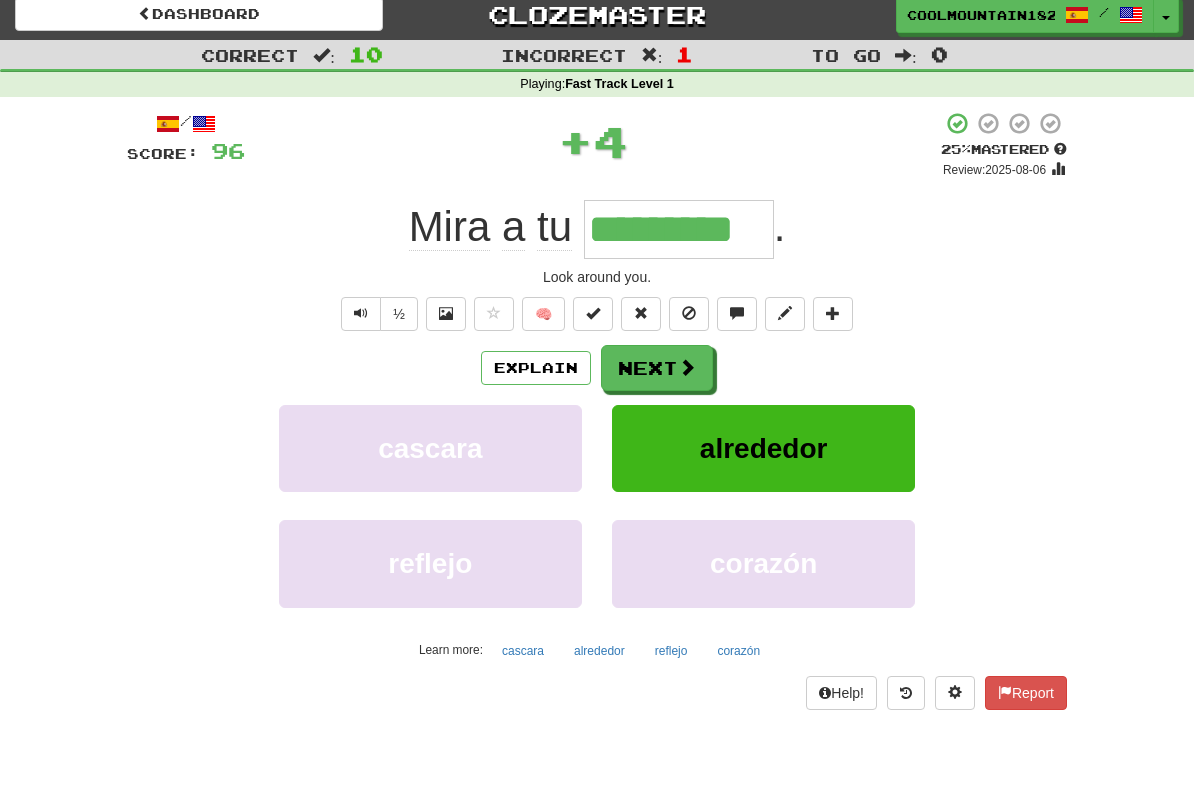 click at bounding box center [687, 367] 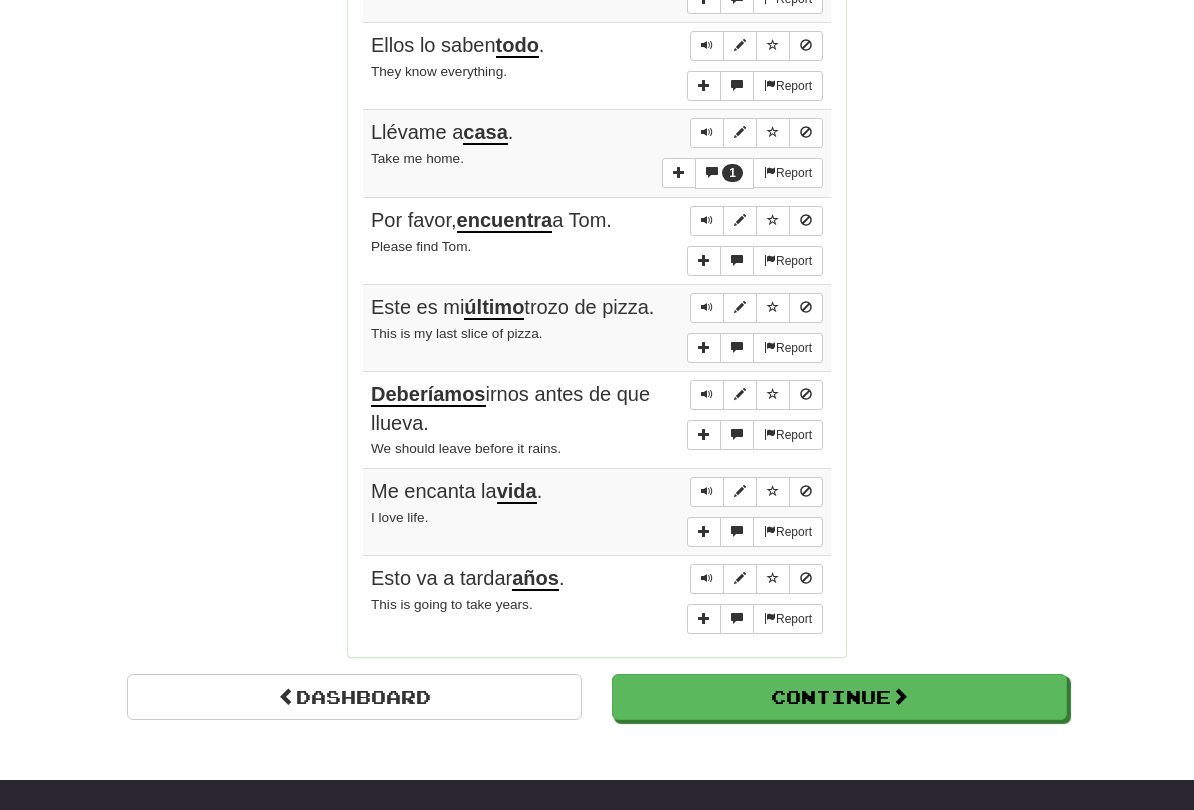 scroll, scrollTop: 1485, scrollLeft: 0, axis: vertical 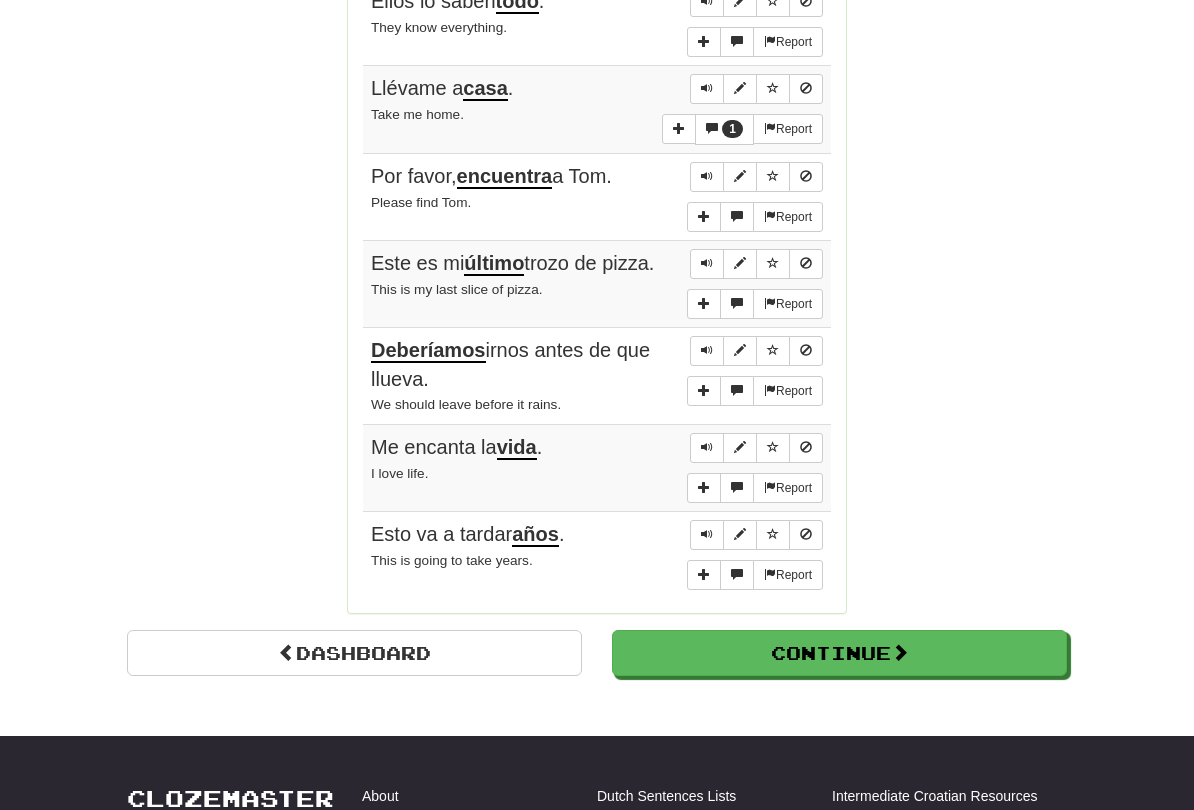 click on "Continue" at bounding box center [839, 654] 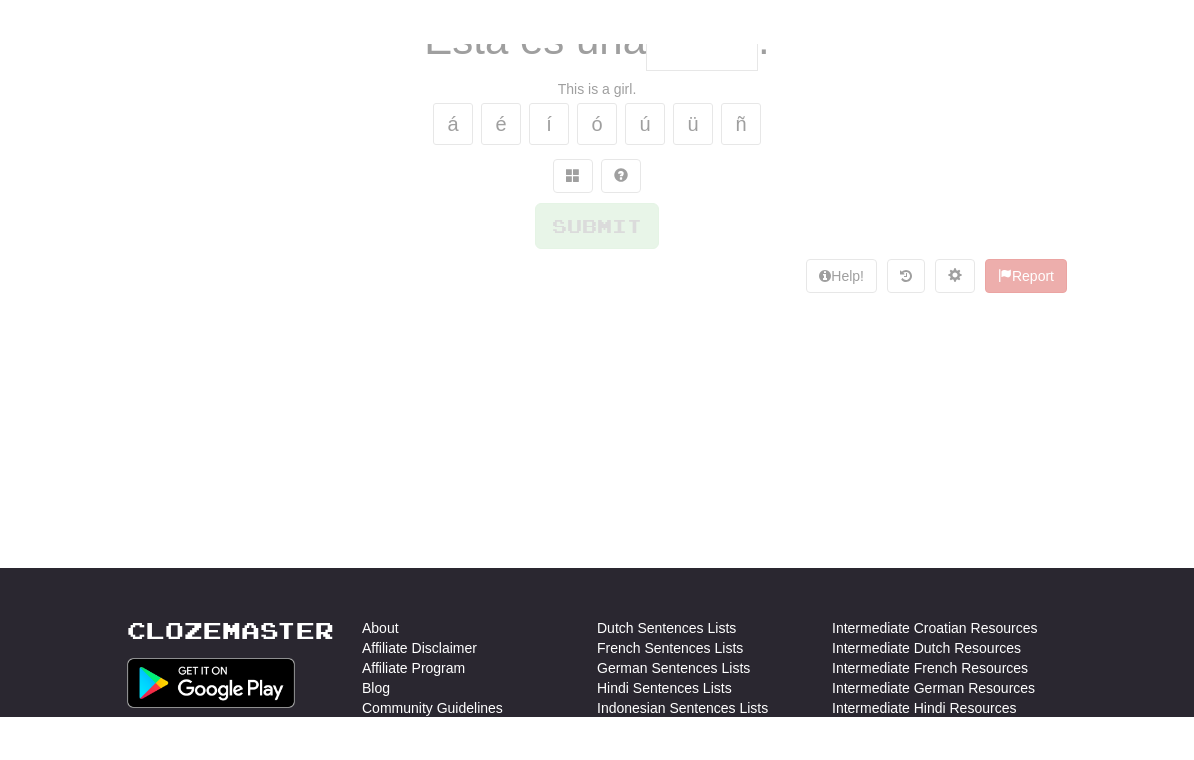 scroll, scrollTop: 0, scrollLeft: 0, axis: both 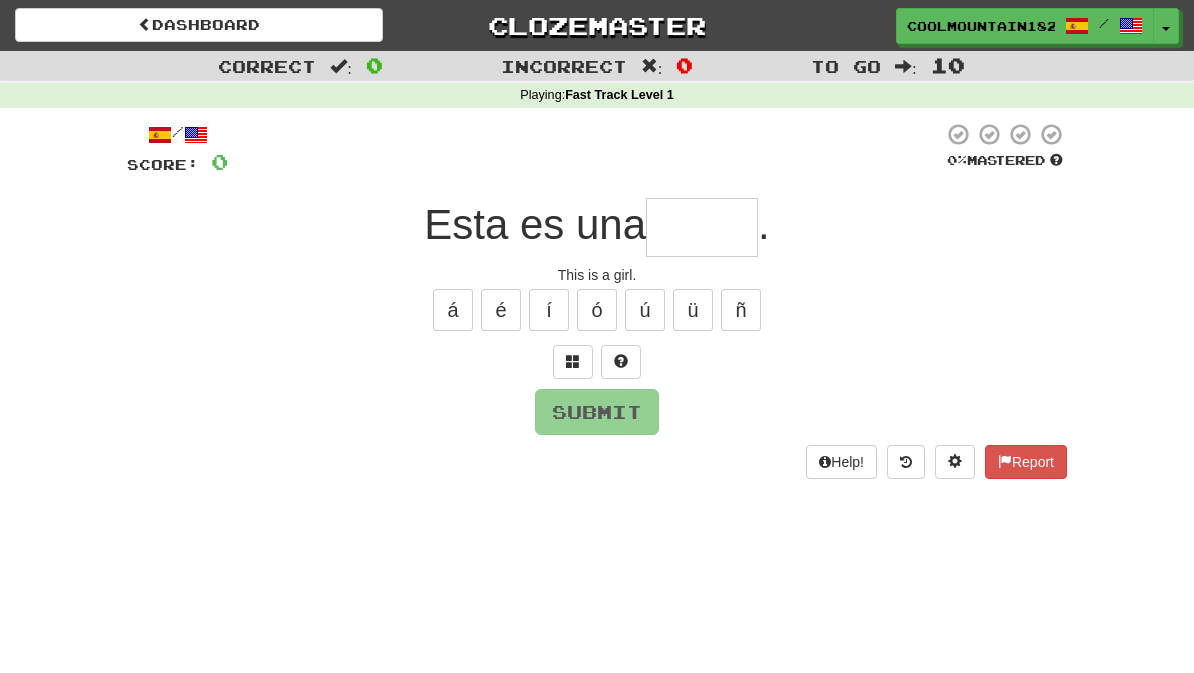 click at bounding box center [702, 227] 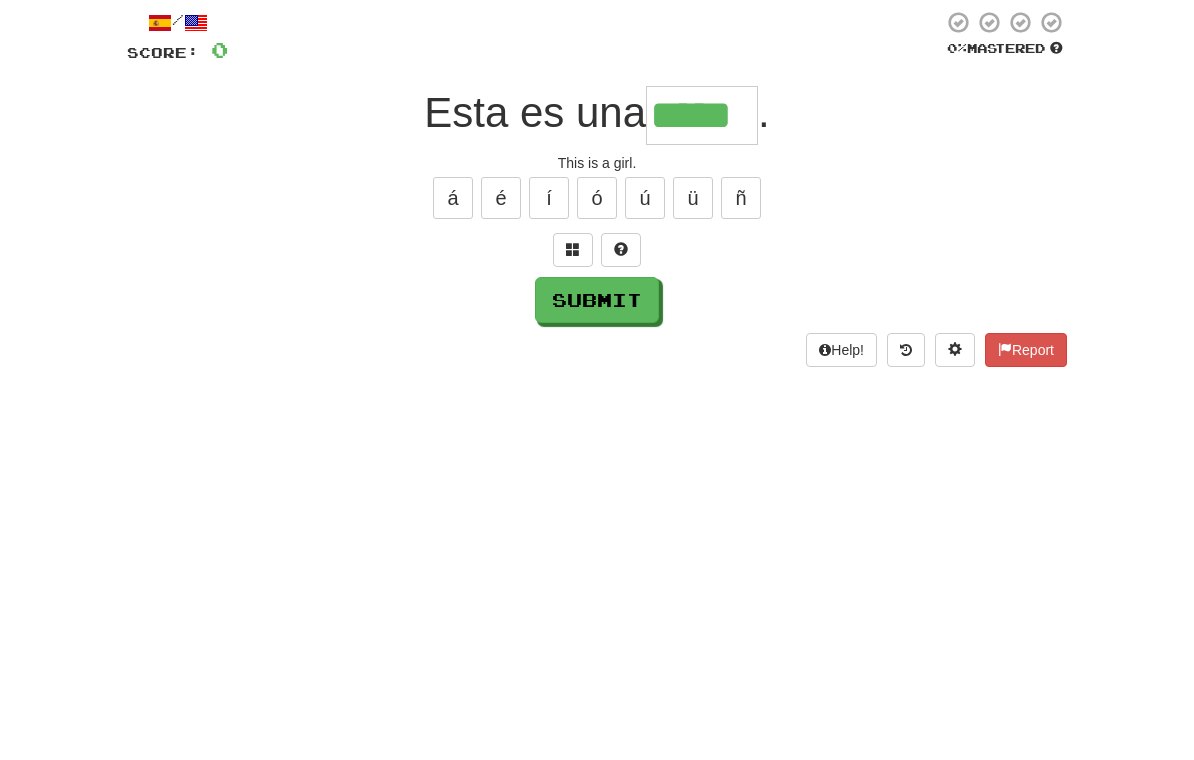 type on "*****" 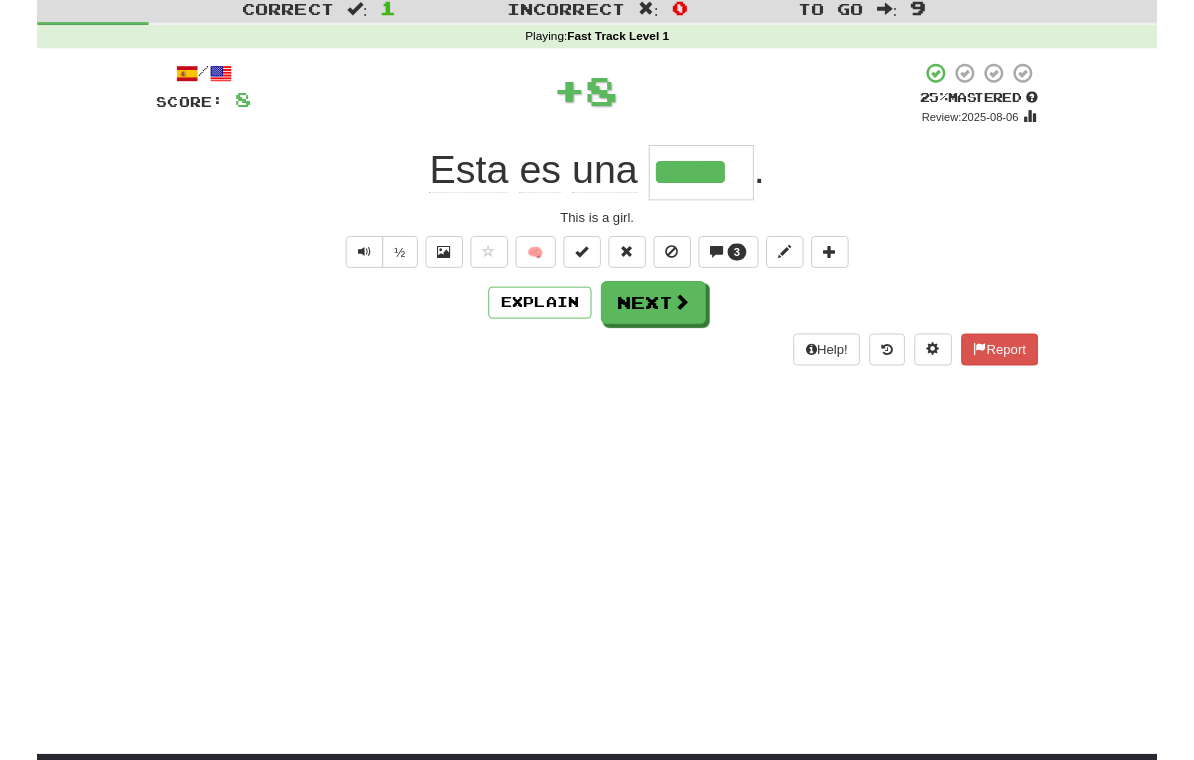 scroll, scrollTop: 0, scrollLeft: 0, axis: both 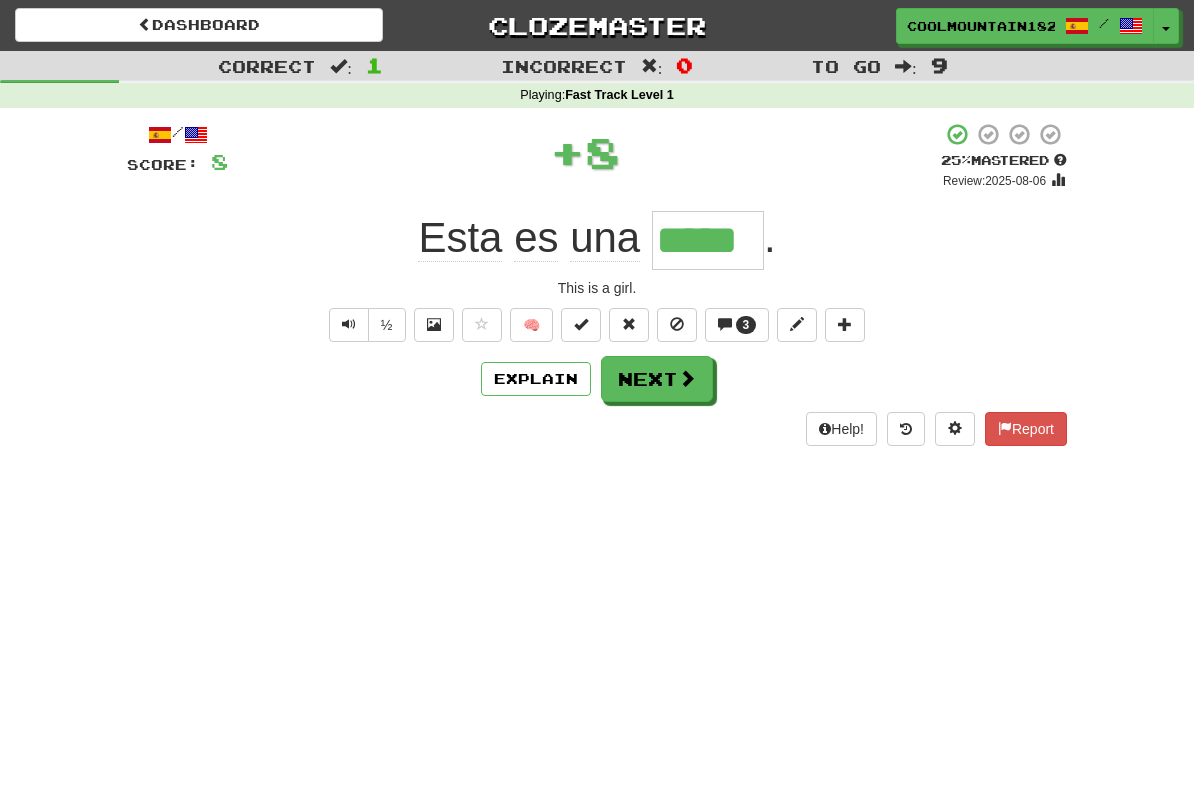 click at bounding box center (687, 378) 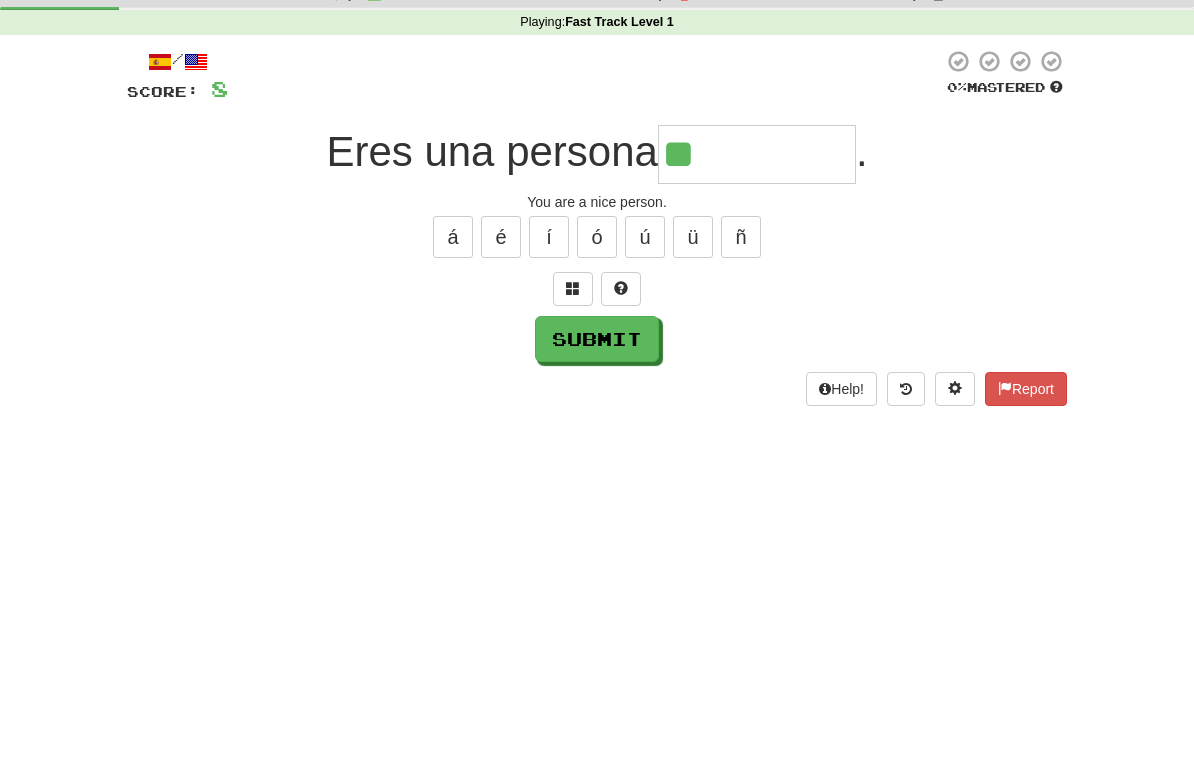 type on "*" 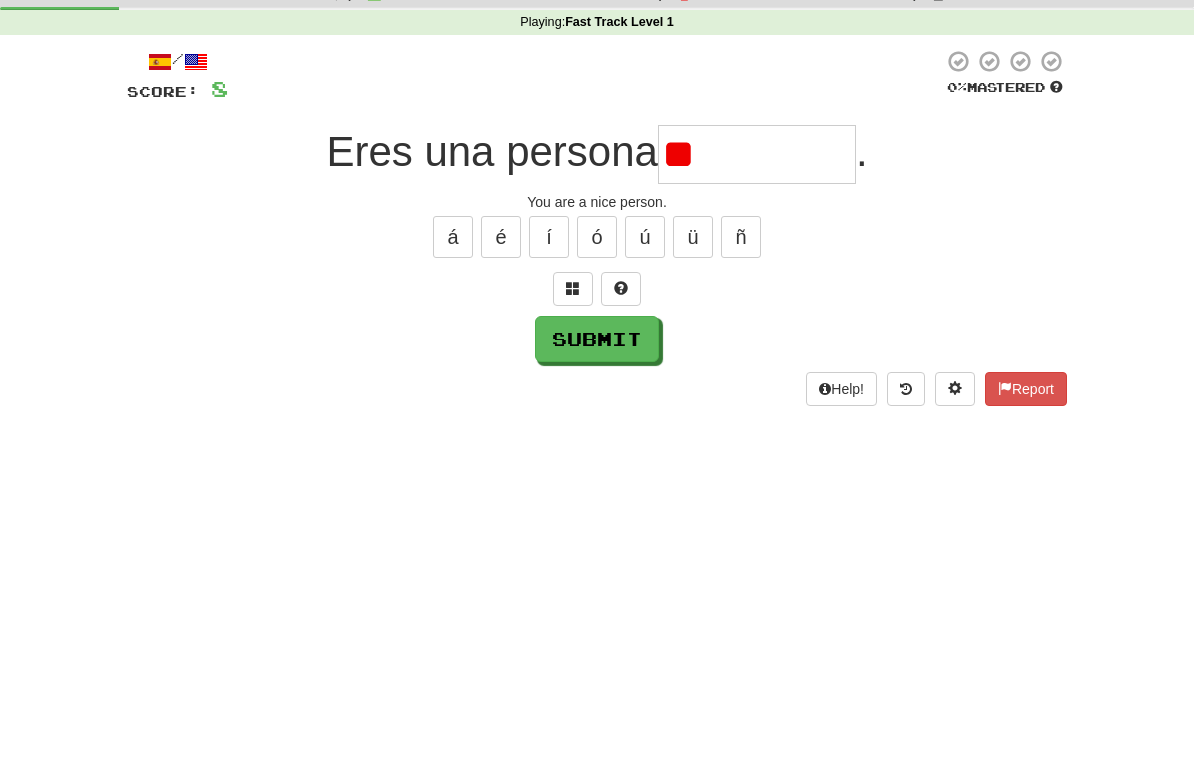 type on "*" 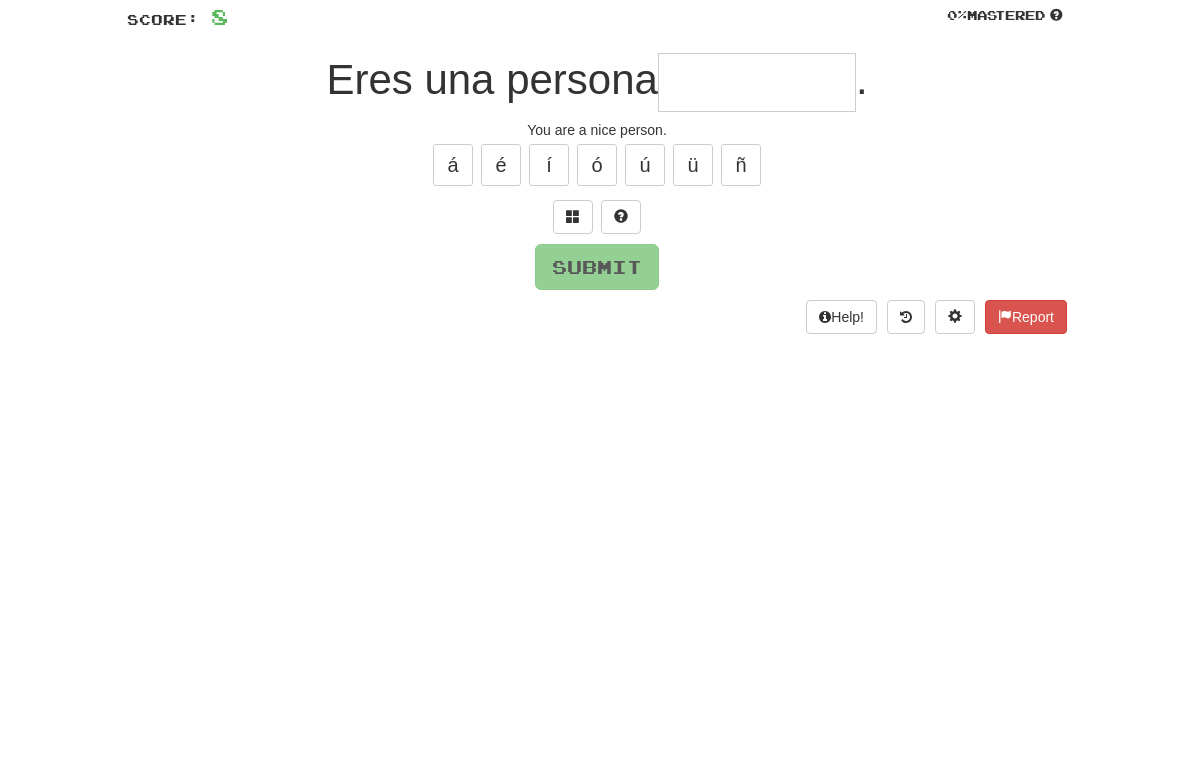 click at bounding box center [573, 361] 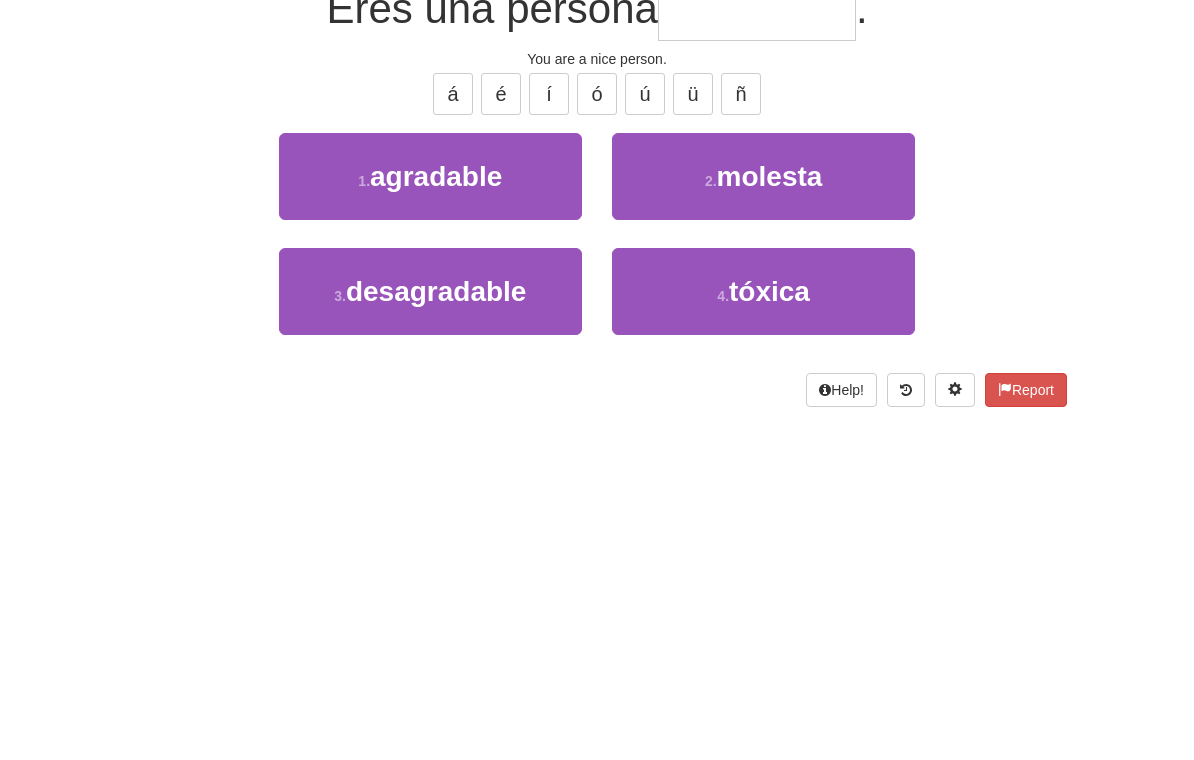 click on "1 .  agradable" at bounding box center [430, 392] 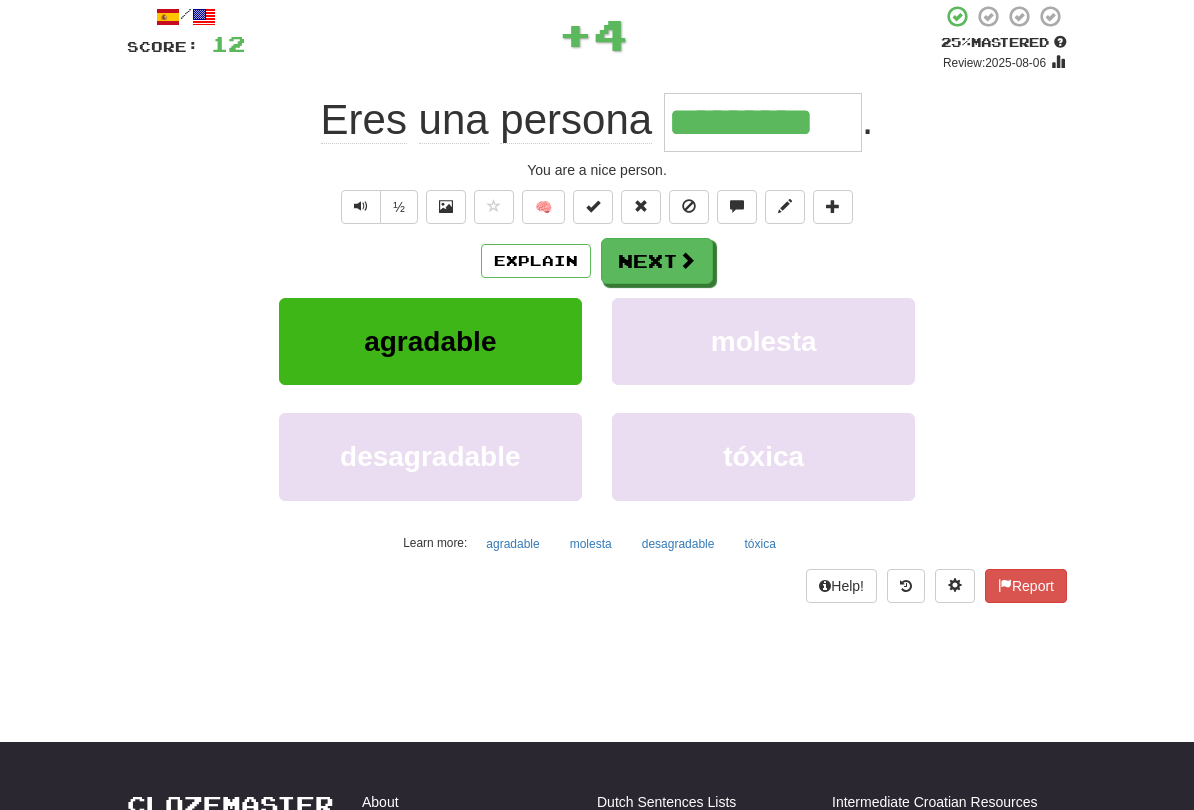 scroll, scrollTop: 118, scrollLeft: 0, axis: vertical 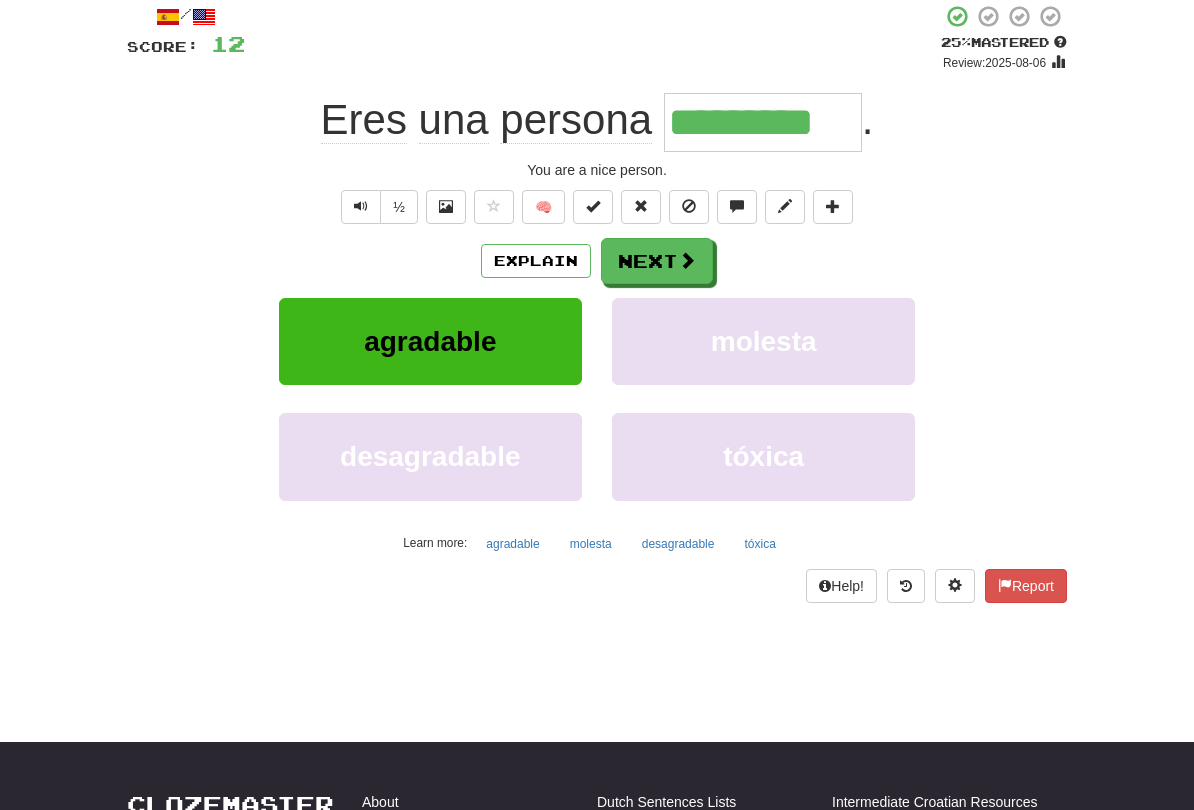click on "Next" at bounding box center [657, 261] 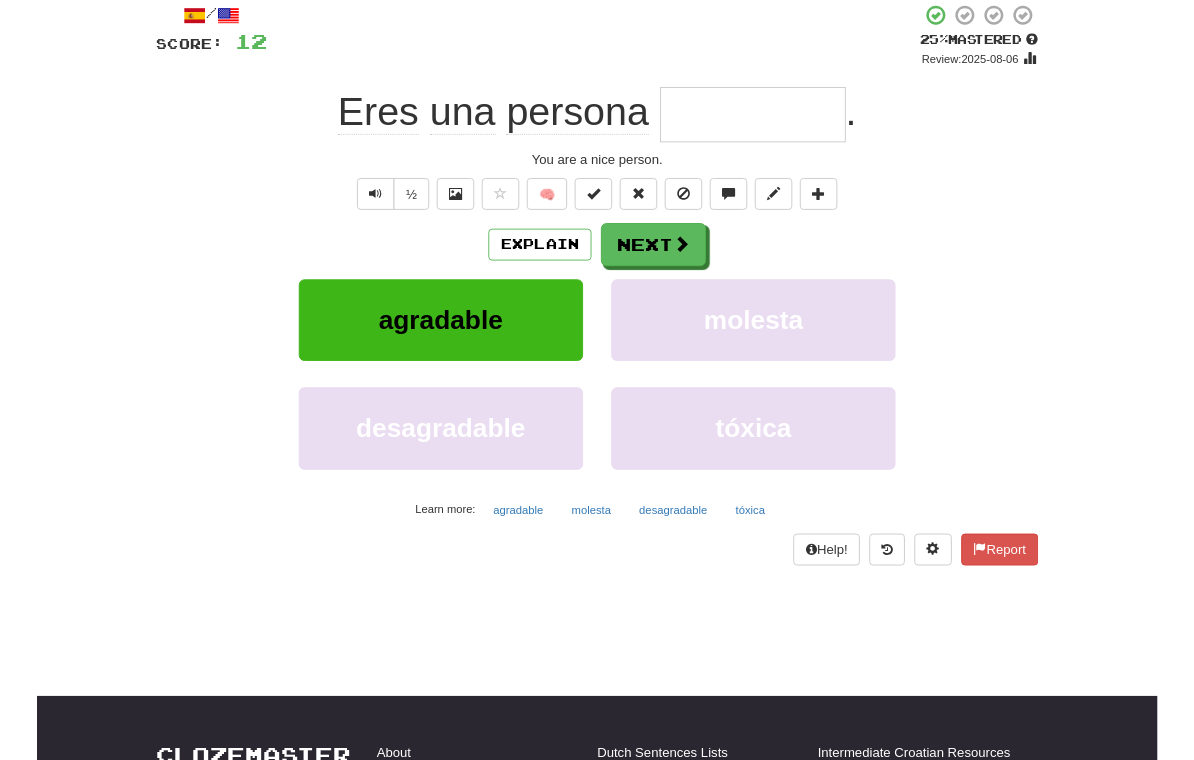 scroll, scrollTop: 117, scrollLeft: 0, axis: vertical 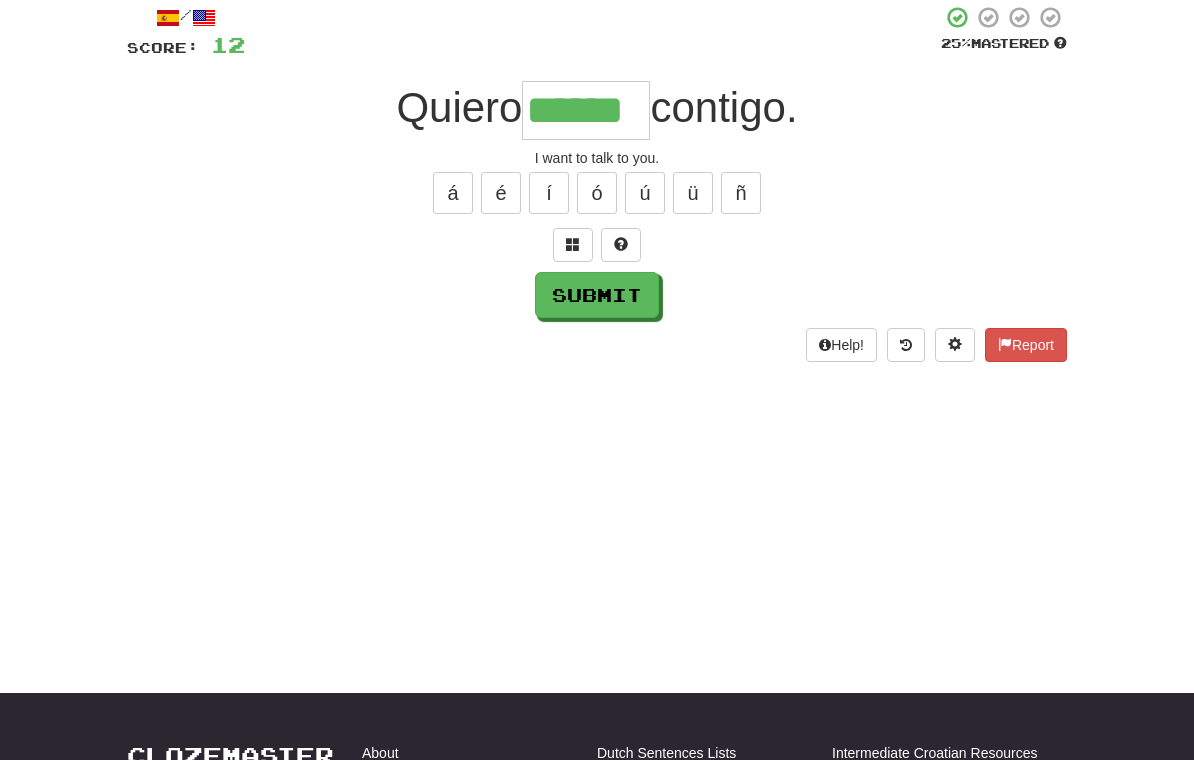type on "******" 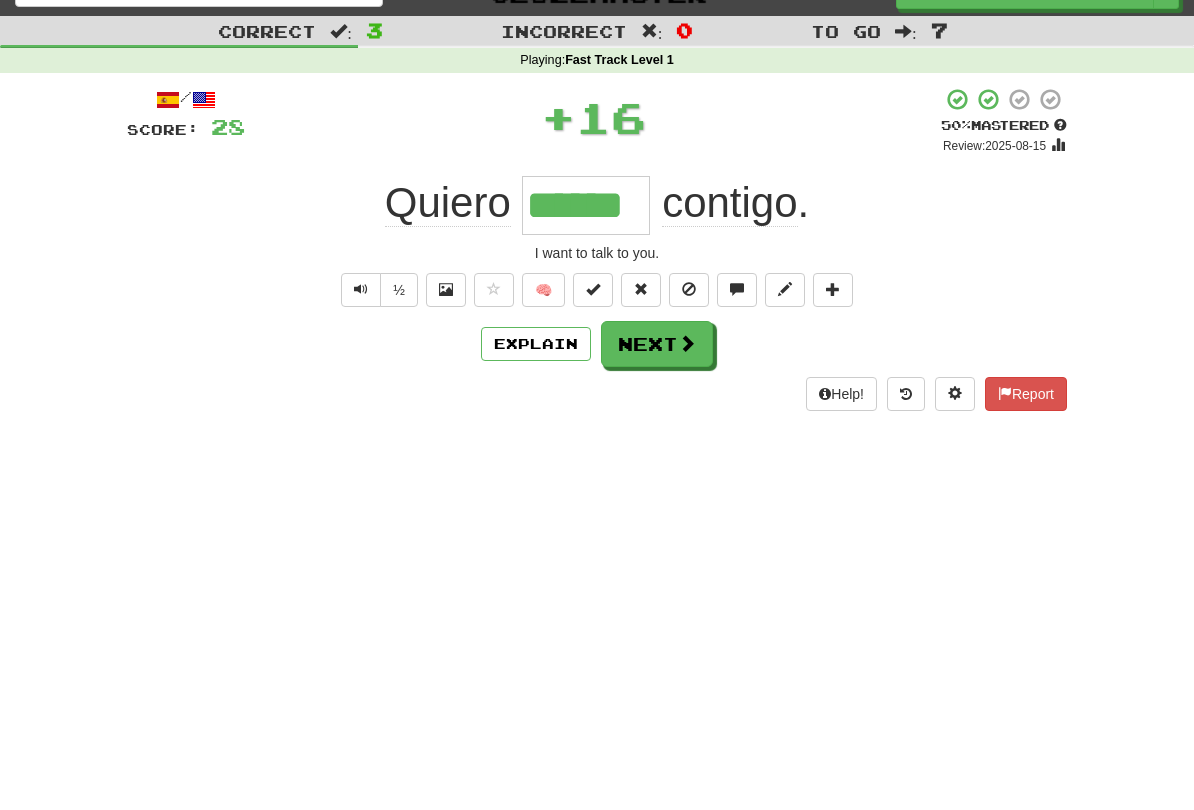 scroll, scrollTop: 34, scrollLeft: 0, axis: vertical 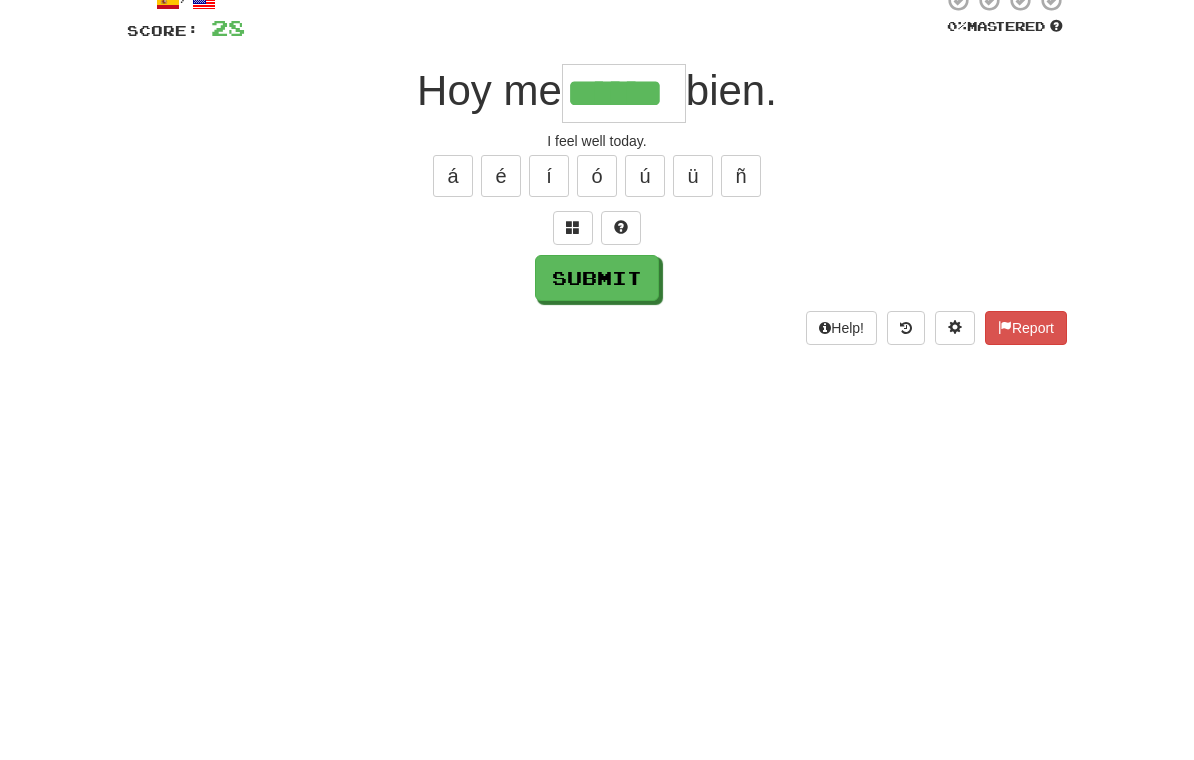 type on "******" 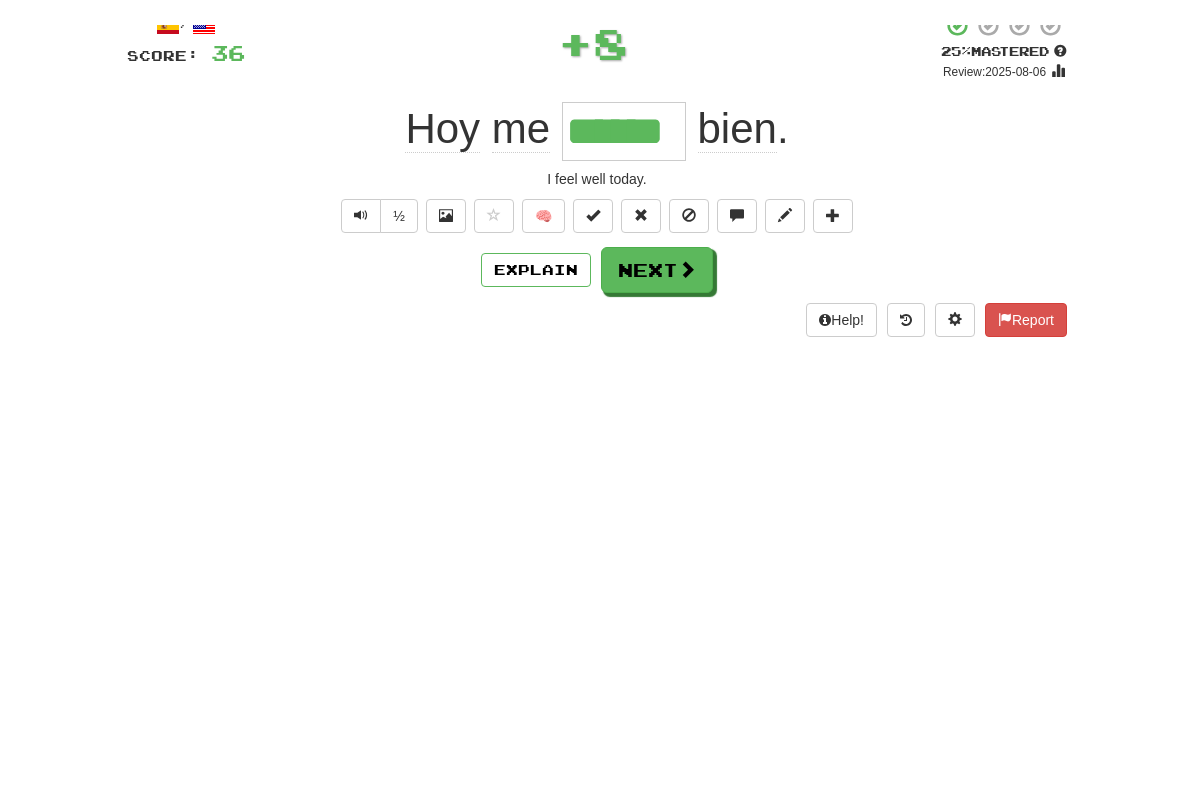 scroll, scrollTop: 135, scrollLeft: 0, axis: vertical 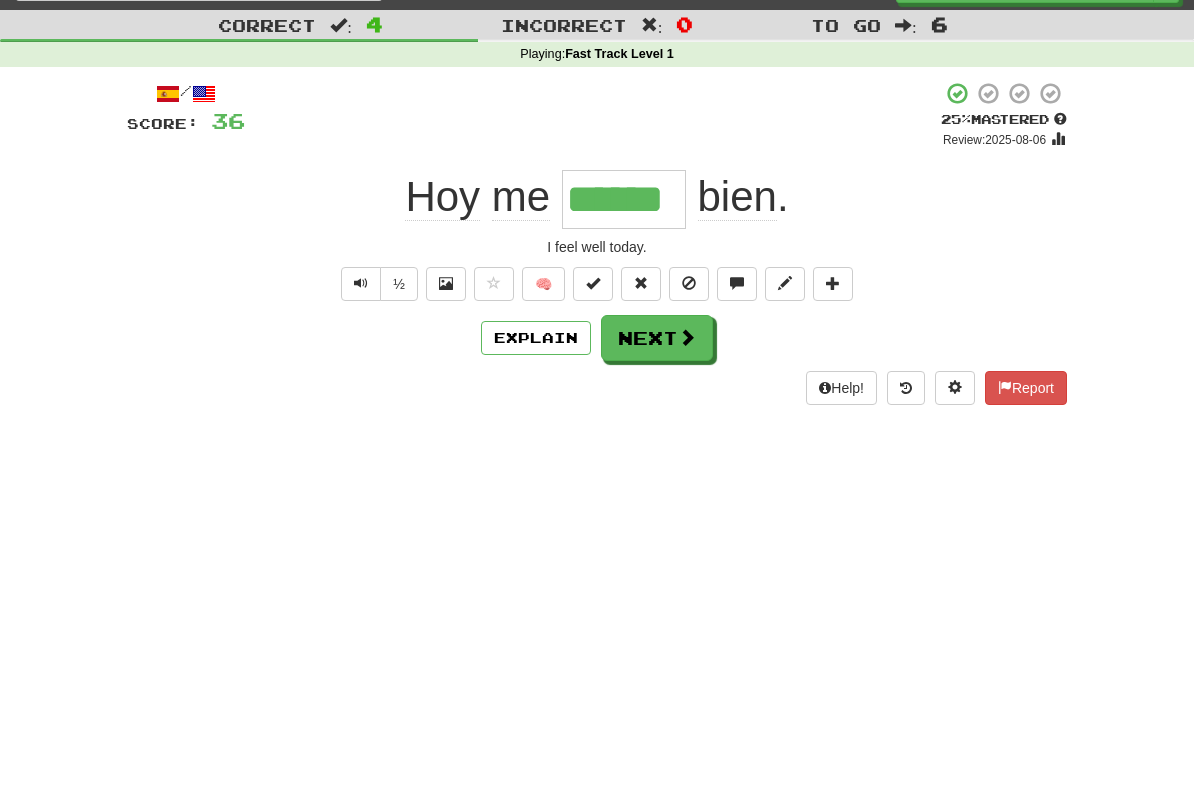 click at bounding box center [687, 337] 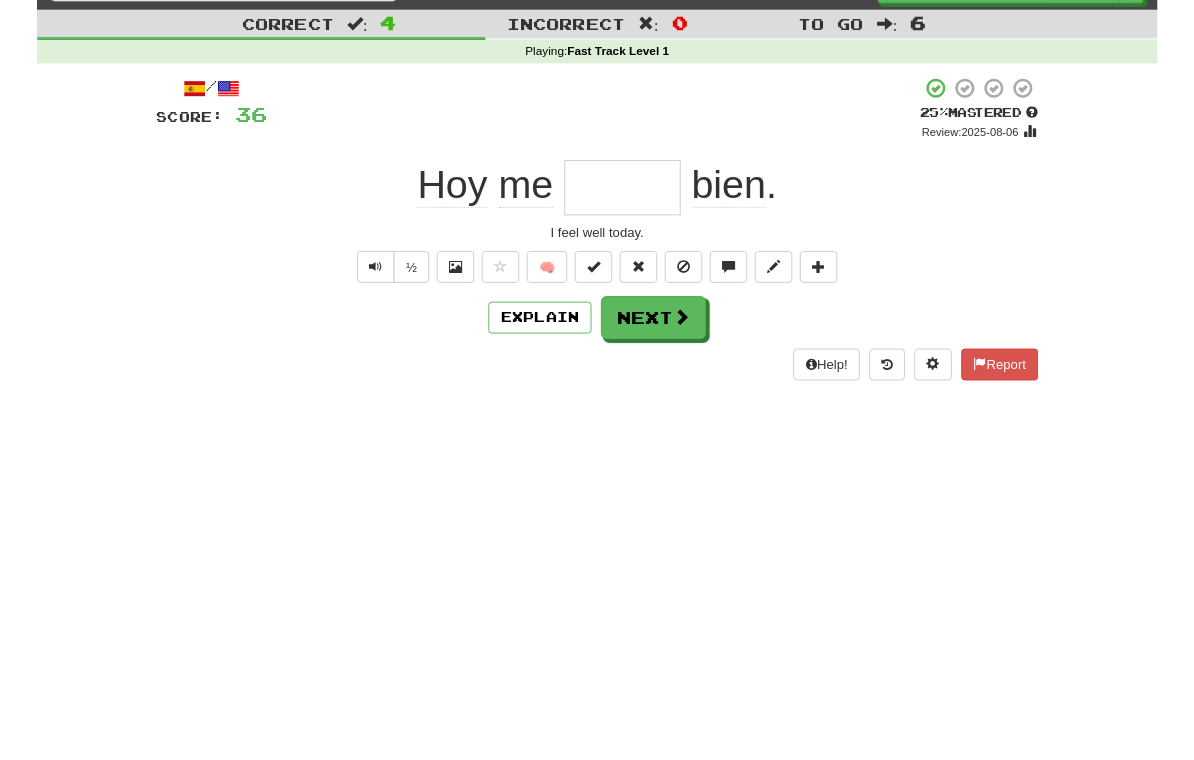 scroll, scrollTop: 40, scrollLeft: 0, axis: vertical 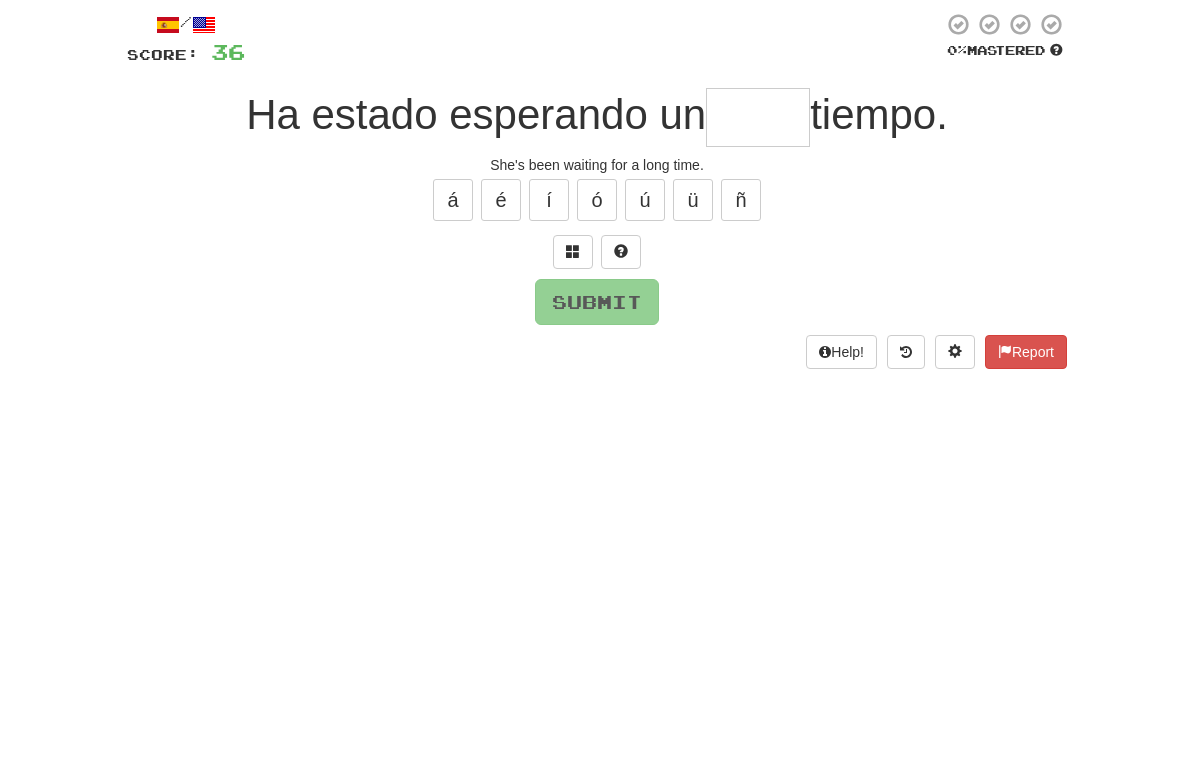 click at bounding box center [573, 322] 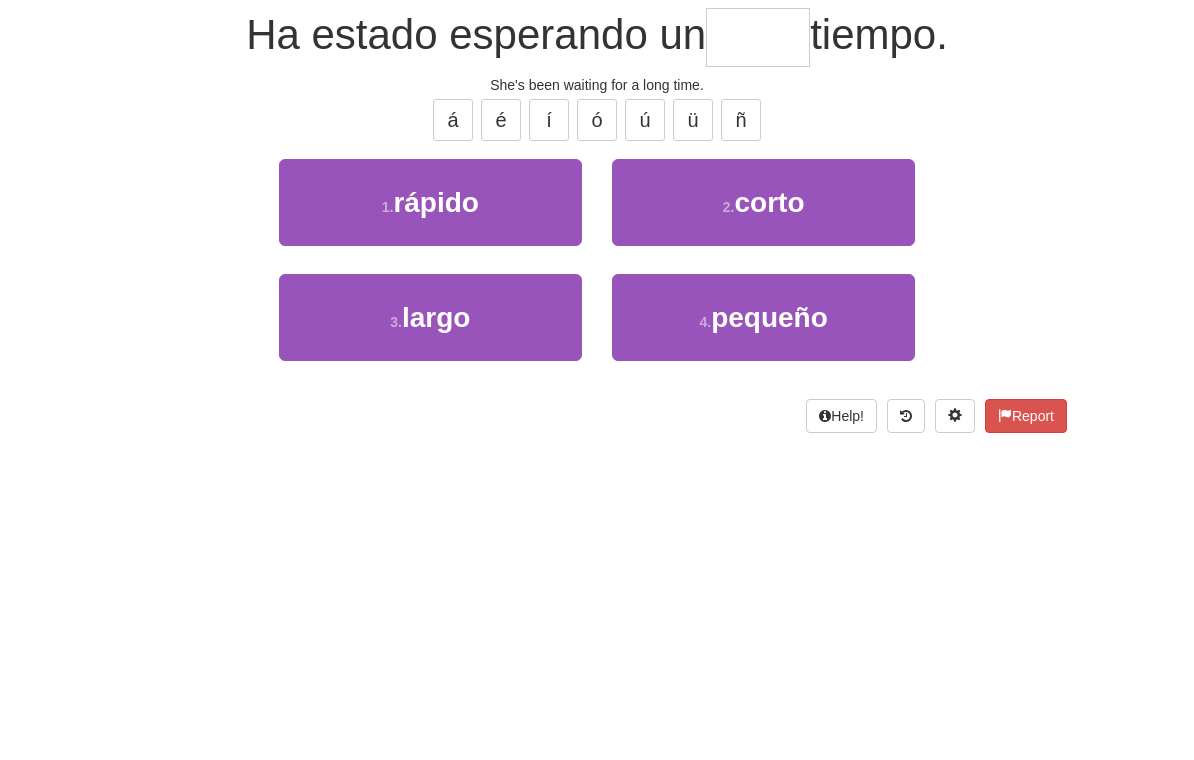 click on "3 .  largo" at bounding box center [430, 467] 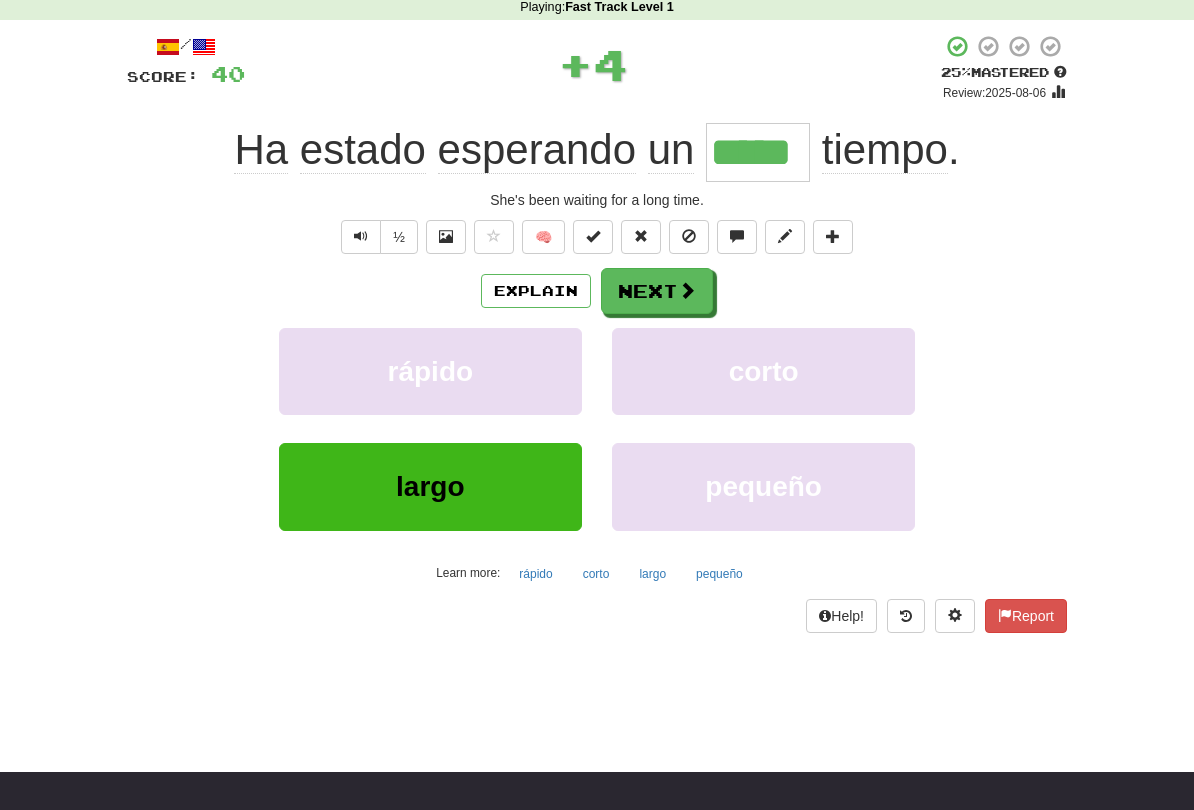 scroll, scrollTop: 88, scrollLeft: 0, axis: vertical 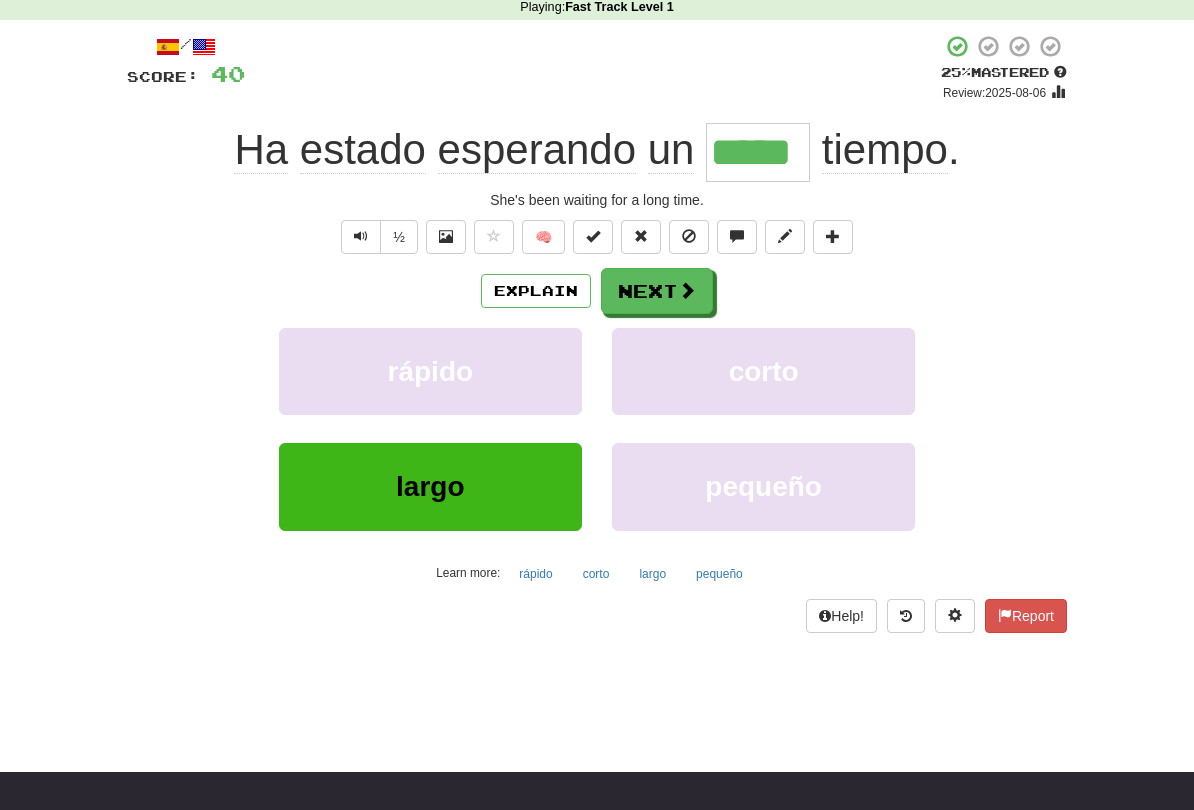 click at bounding box center [687, 290] 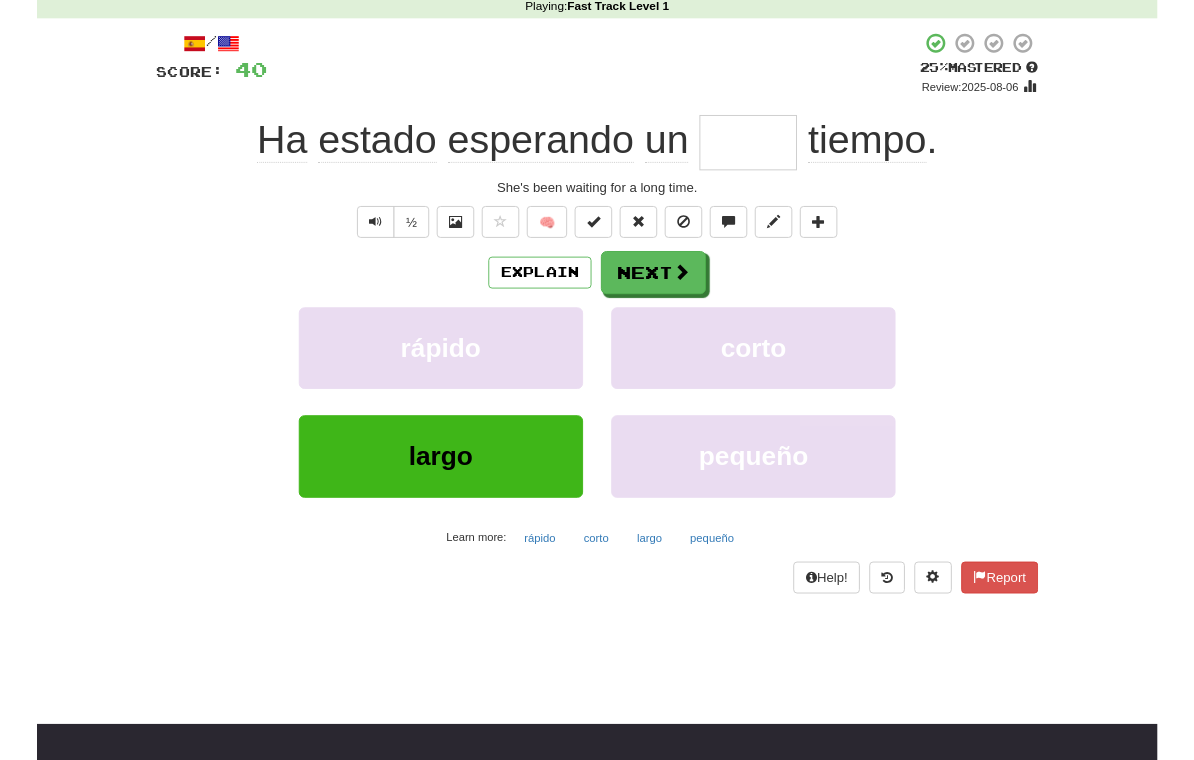 scroll, scrollTop: 87, scrollLeft: 0, axis: vertical 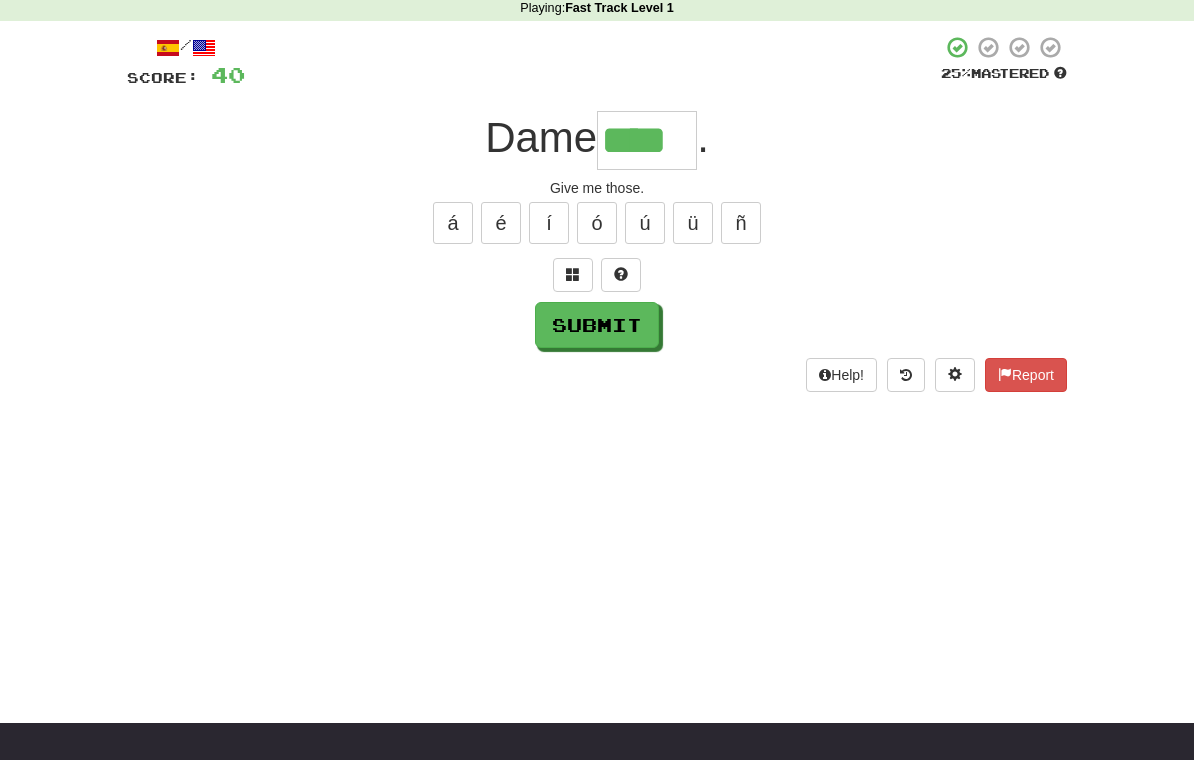 type on "****" 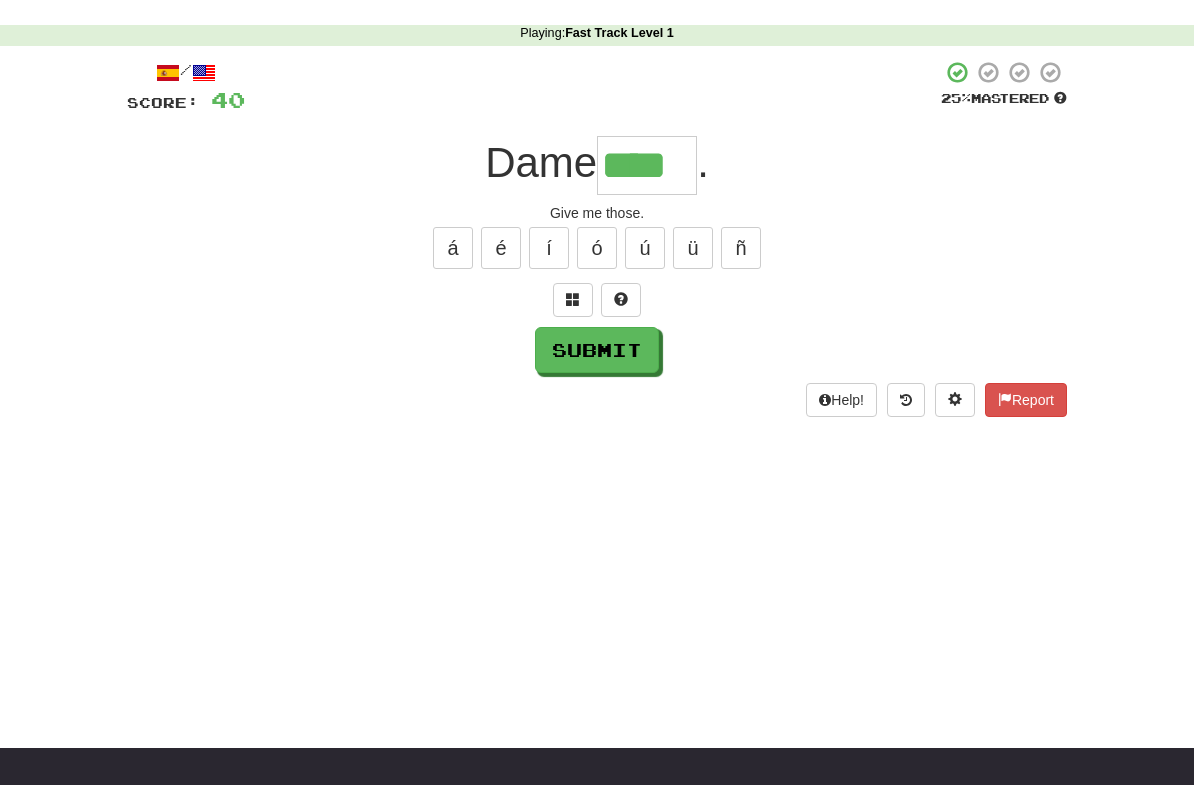 scroll, scrollTop: 88, scrollLeft: 0, axis: vertical 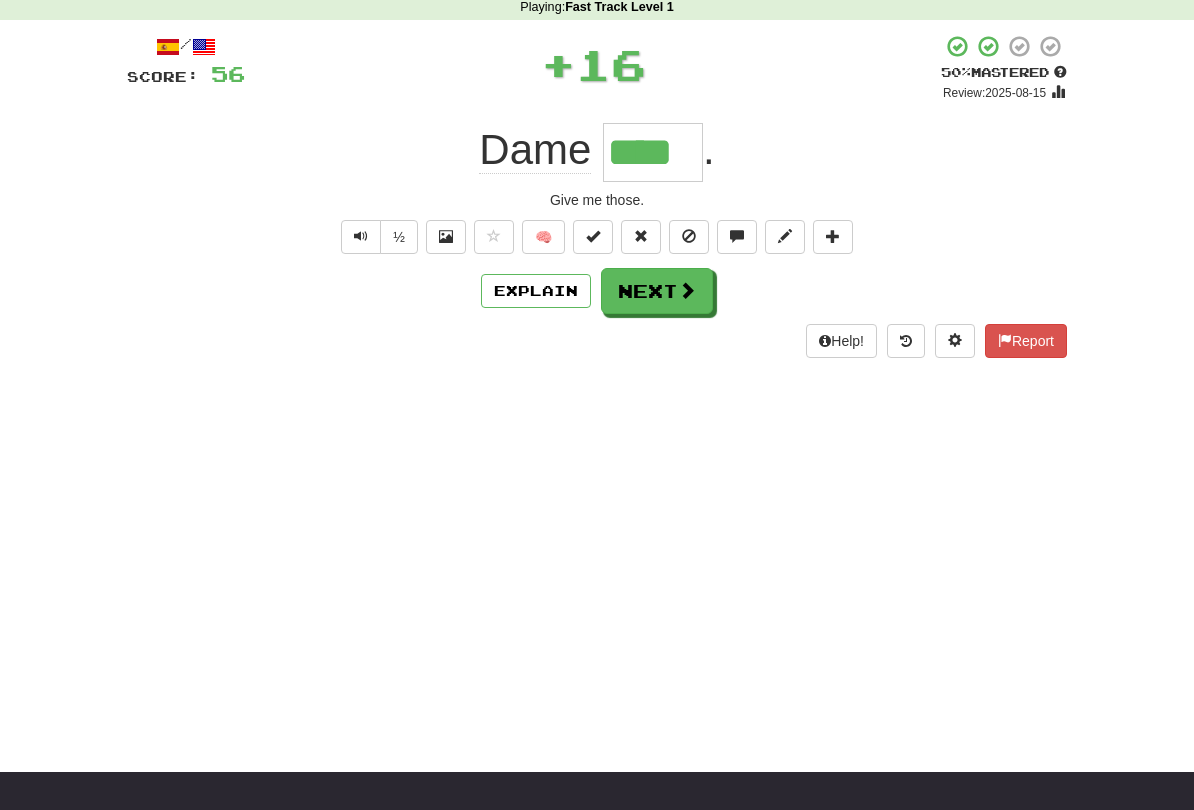 click at bounding box center (687, 290) 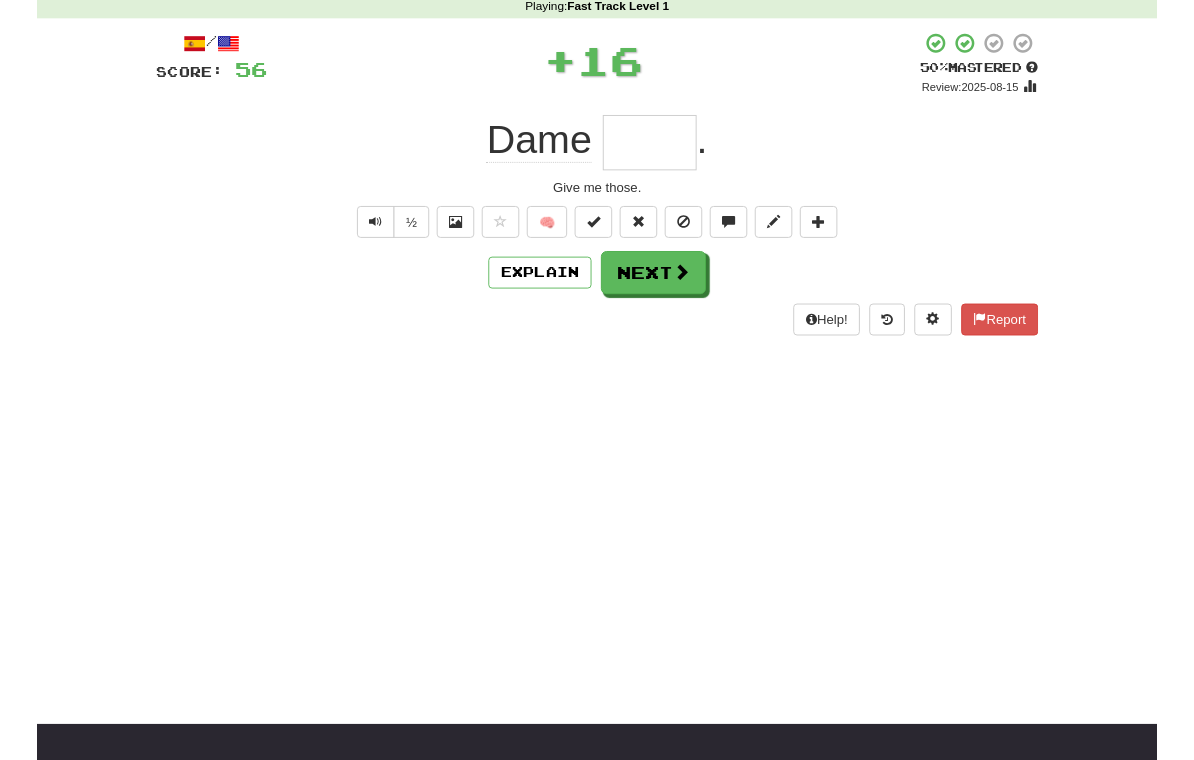 scroll, scrollTop: 87, scrollLeft: 0, axis: vertical 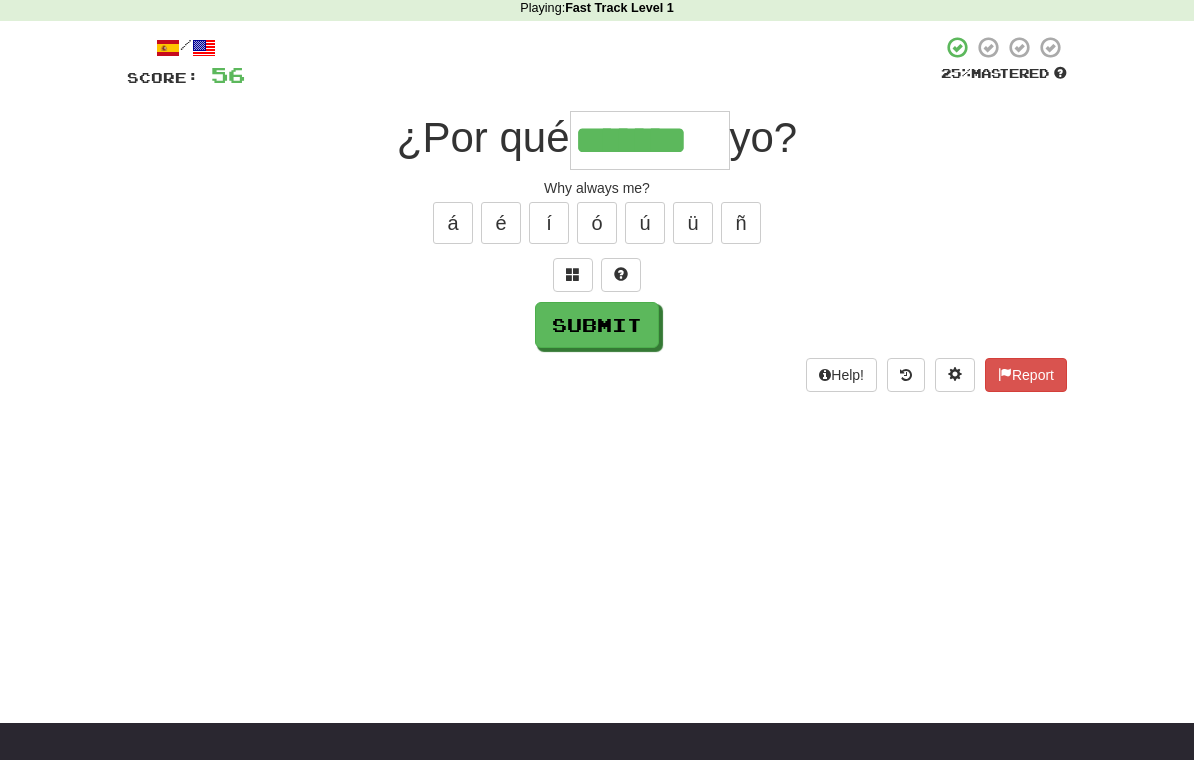 type on "*******" 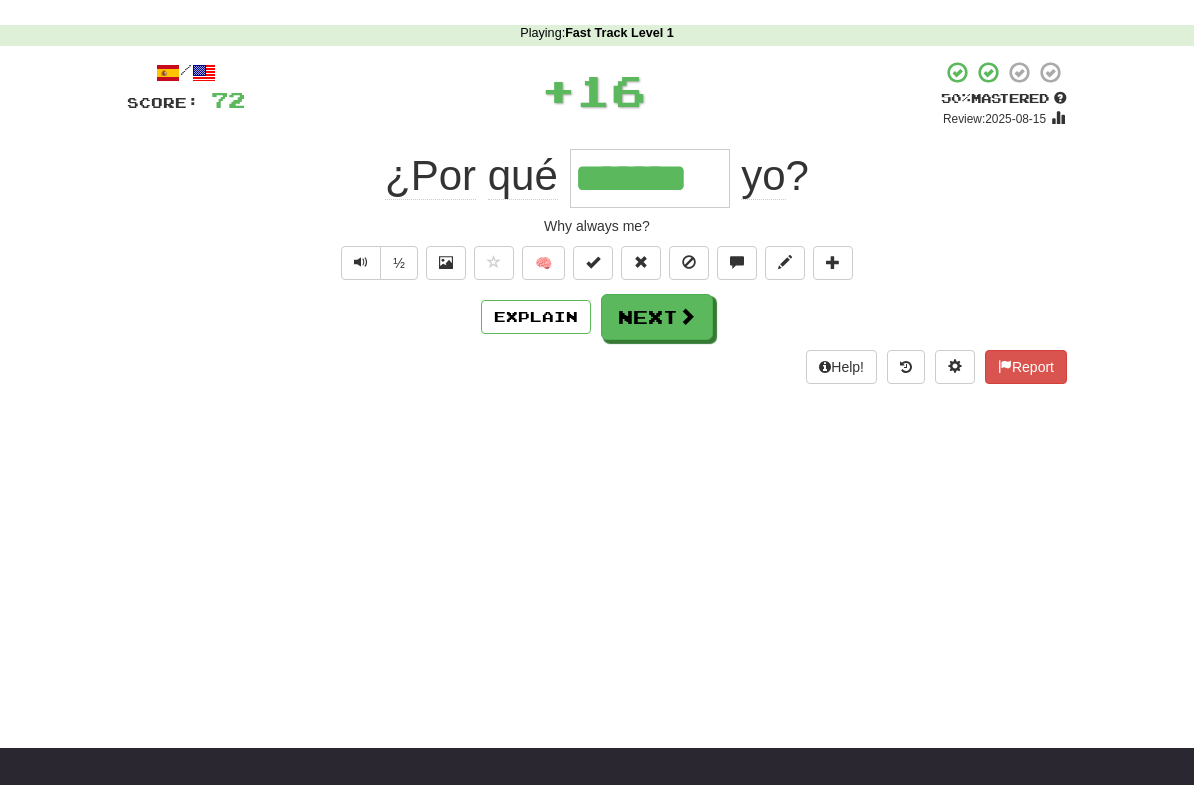 scroll, scrollTop: 88, scrollLeft: 0, axis: vertical 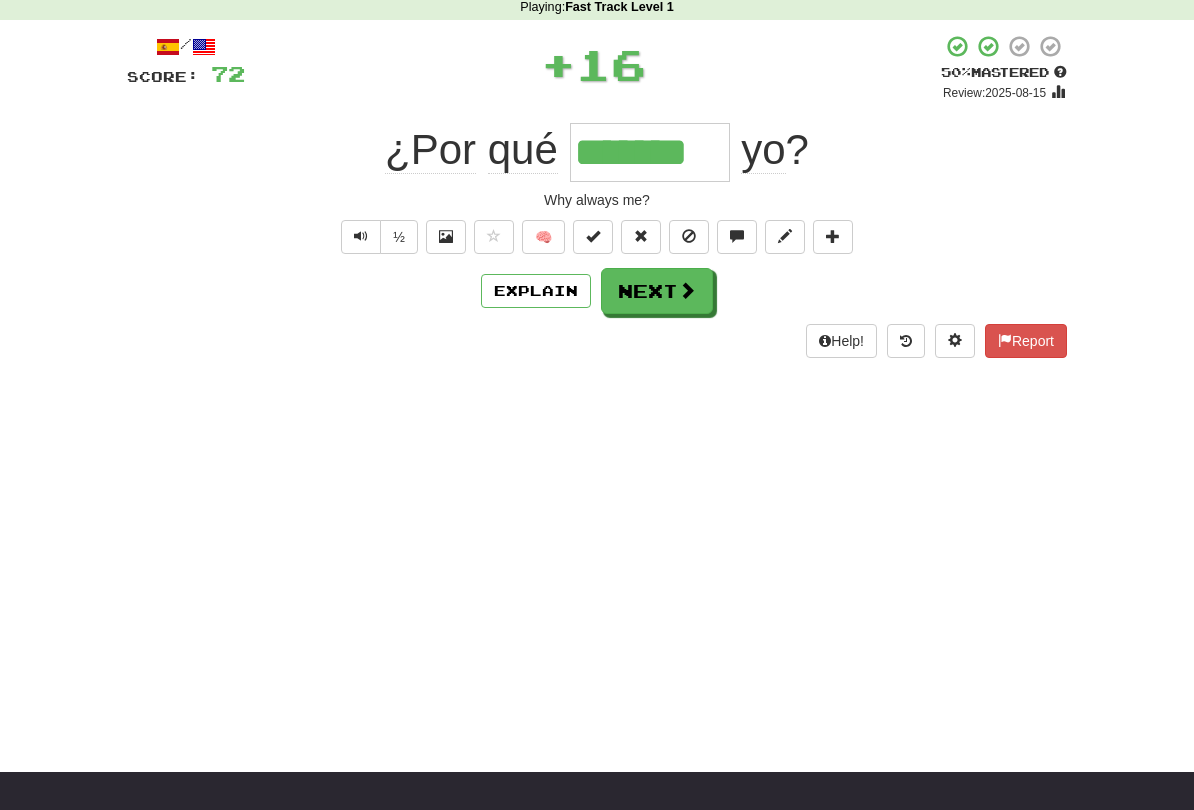 click at bounding box center (687, 290) 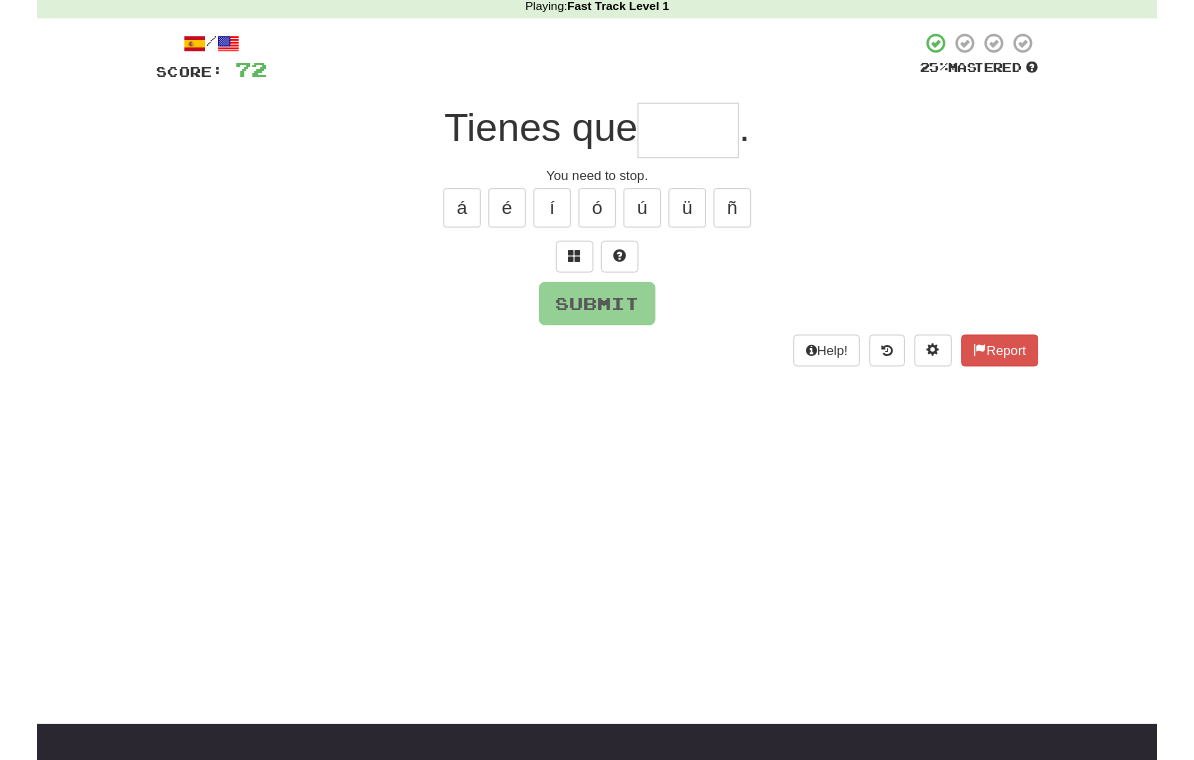 scroll, scrollTop: 87, scrollLeft: 0, axis: vertical 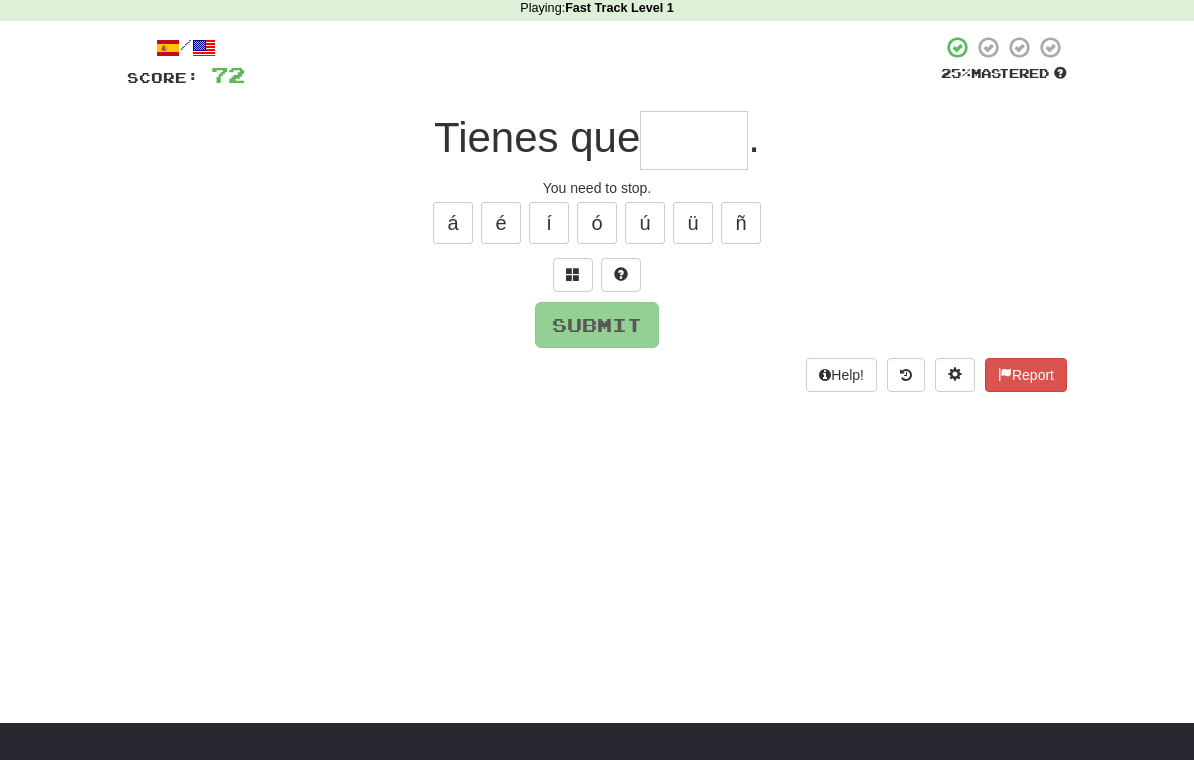 click at bounding box center (573, 275) 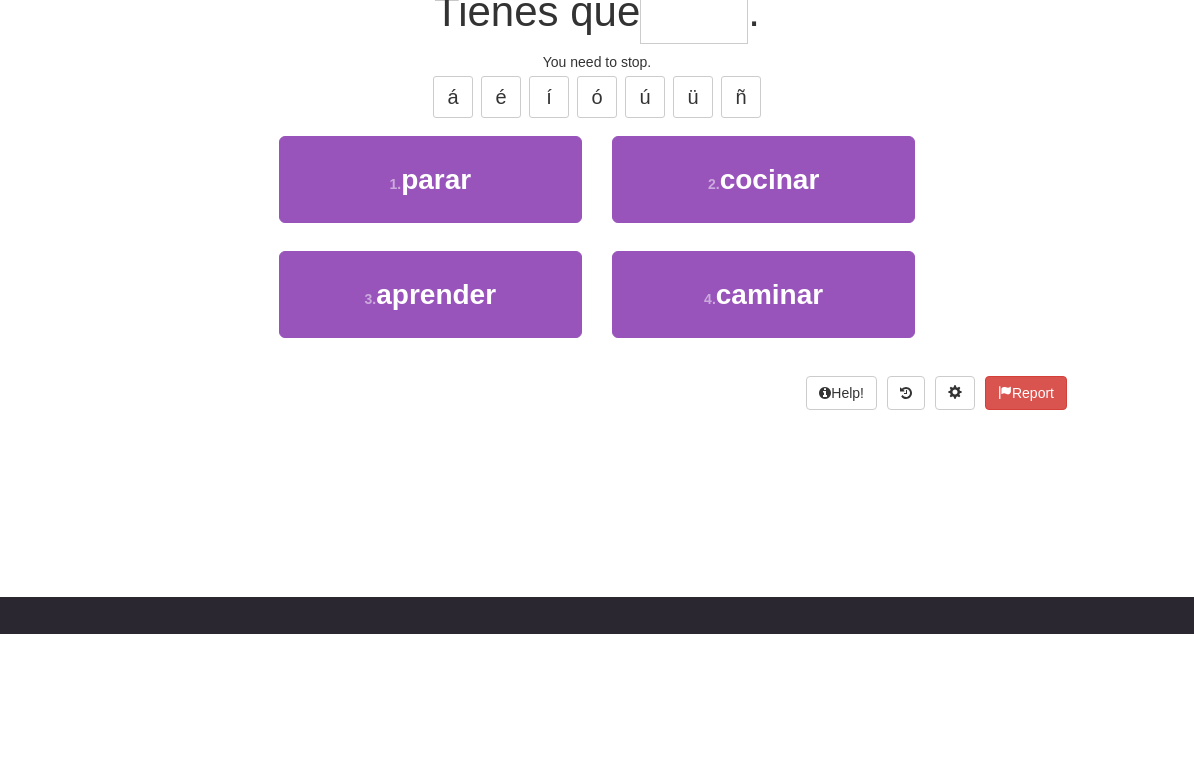 click on "1 .  parar" at bounding box center [430, 305] 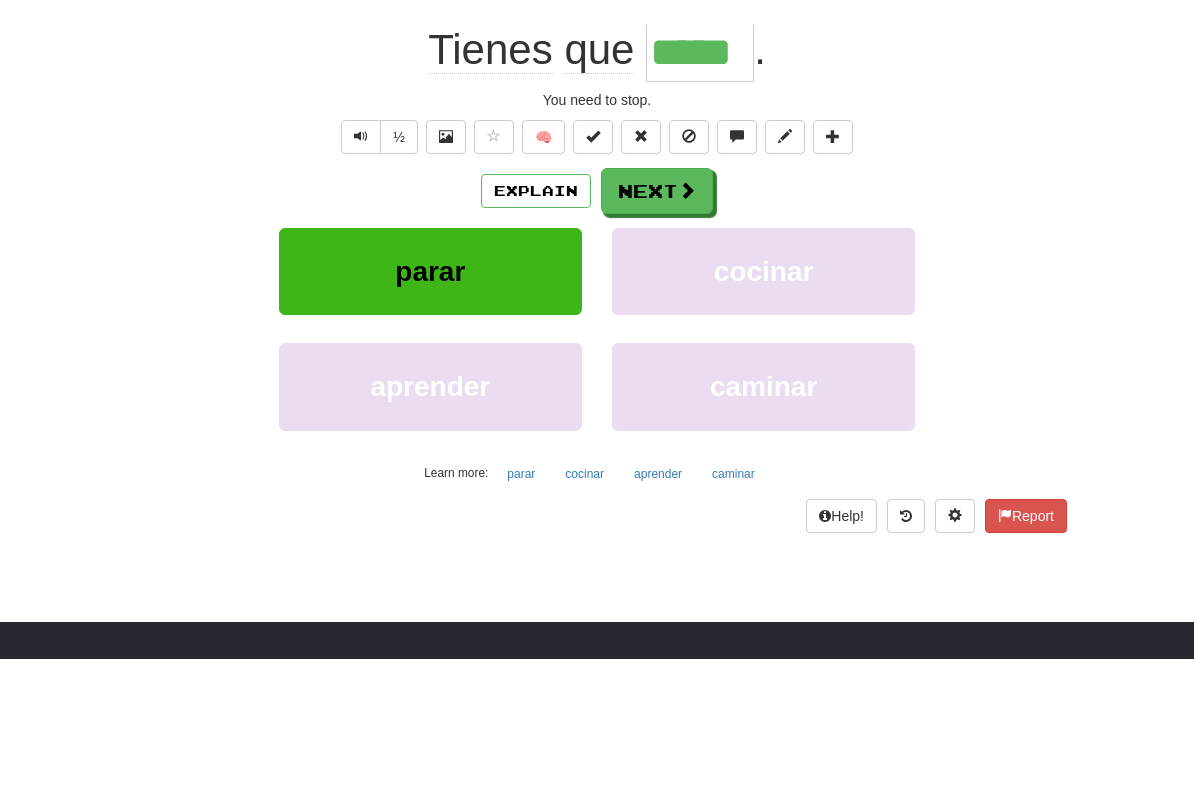 scroll, scrollTop: 214, scrollLeft: 0, axis: vertical 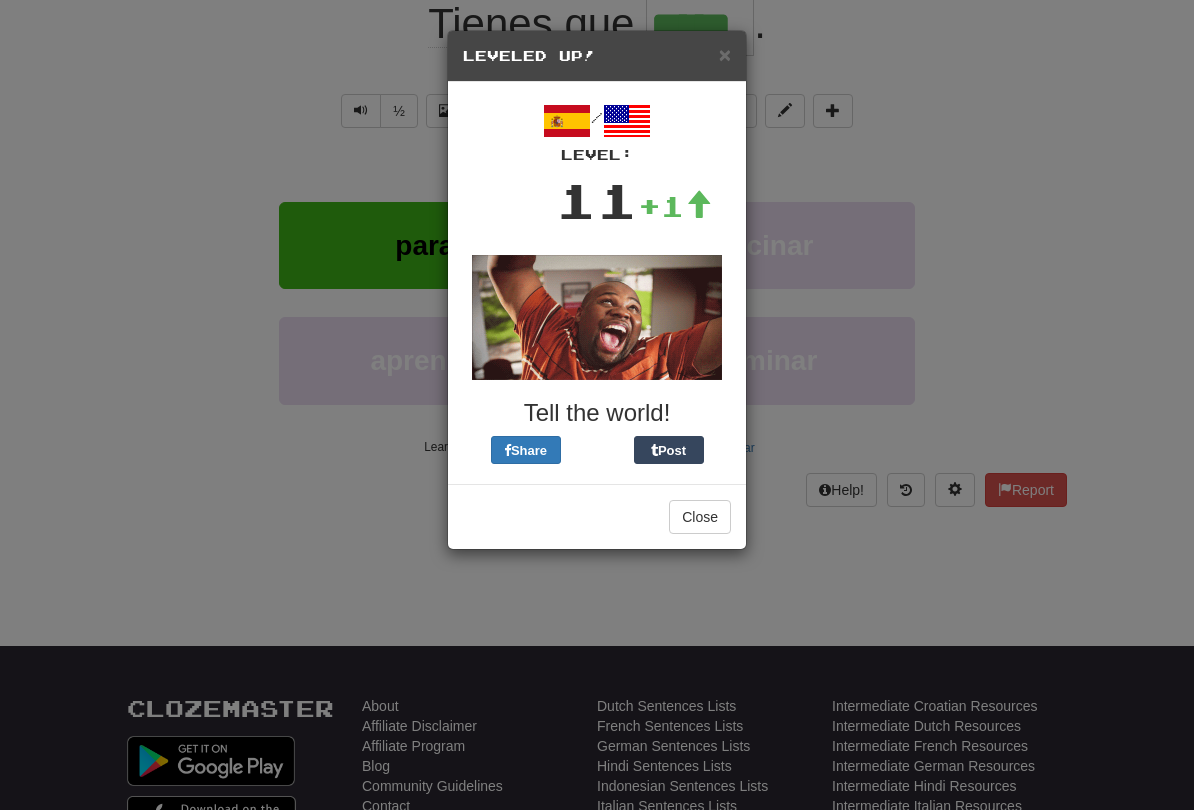 click on "×" at bounding box center (725, 54) 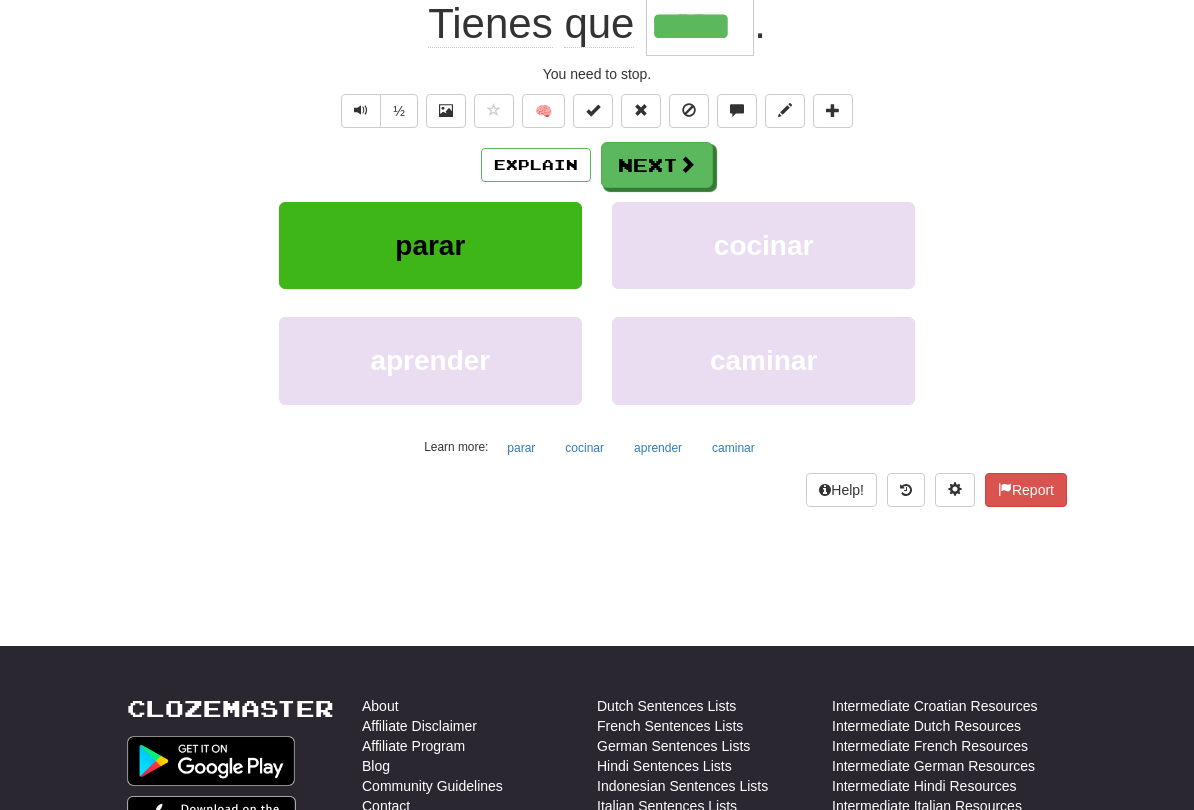 click on "Next" at bounding box center (657, 165) 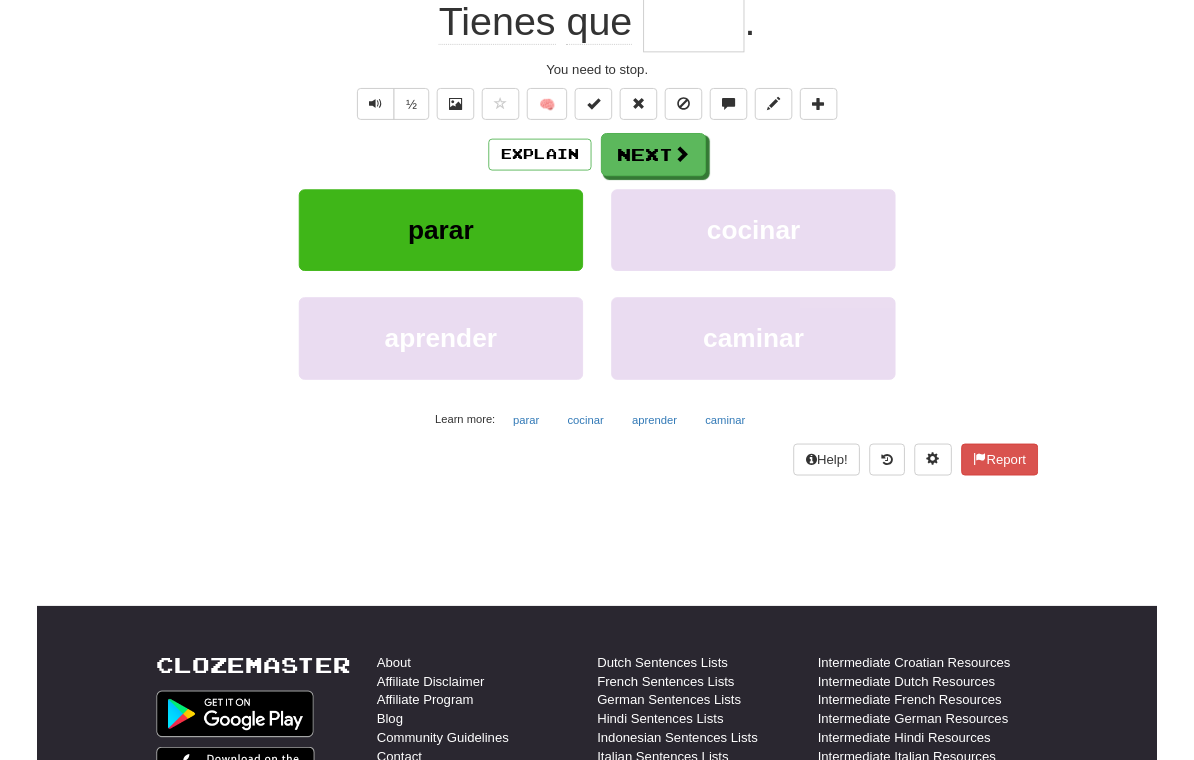 scroll, scrollTop: 34, scrollLeft: 0, axis: vertical 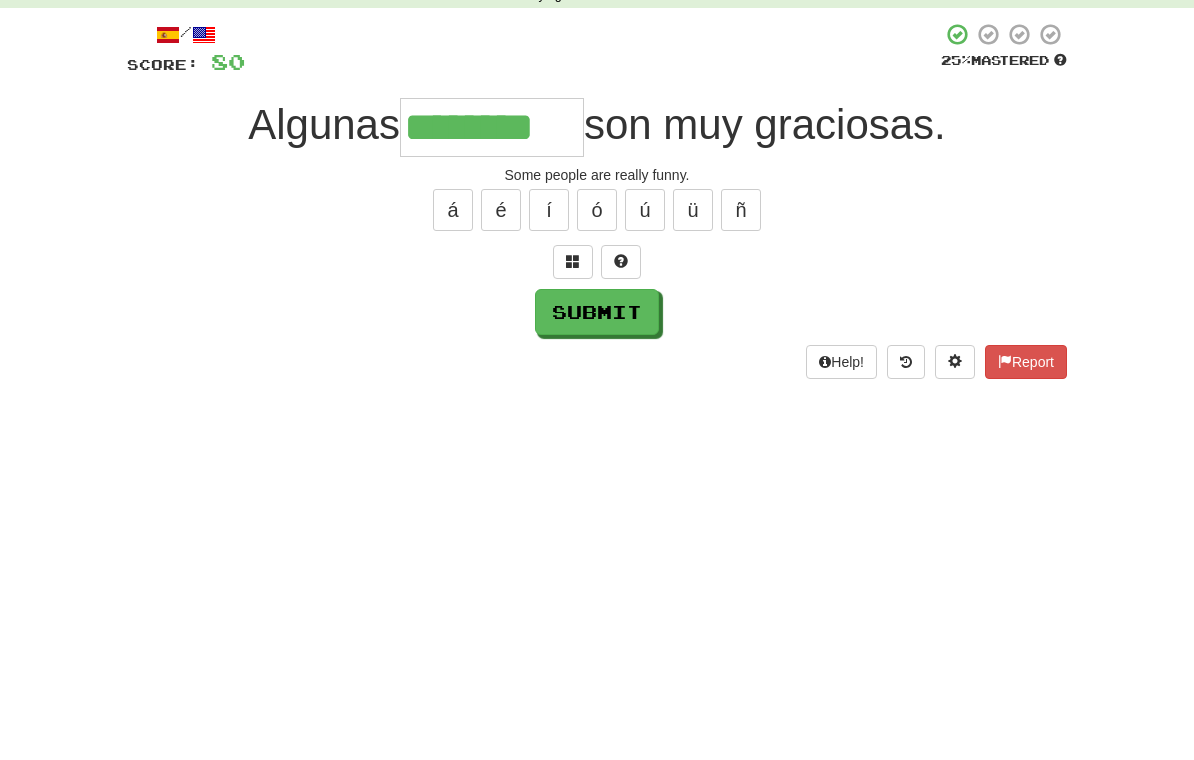 type on "********" 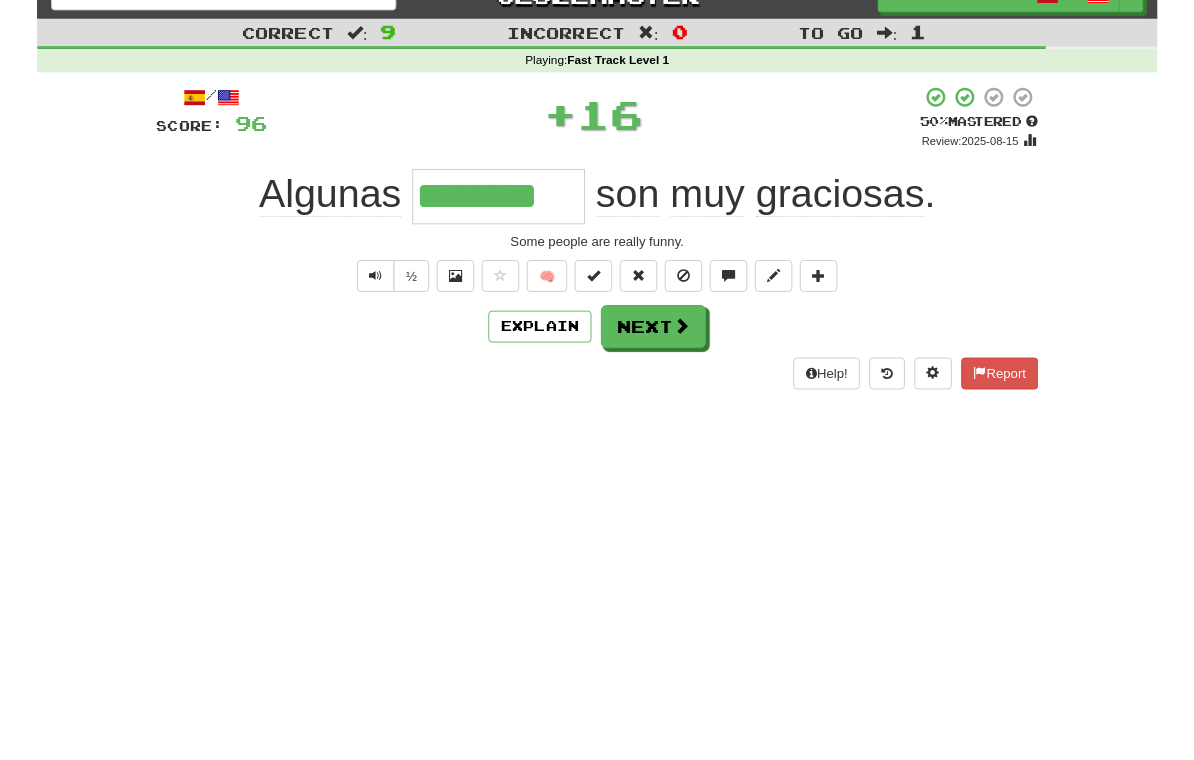 scroll, scrollTop: 24, scrollLeft: 0, axis: vertical 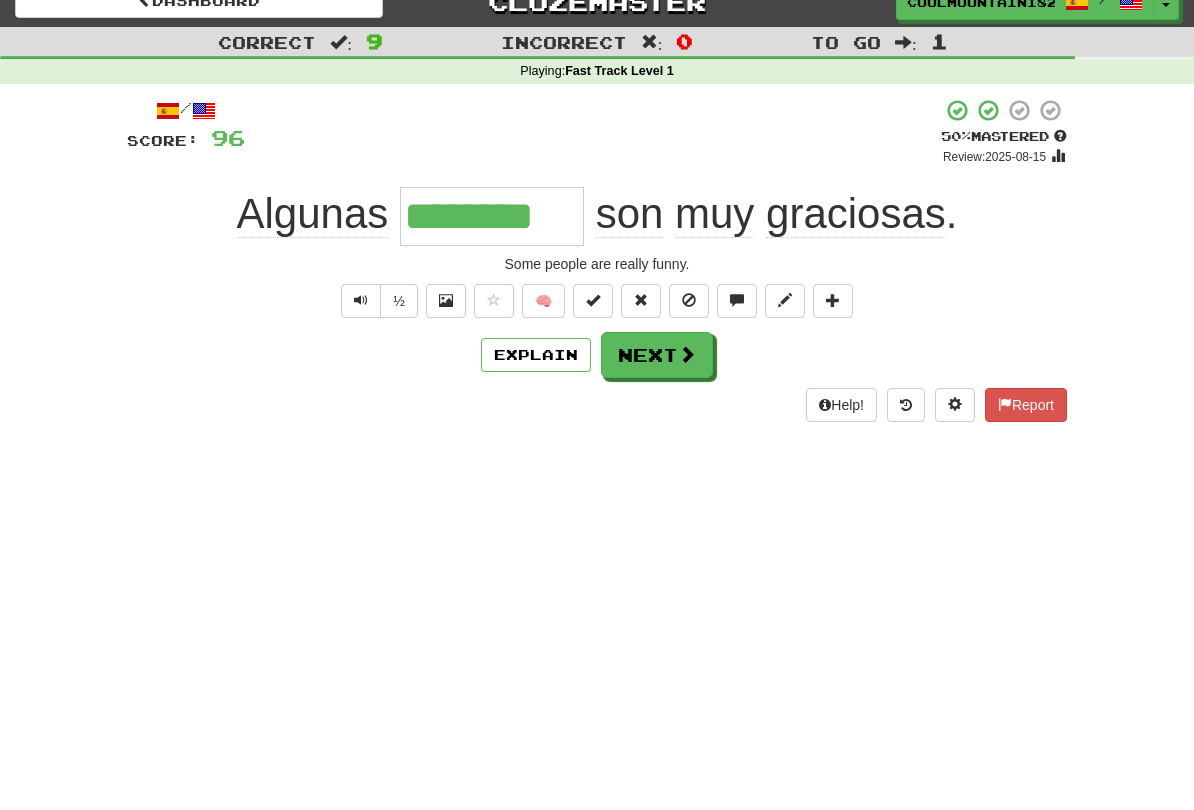 click at bounding box center [687, 354] 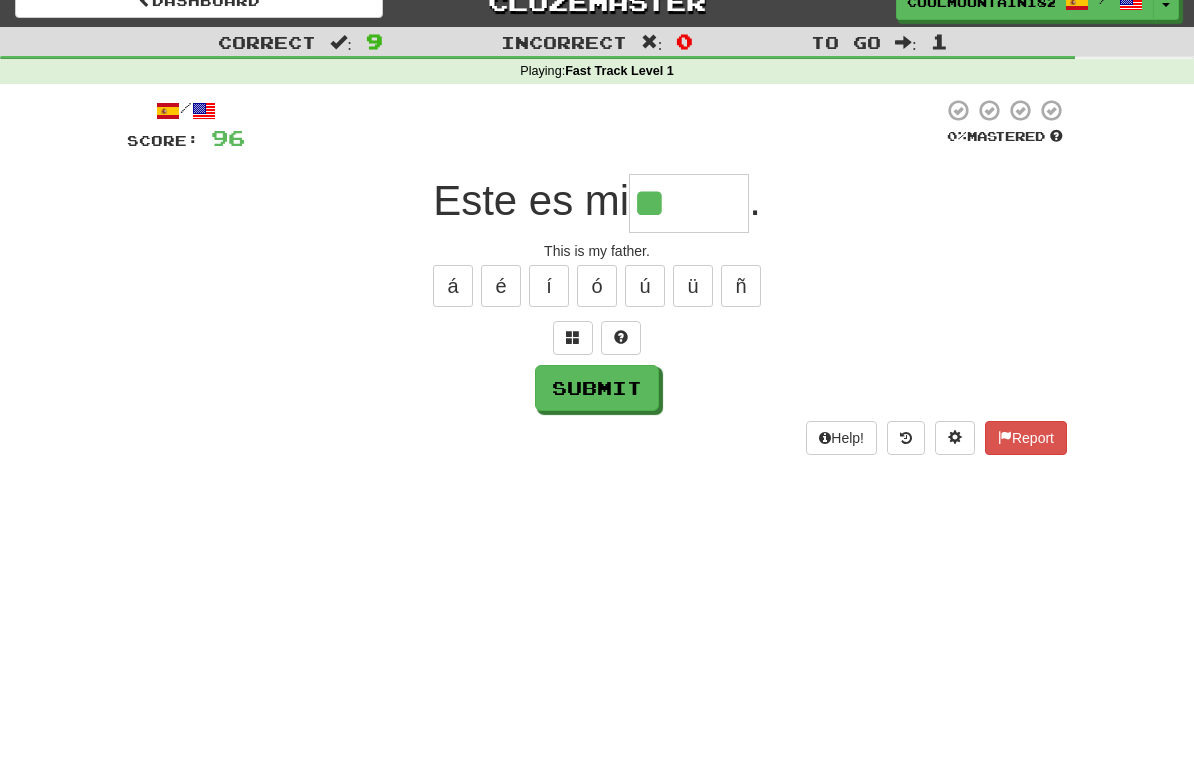type on "*" 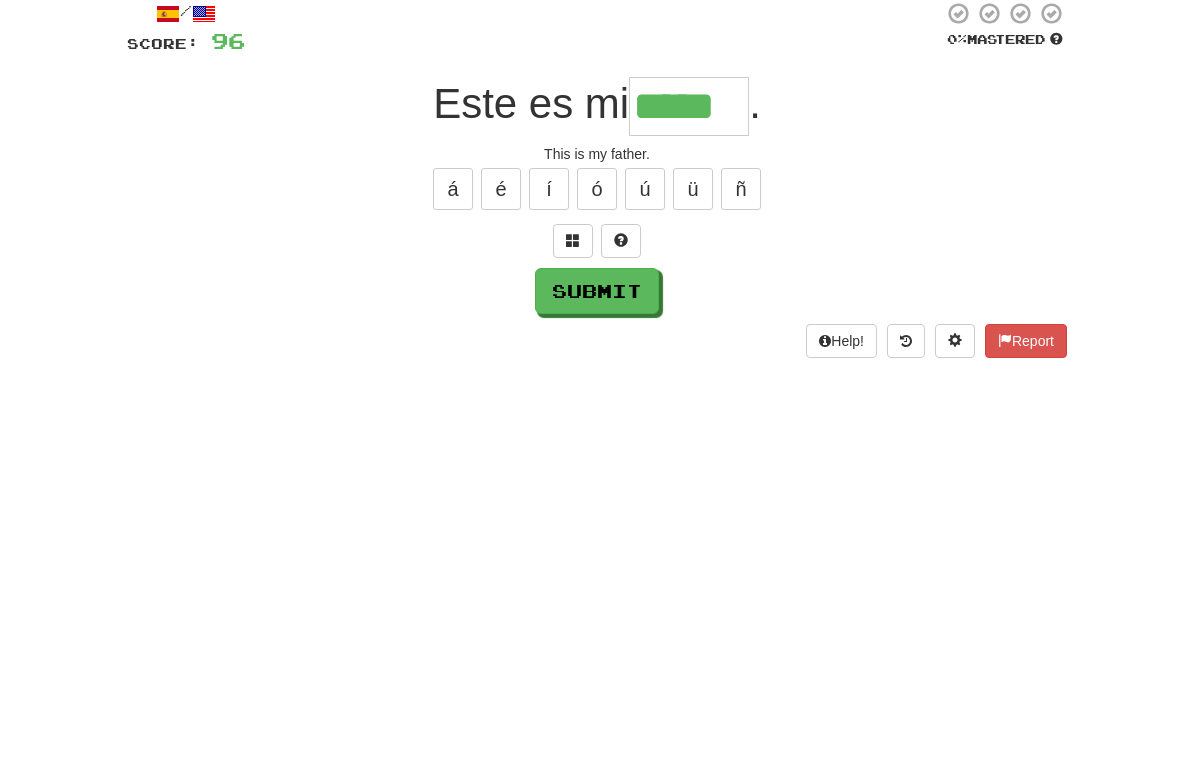 type on "*****" 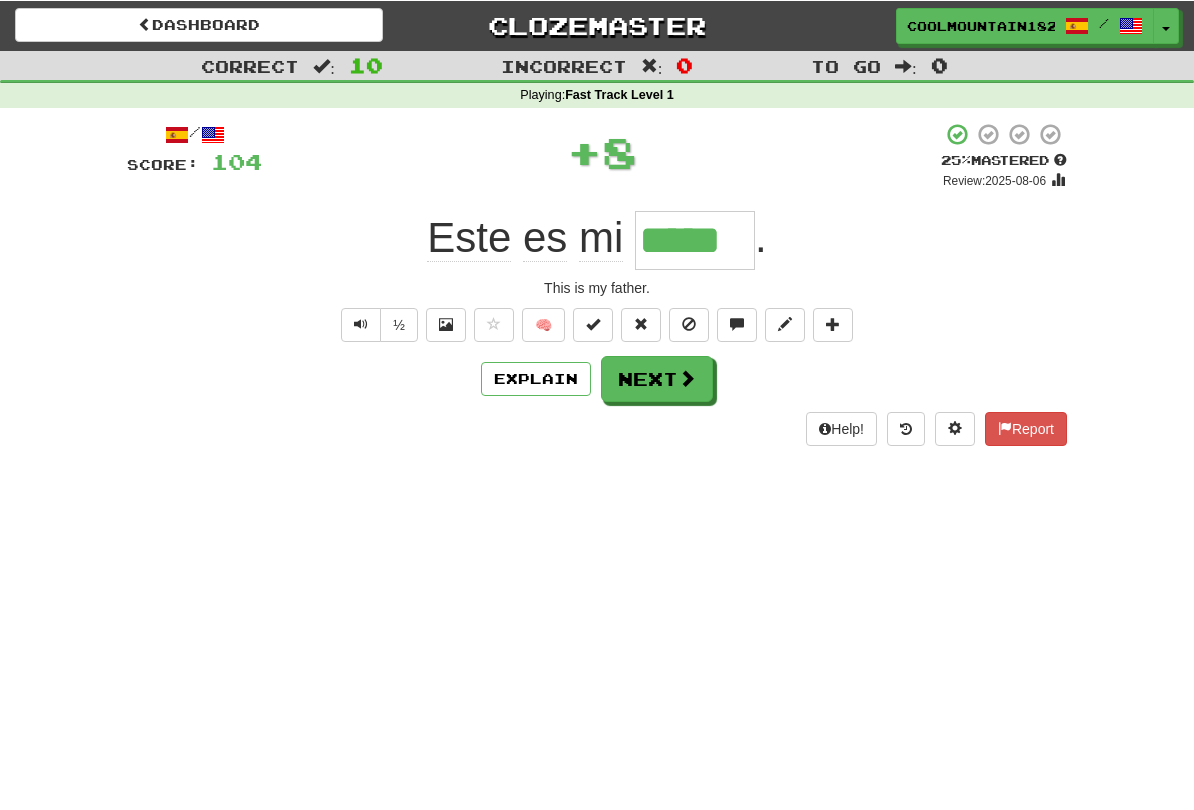 scroll, scrollTop: 3, scrollLeft: 0, axis: vertical 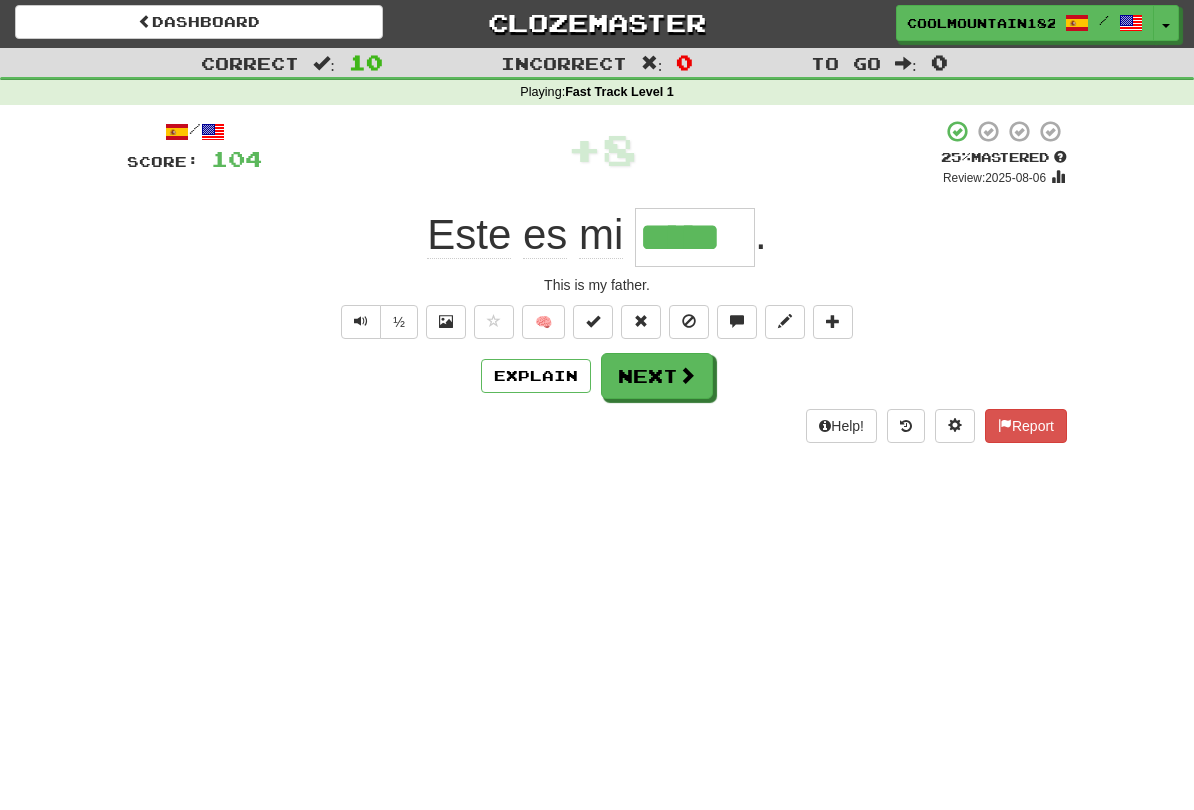 click on "Next" at bounding box center (657, 376) 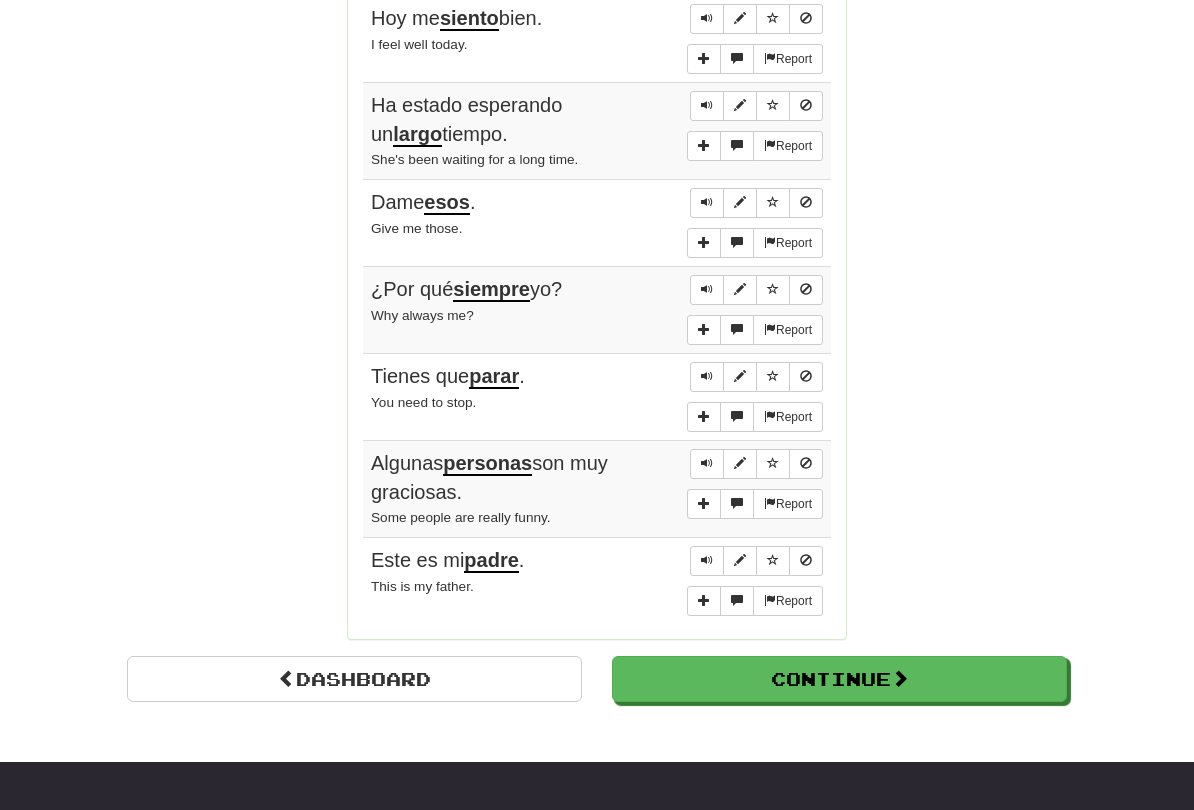 scroll, scrollTop: 1468, scrollLeft: 0, axis: vertical 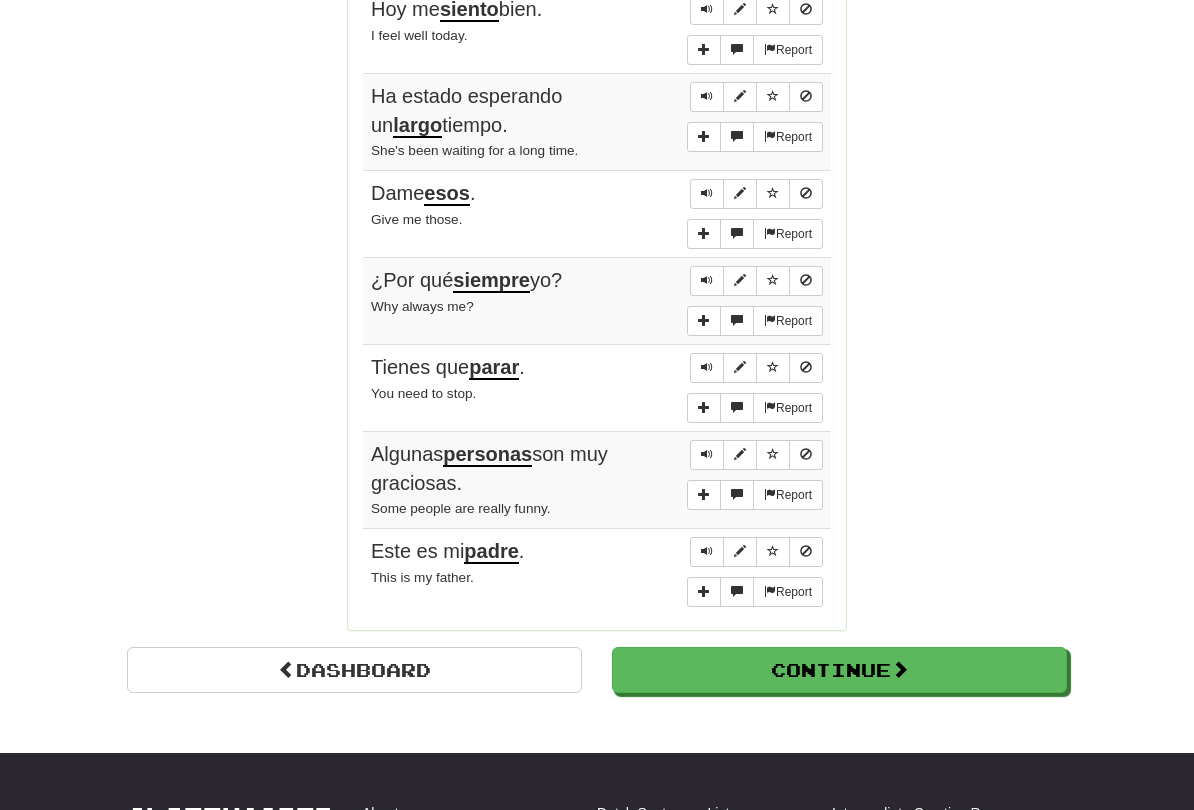 click on "Continue" at bounding box center [839, 671] 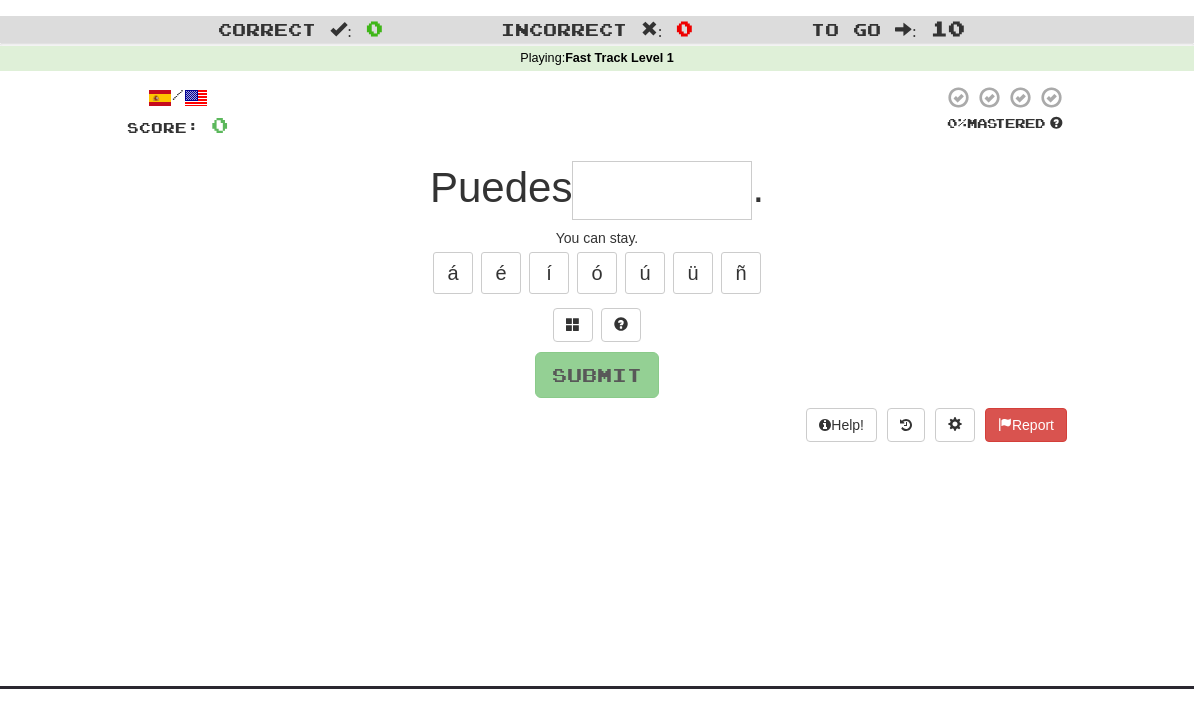 scroll, scrollTop: 0, scrollLeft: 0, axis: both 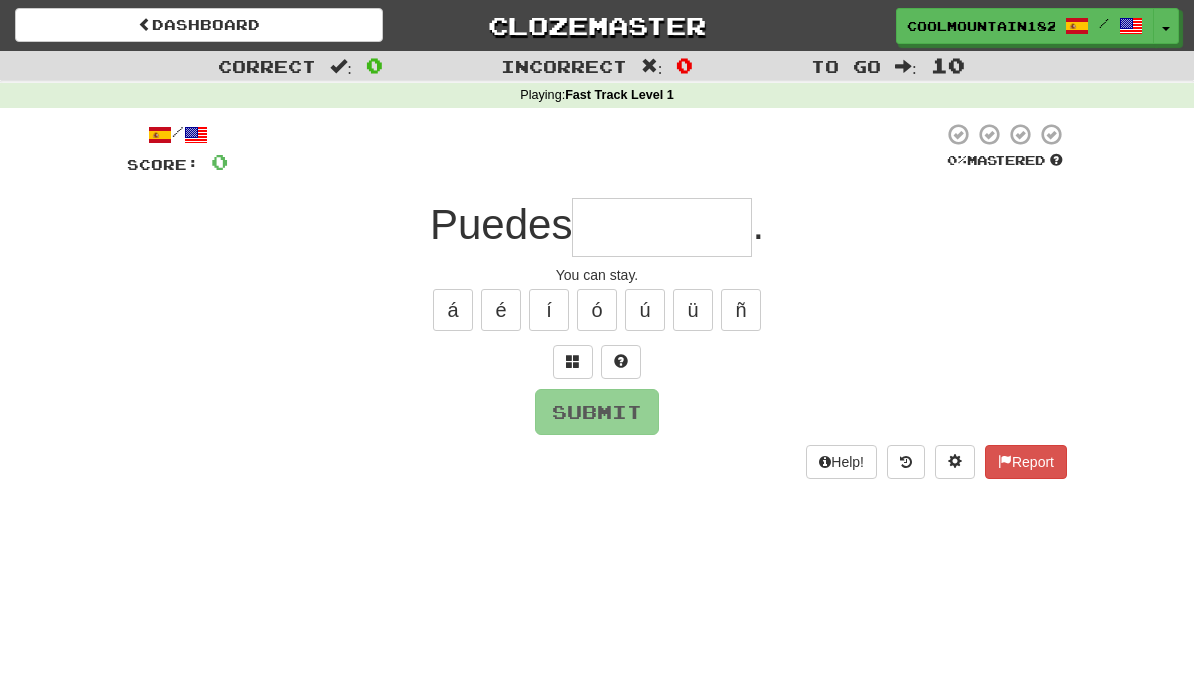 click at bounding box center [597, 362] 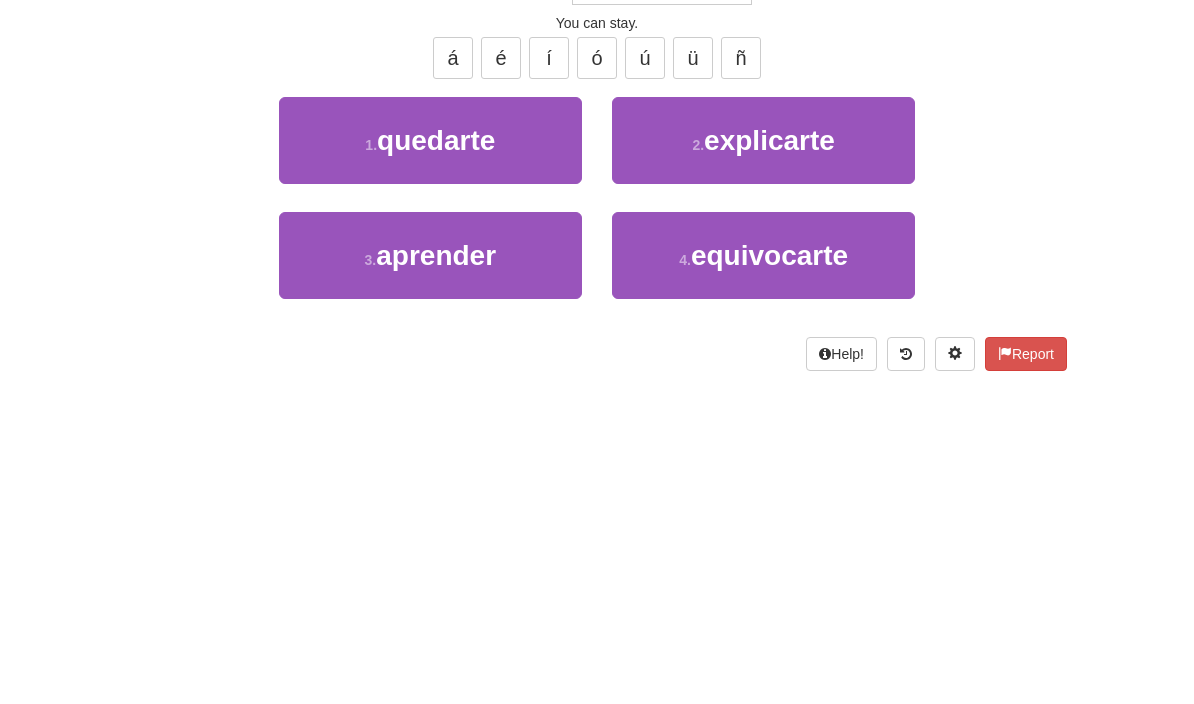 click on "quedarte" at bounding box center [436, 392] 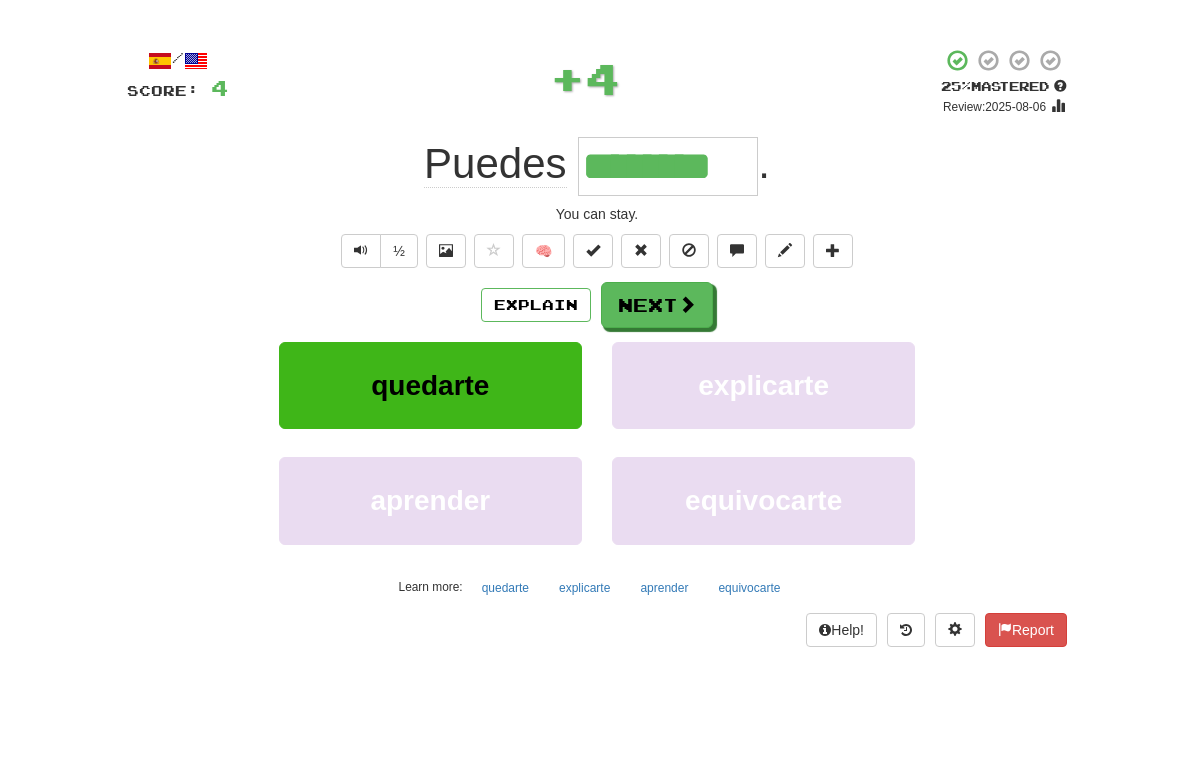 scroll, scrollTop: 119, scrollLeft: 0, axis: vertical 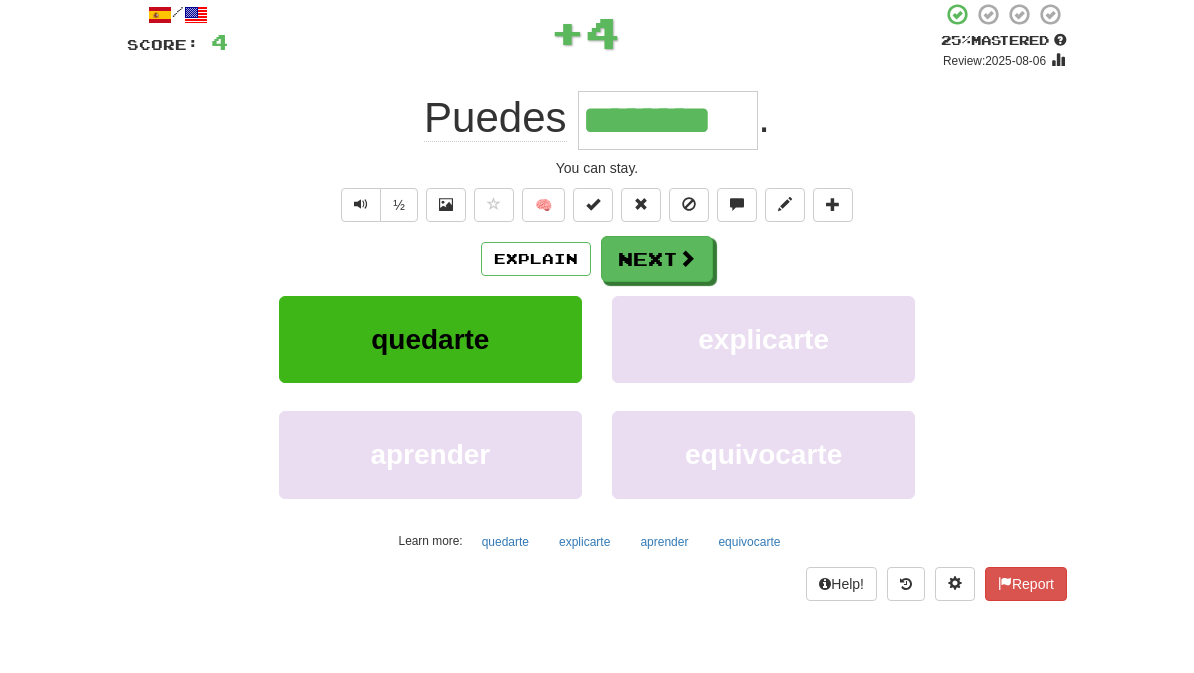 click on "Next" at bounding box center [657, 260] 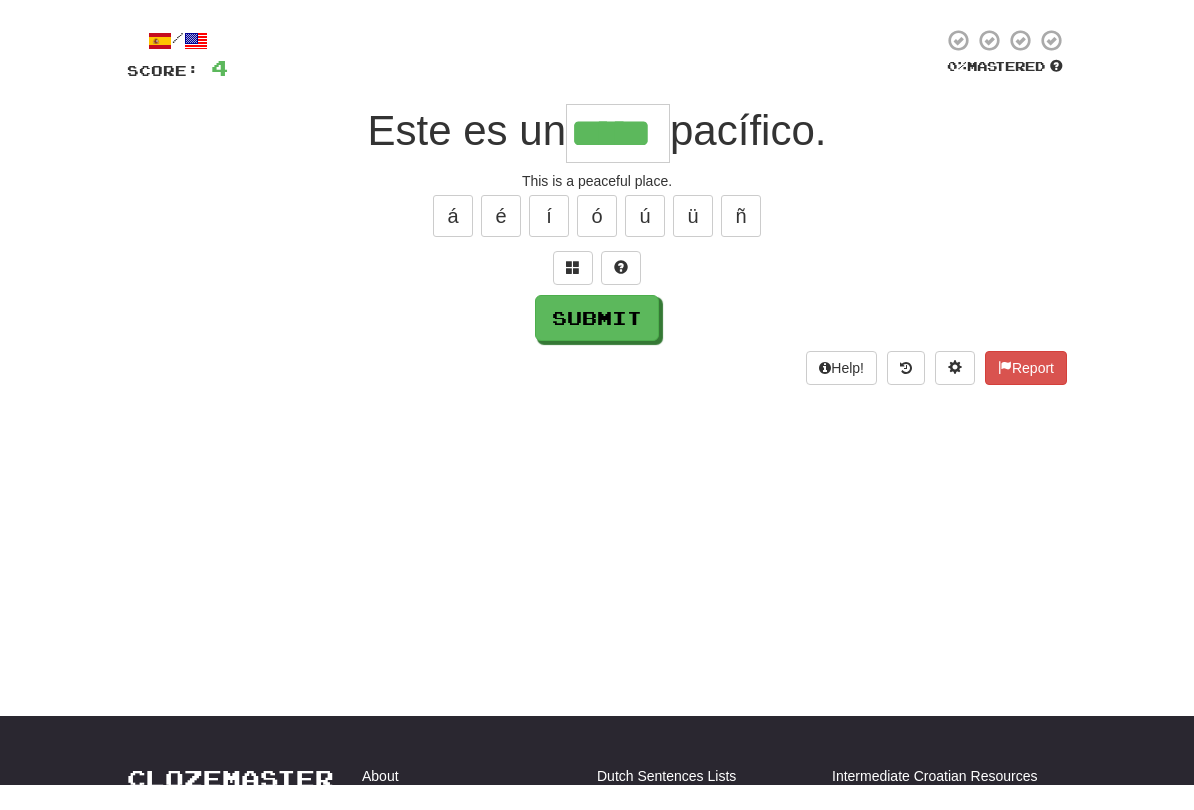 scroll, scrollTop: 118, scrollLeft: 0, axis: vertical 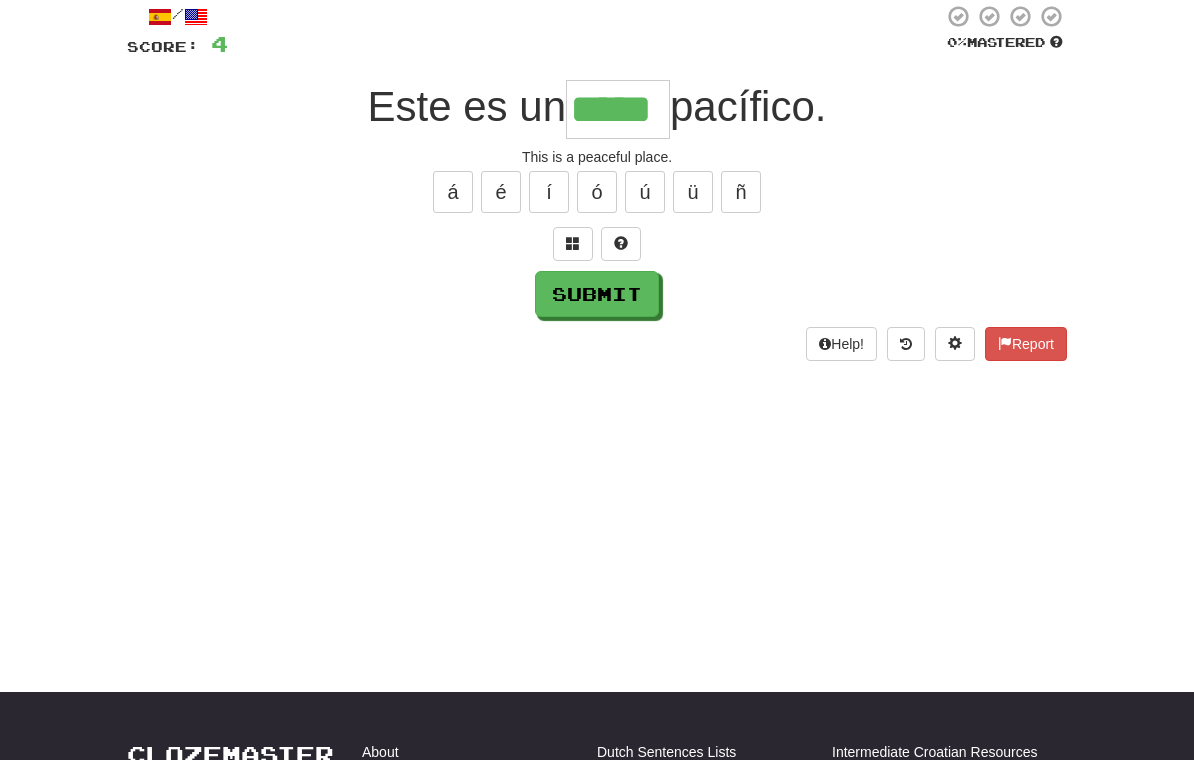 type on "*****" 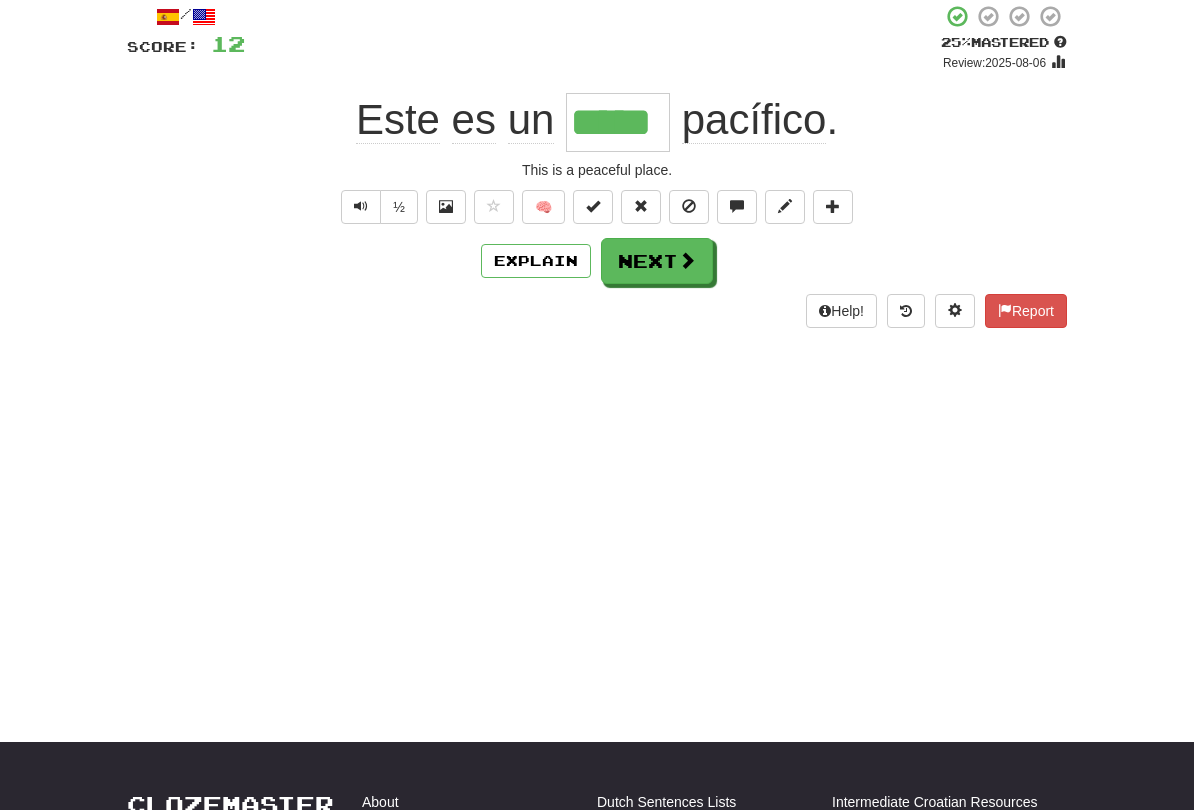 click on "Next" at bounding box center (657, 261) 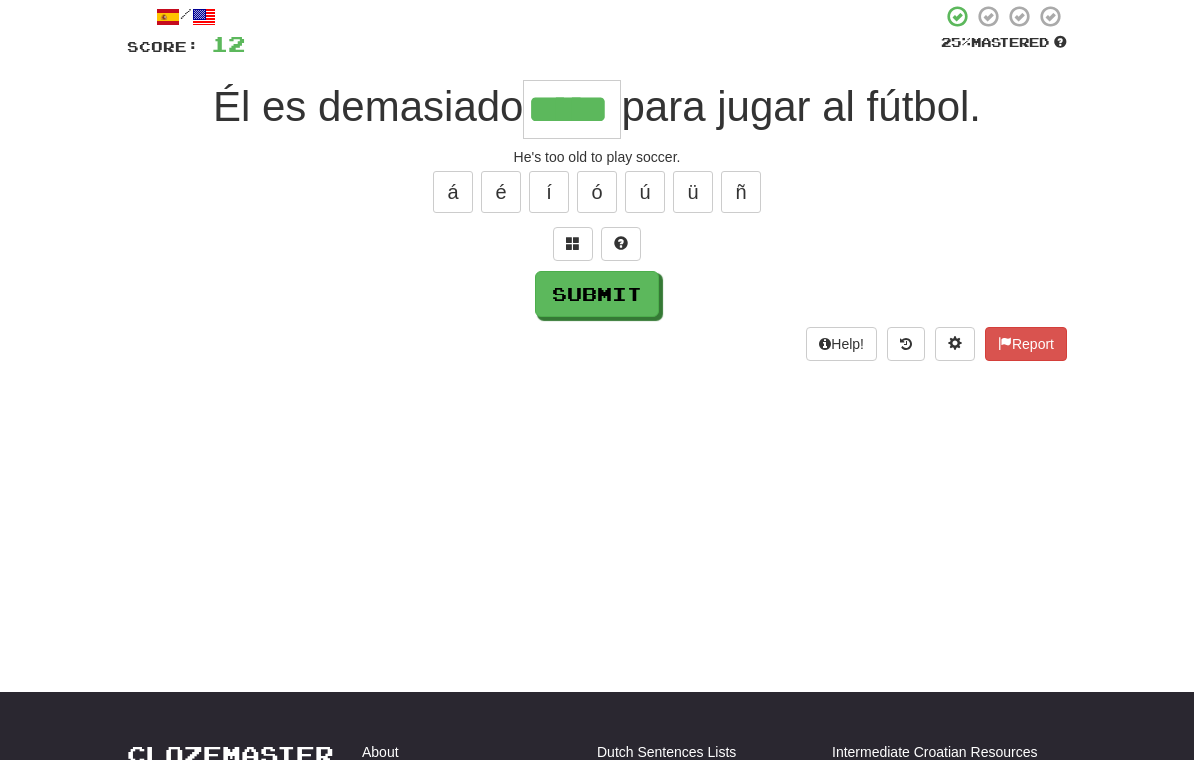 type on "*****" 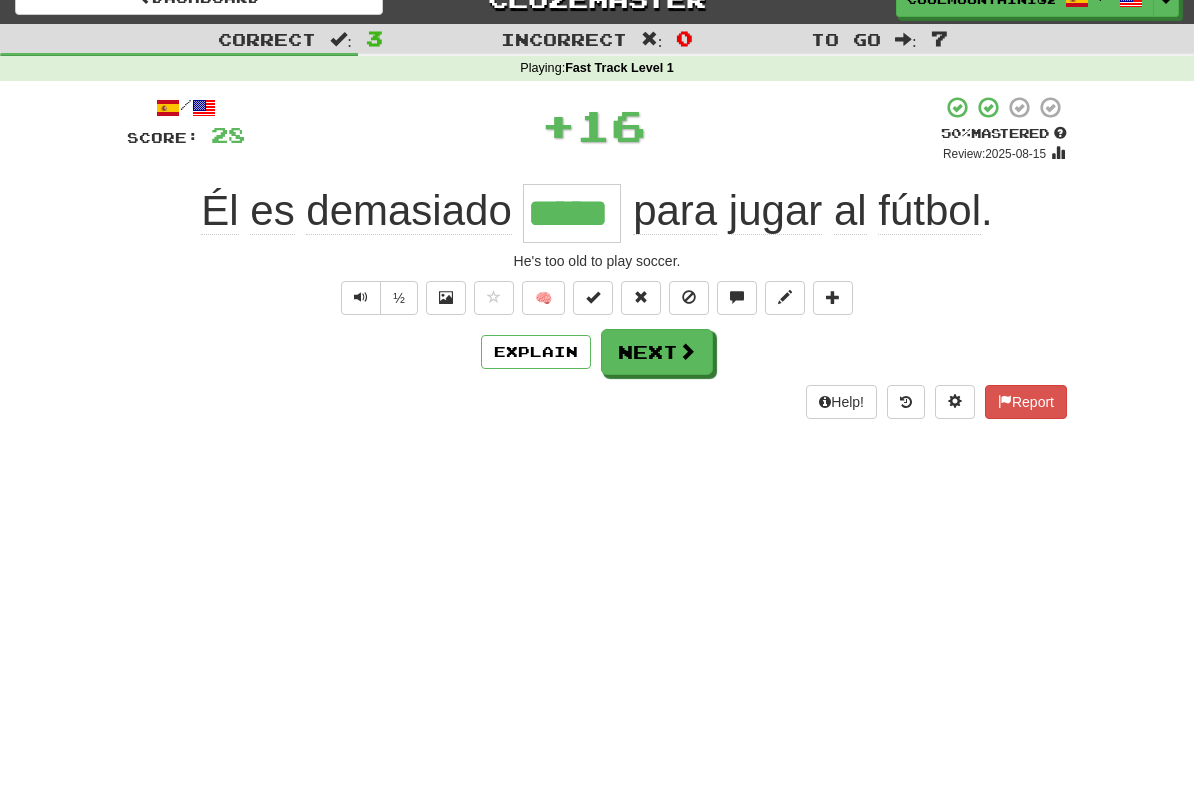 scroll, scrollTop: 26, scrollLeft: 0, axis: vertical 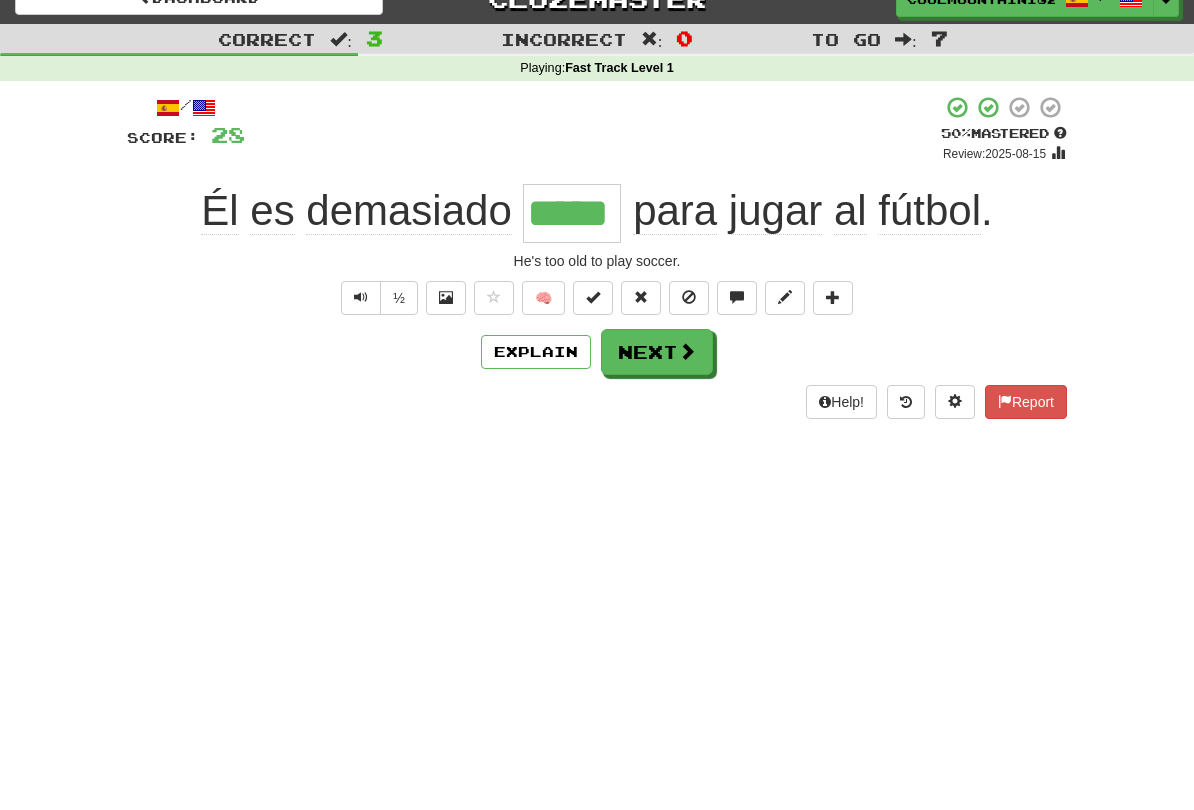 click at bounding box center [687, 351] 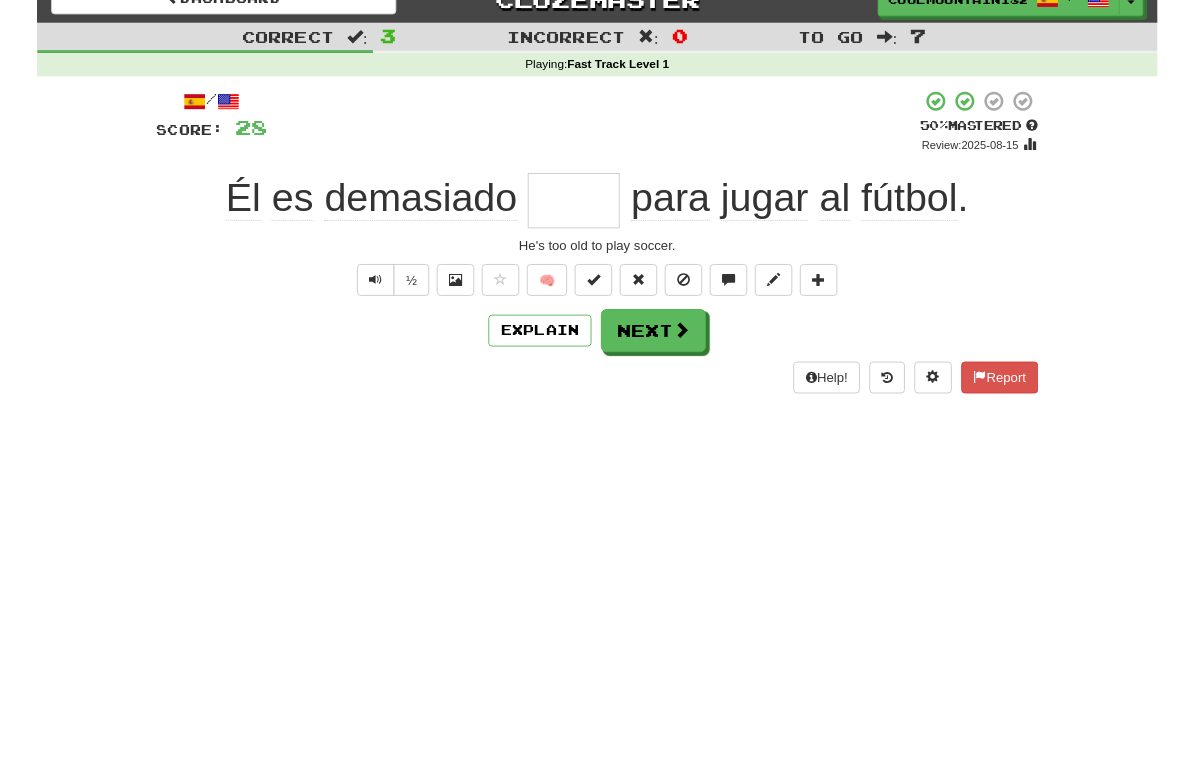 scroll, scrollTop: 26, scrollLeft: 0, axis: vertical 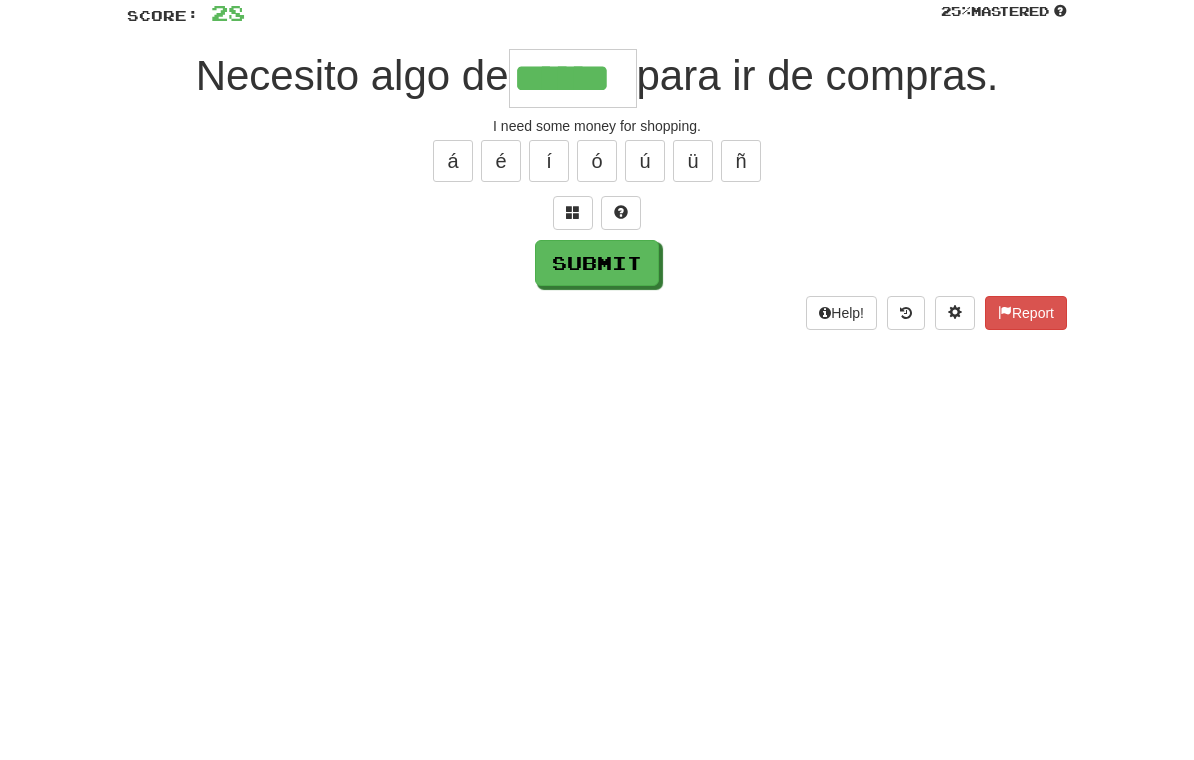 type on "******" 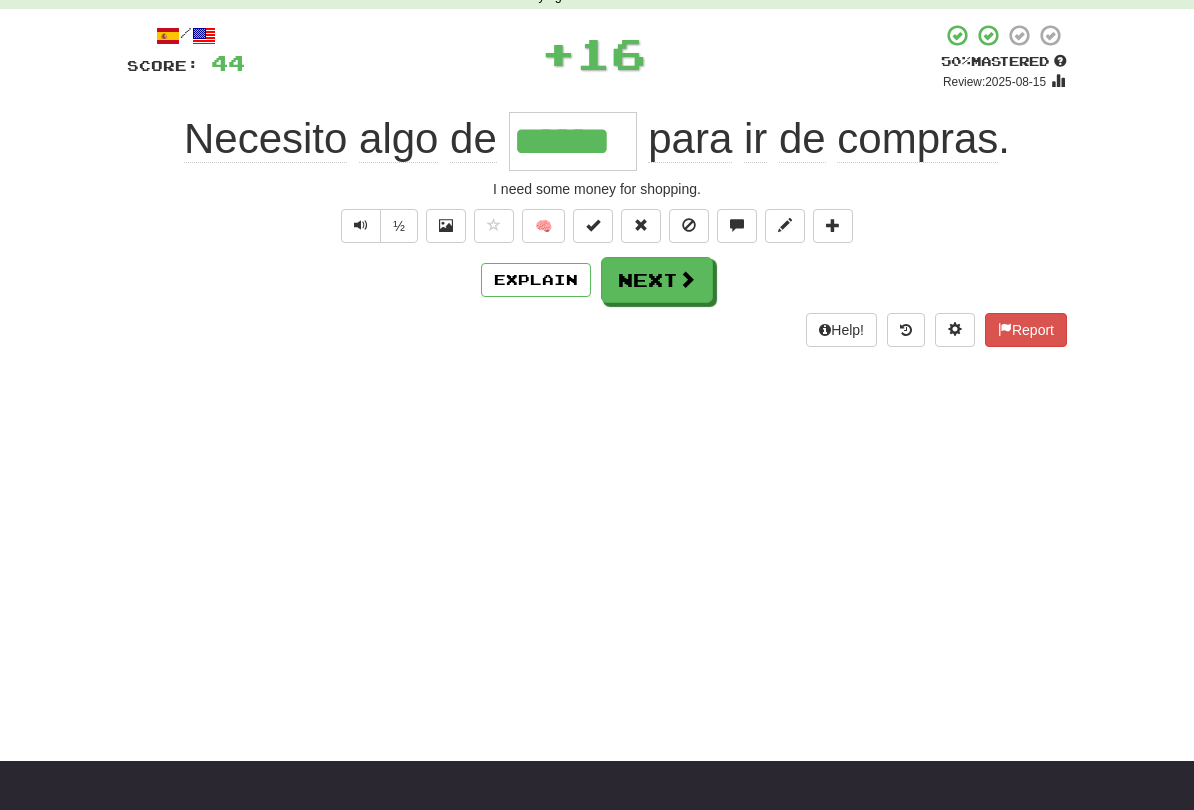 scroll, scrollTop: 38, scrollLeft: 0, axis: vertical 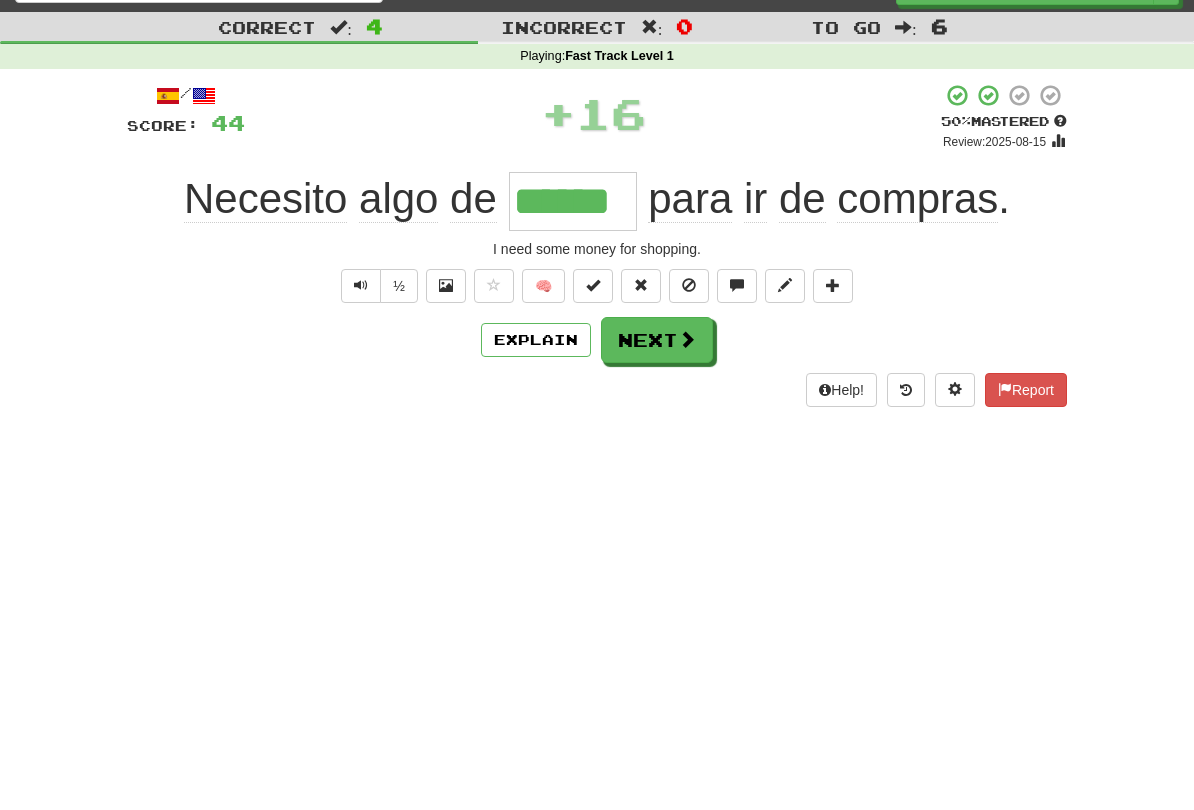 click at bounding box center [687, 339] 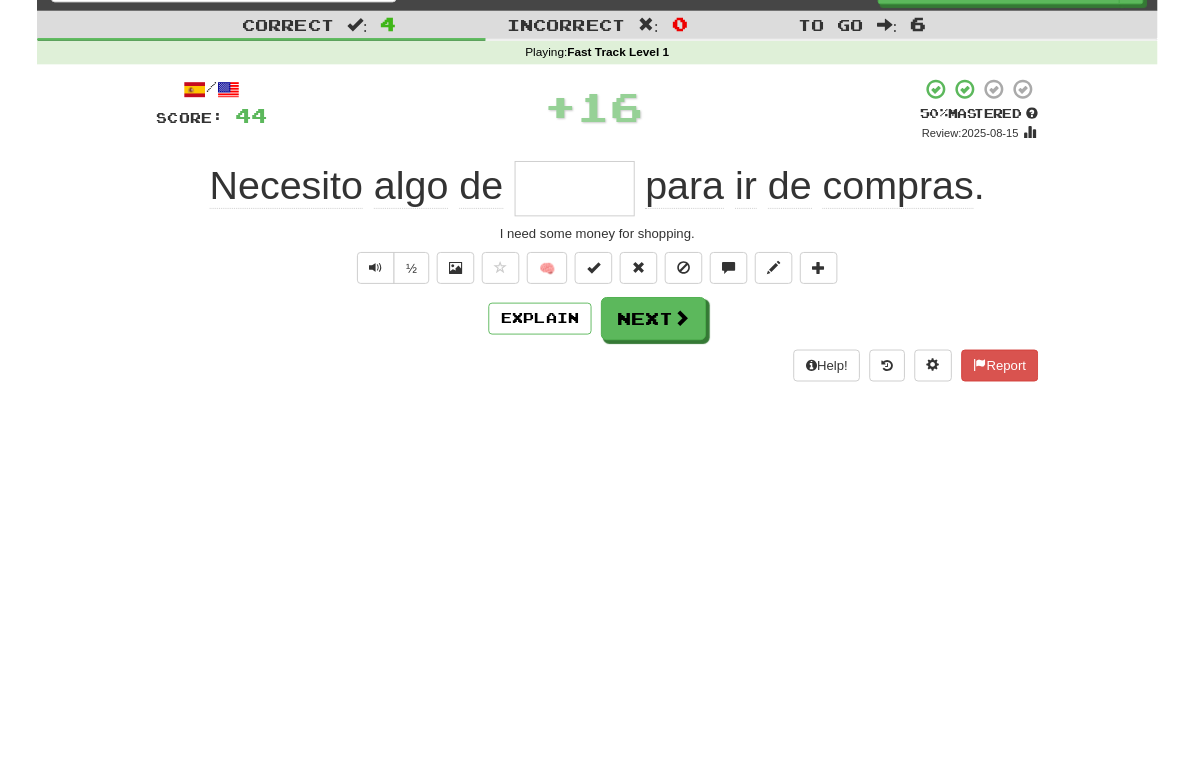scroll, scrollTop: 38, scrollLeft: 0, axis: vertical 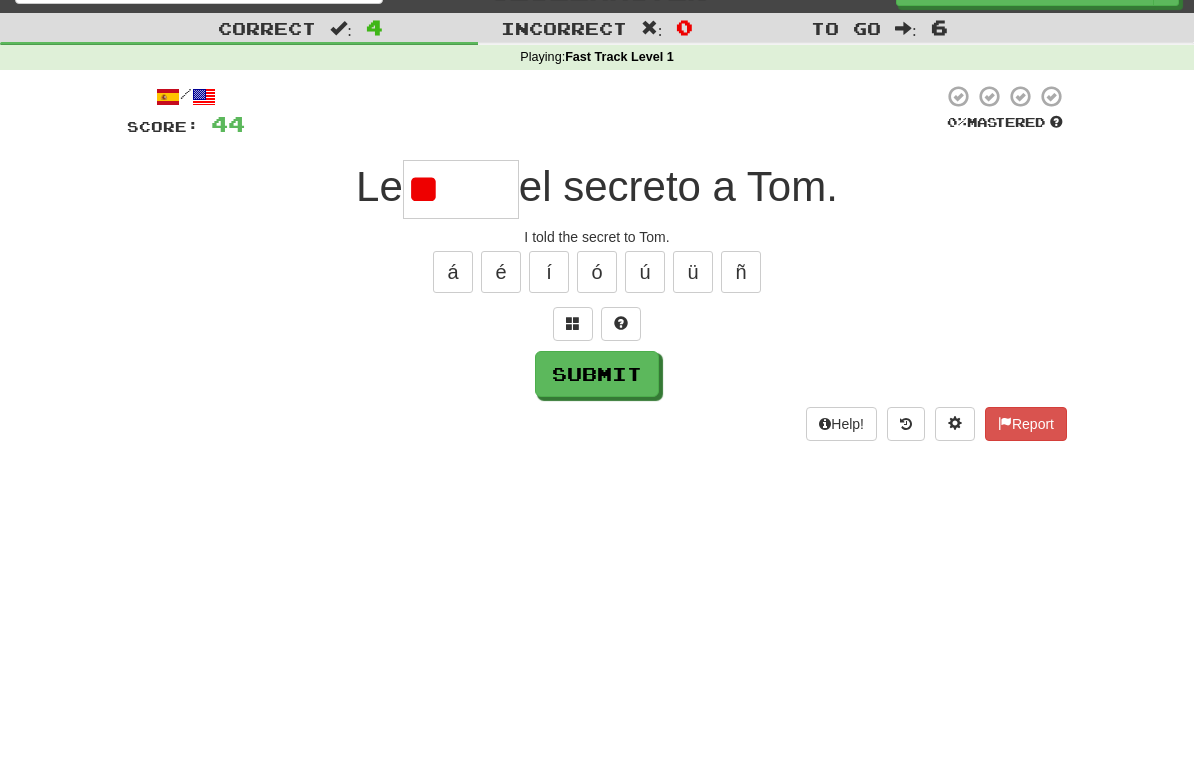 type on "*" 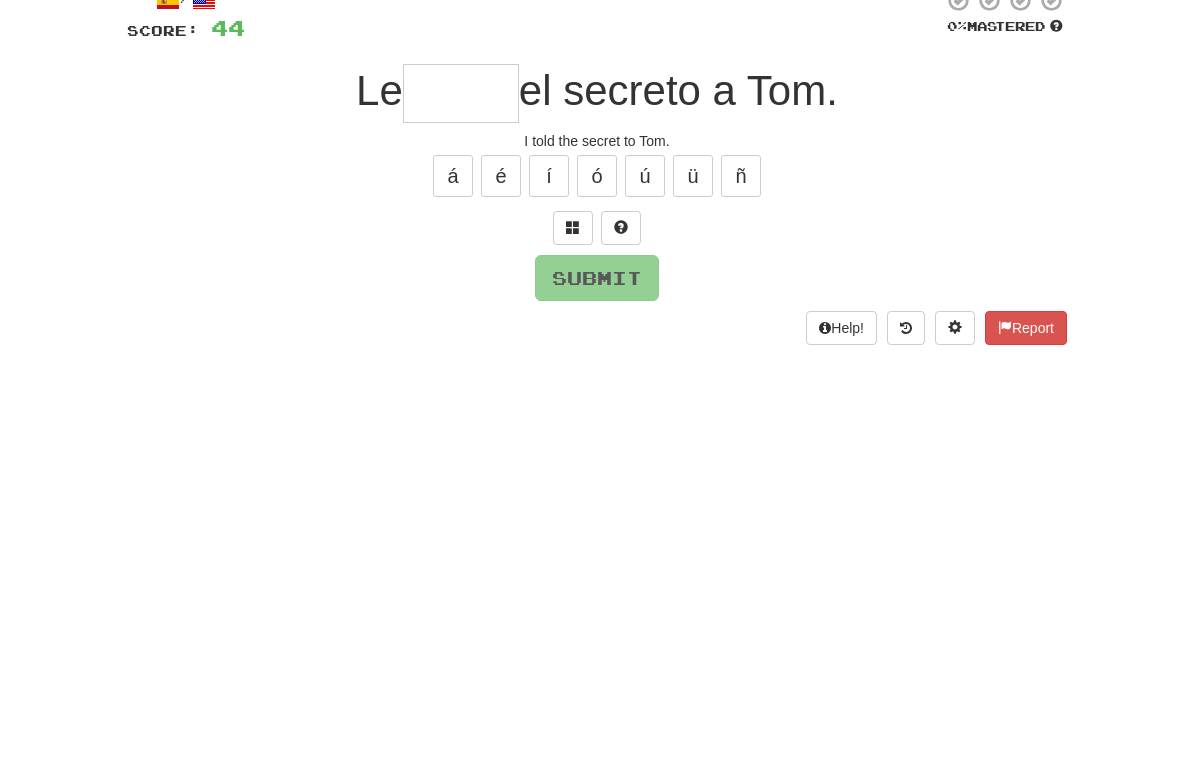 click at bounding box center [573, 323] 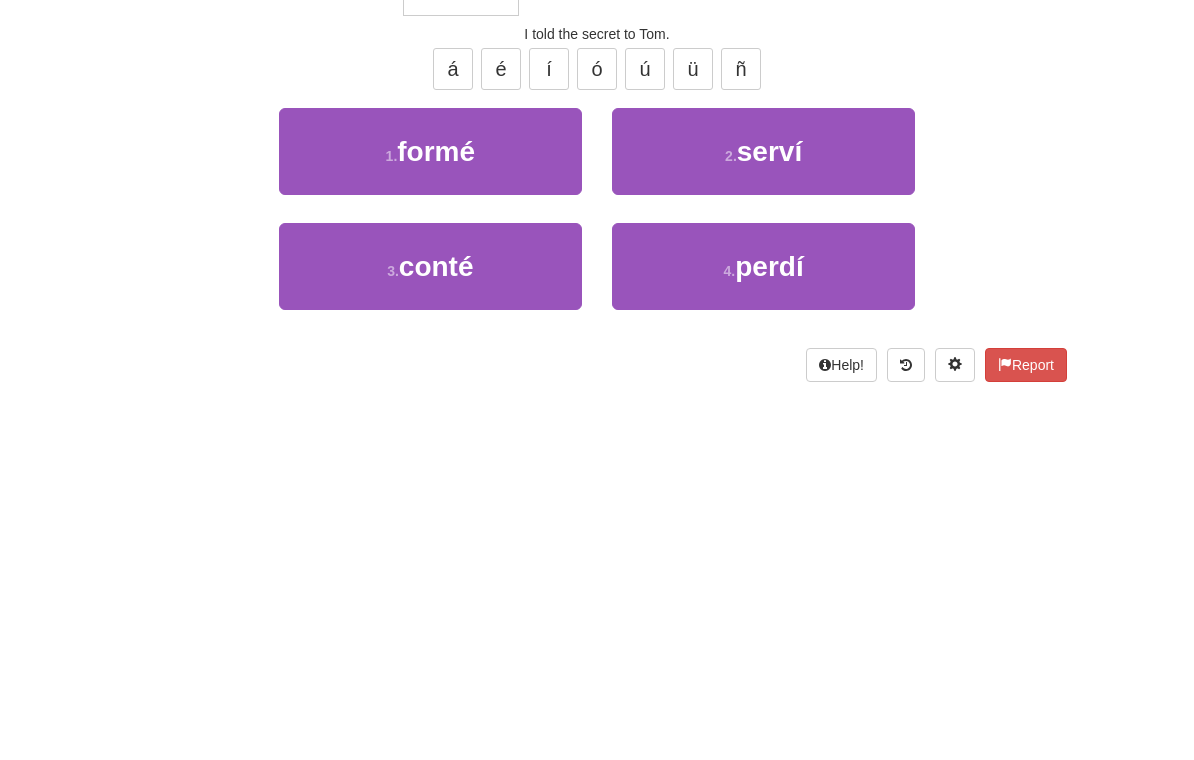 click on "4 .  perdí" at bounding box center (763, 469) 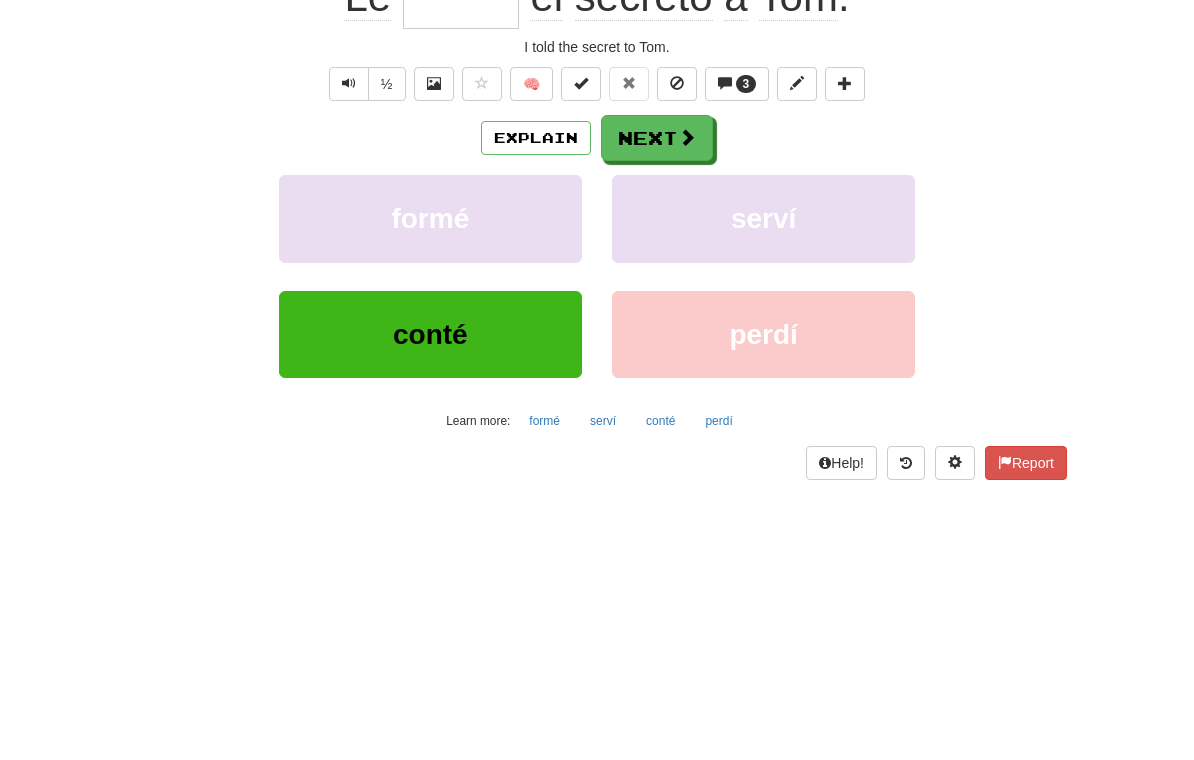 type on "*****" 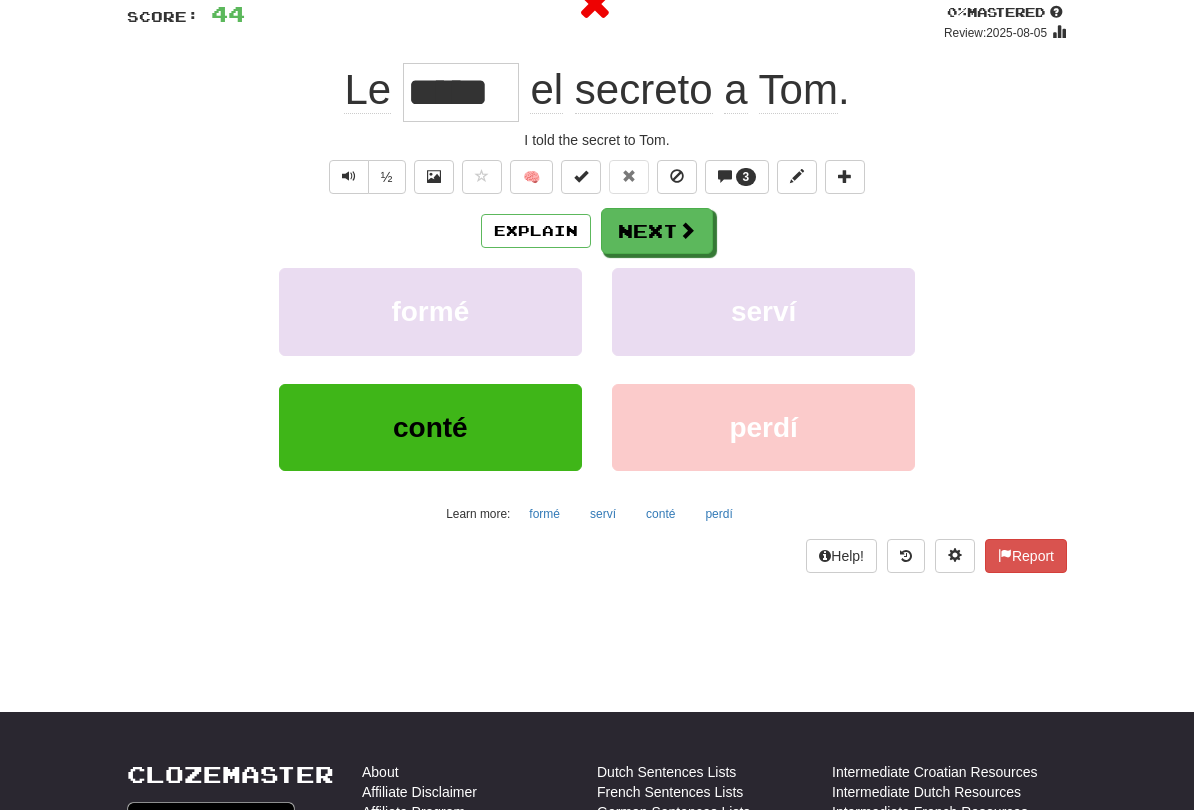 scroll, scrollTop: 148, scrollLeft: 0, axis: vertical 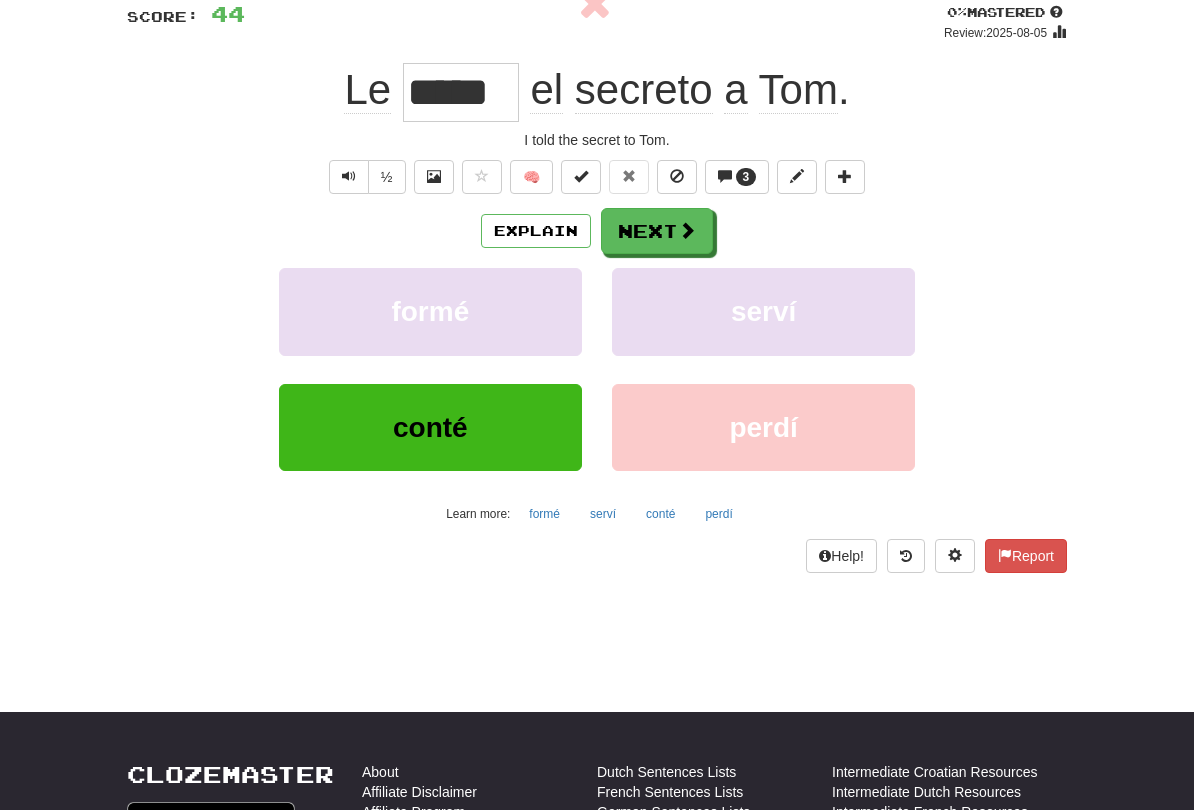 click on "Explain" at bounding box center (536, 231) 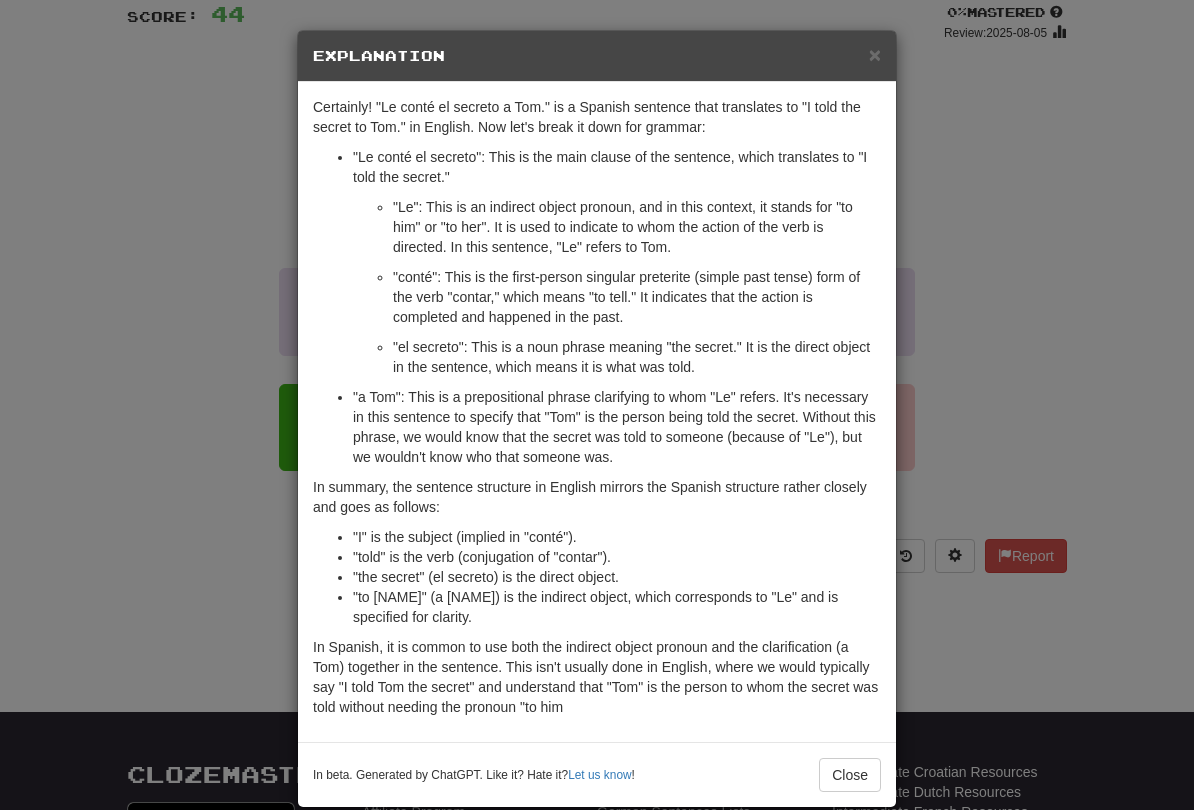 click on "×" at bounding box center [875, 54] 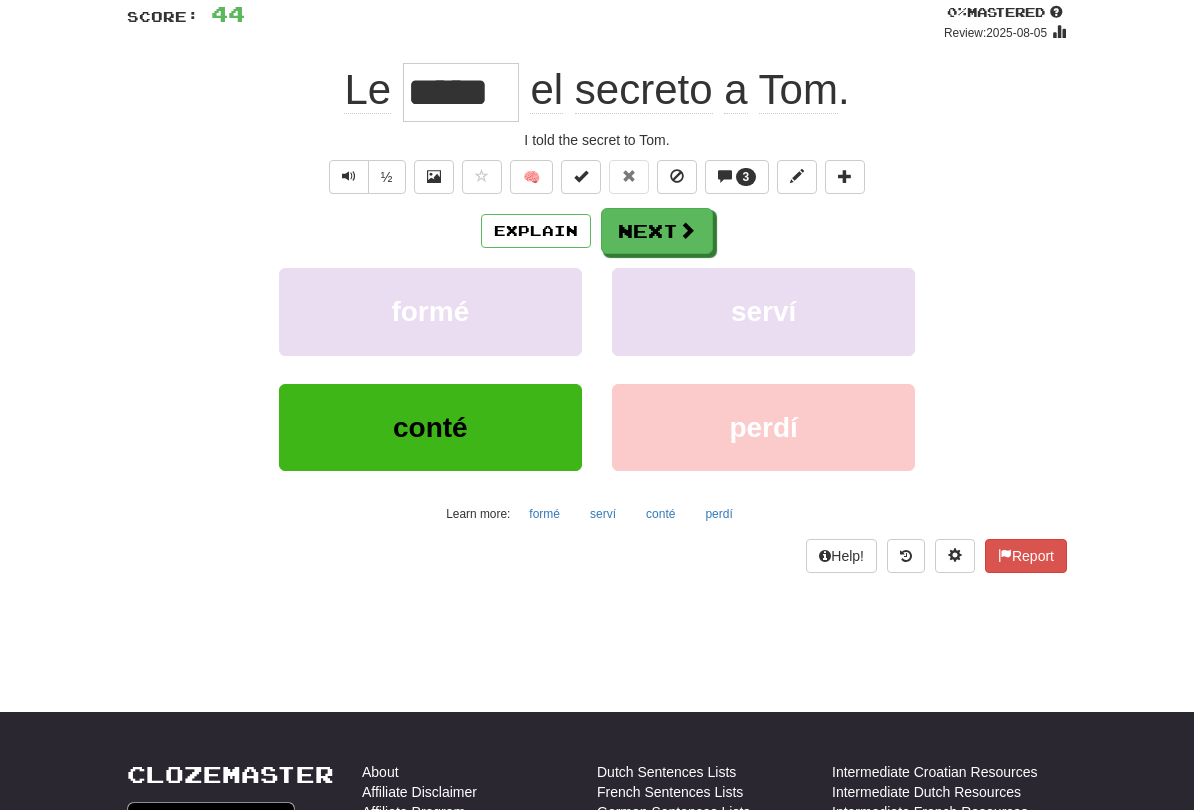 click at bounding box center [687, 230] 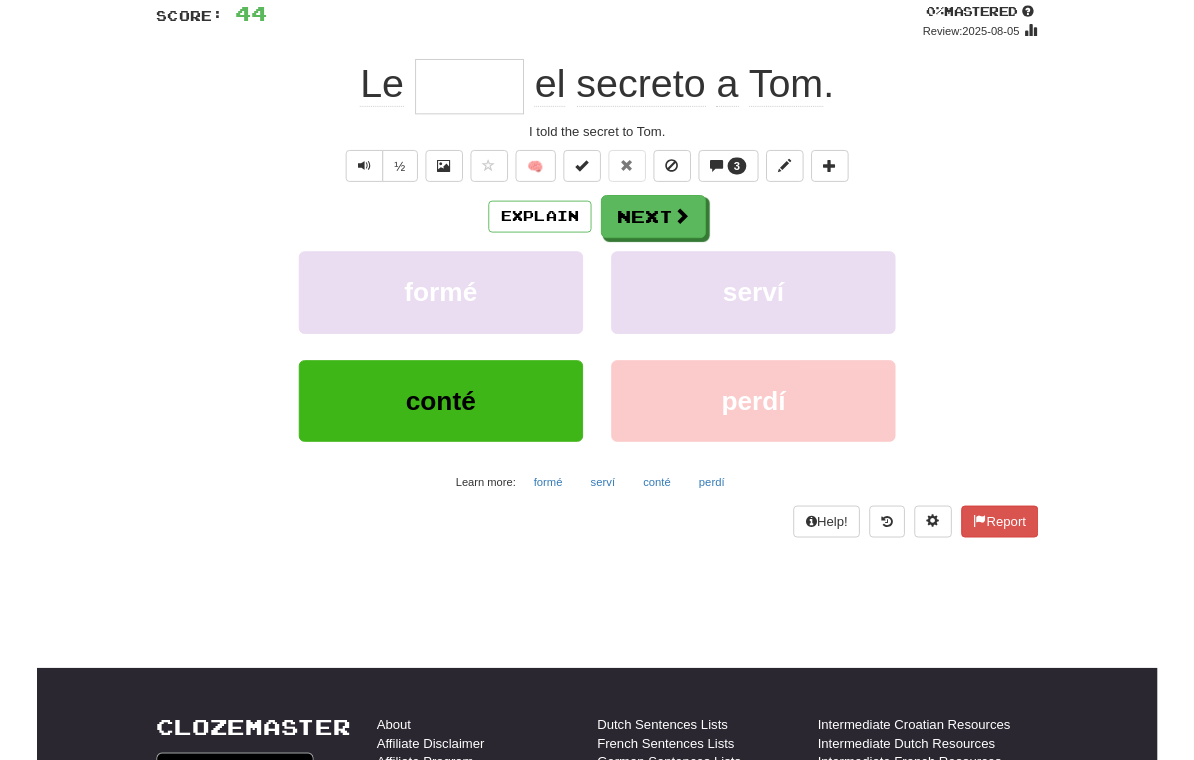 scroll, scrollTop: 147, scrollLeft: 0, axis: vertical 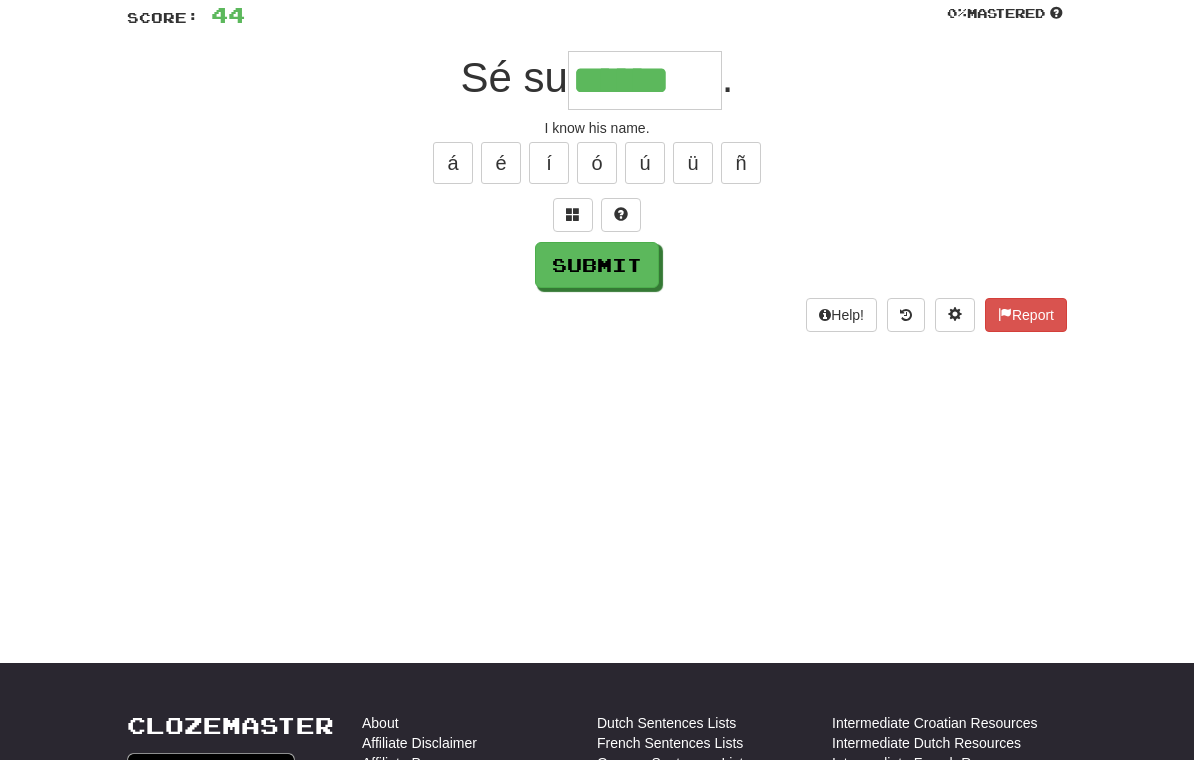 type on "******" 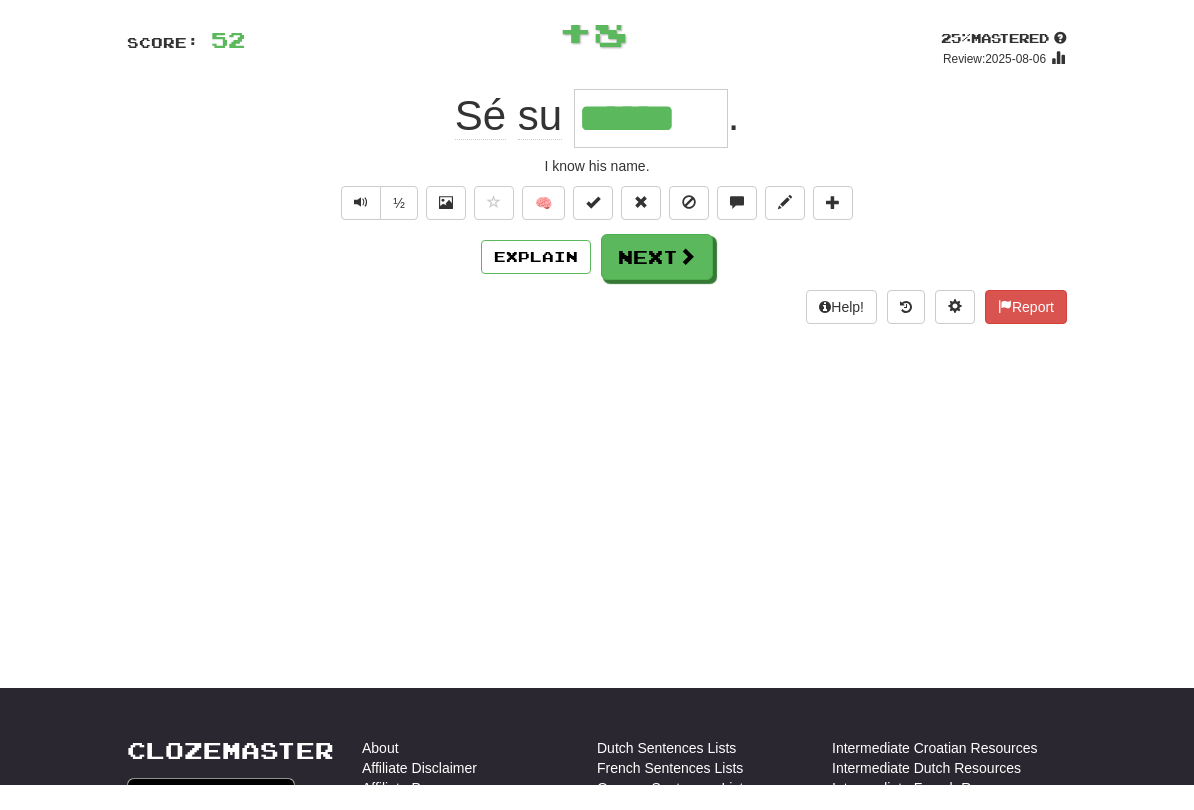 scroll, scrollTop: 148, scrollLeft: 0, axis: vertical 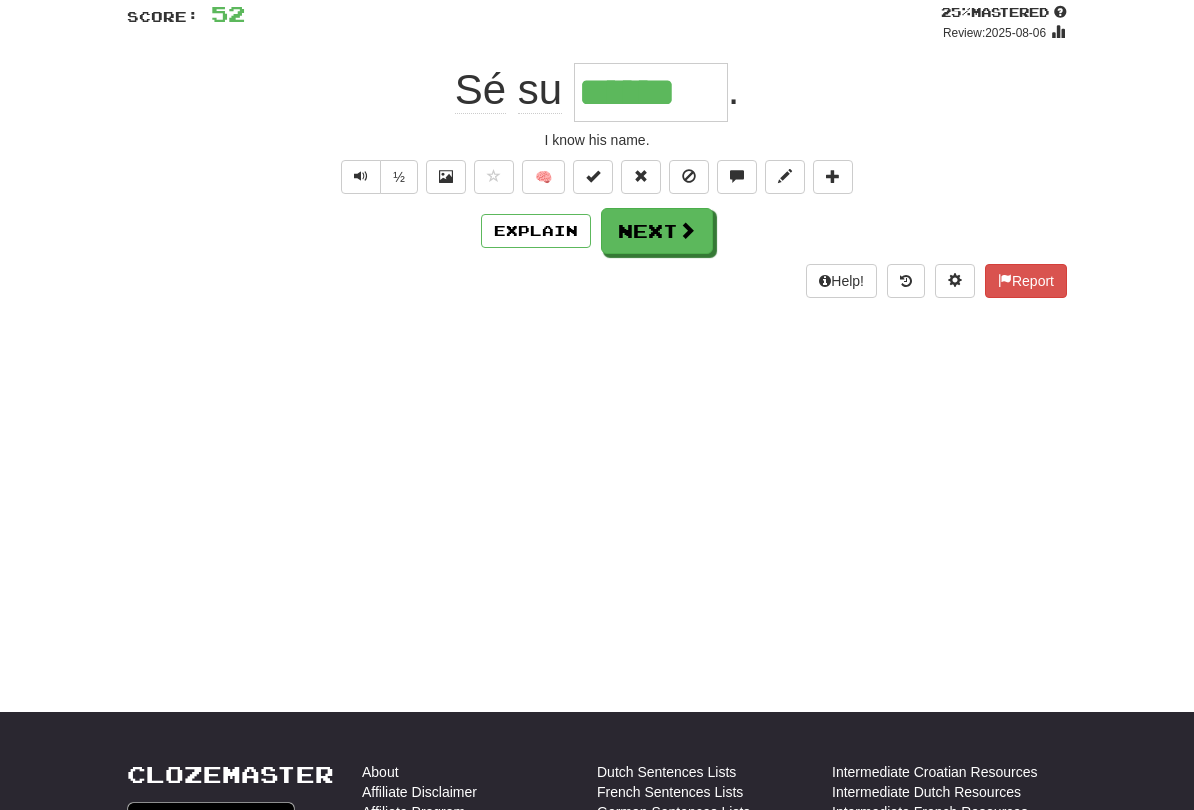 click at bounding box center (687, 230) 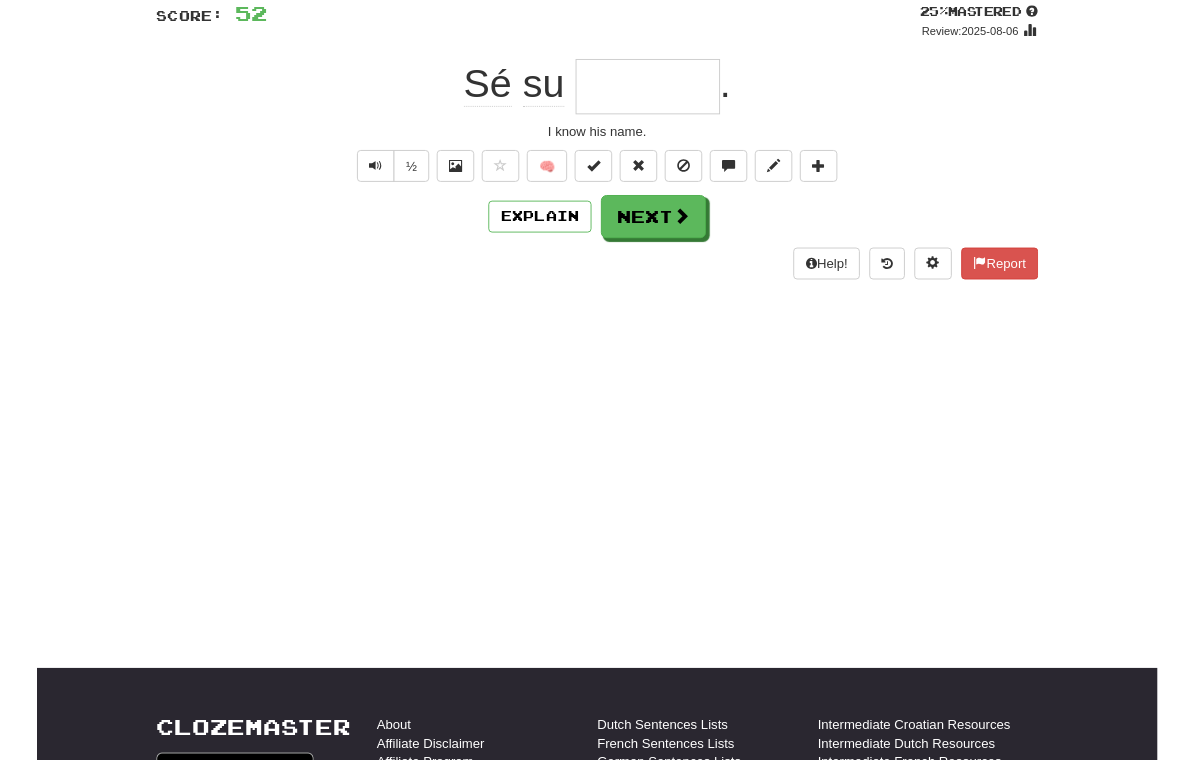 scroll, scrollTop: 147, scrollLeft: 0, axis: vertical 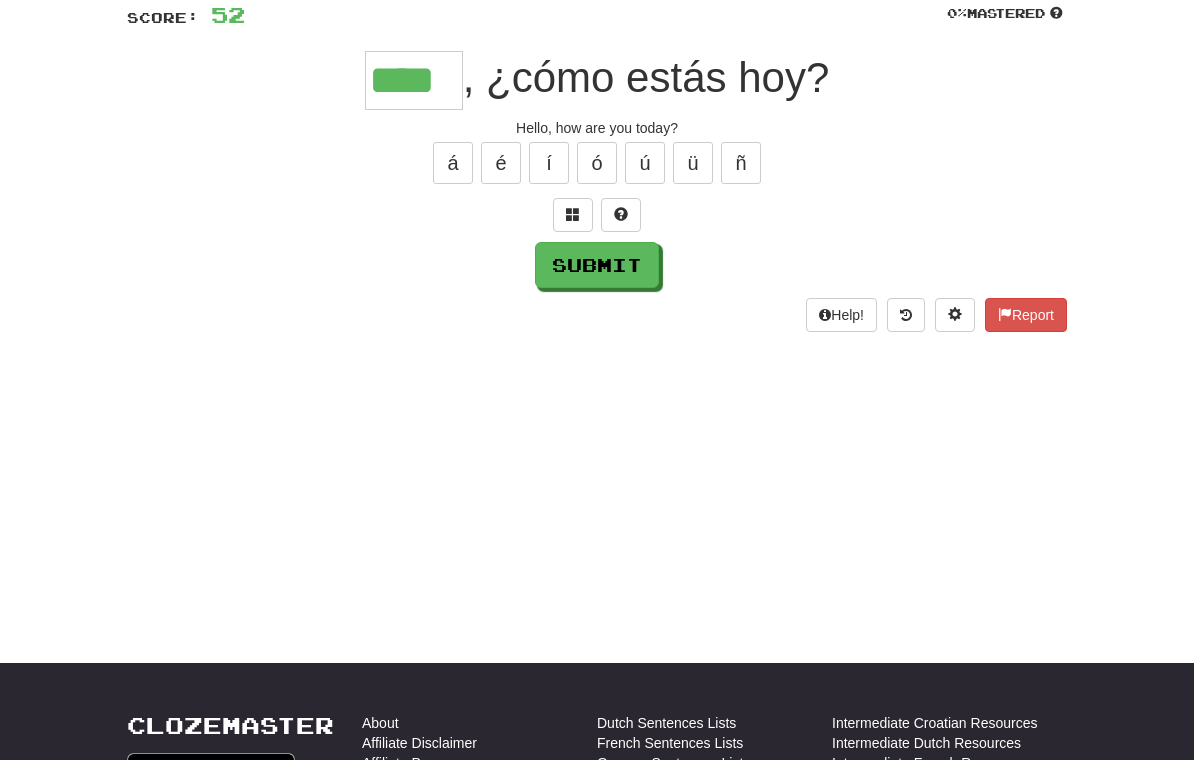 click on "Submit" at bounding box center [597, 265] 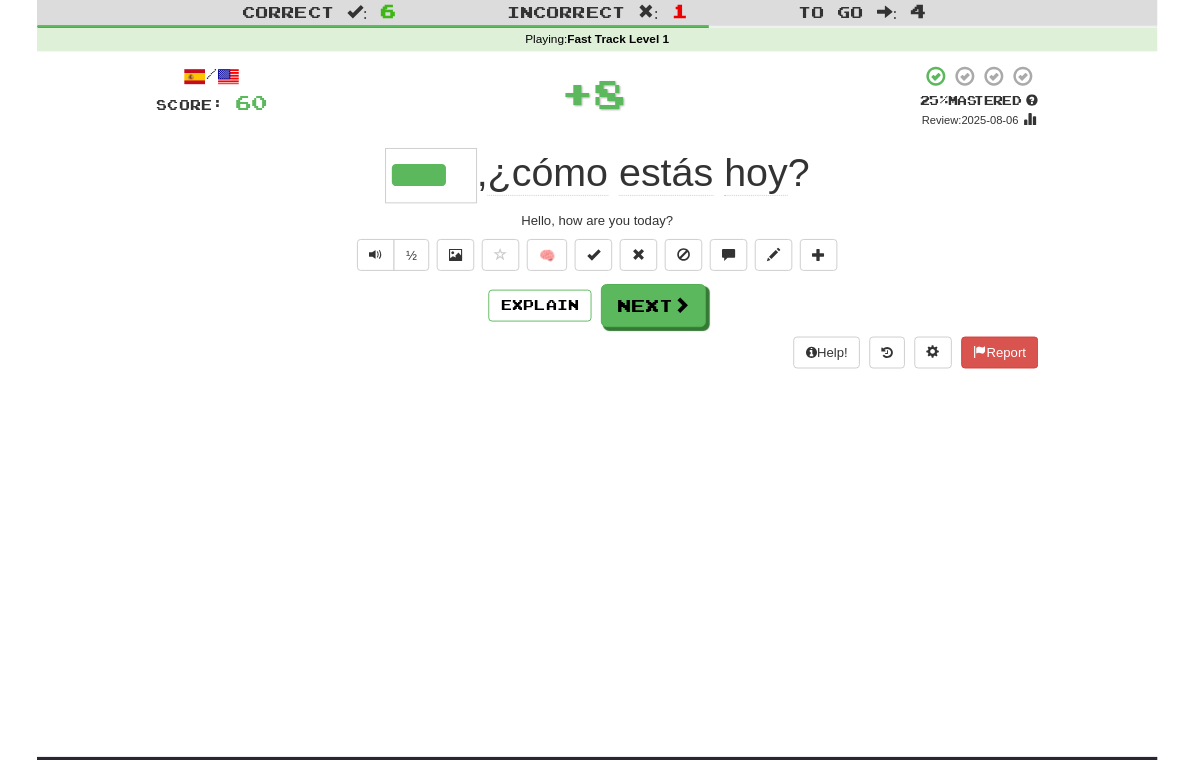 scroll, scrollTop: 56, scrollLeft: 0, axis: vertical 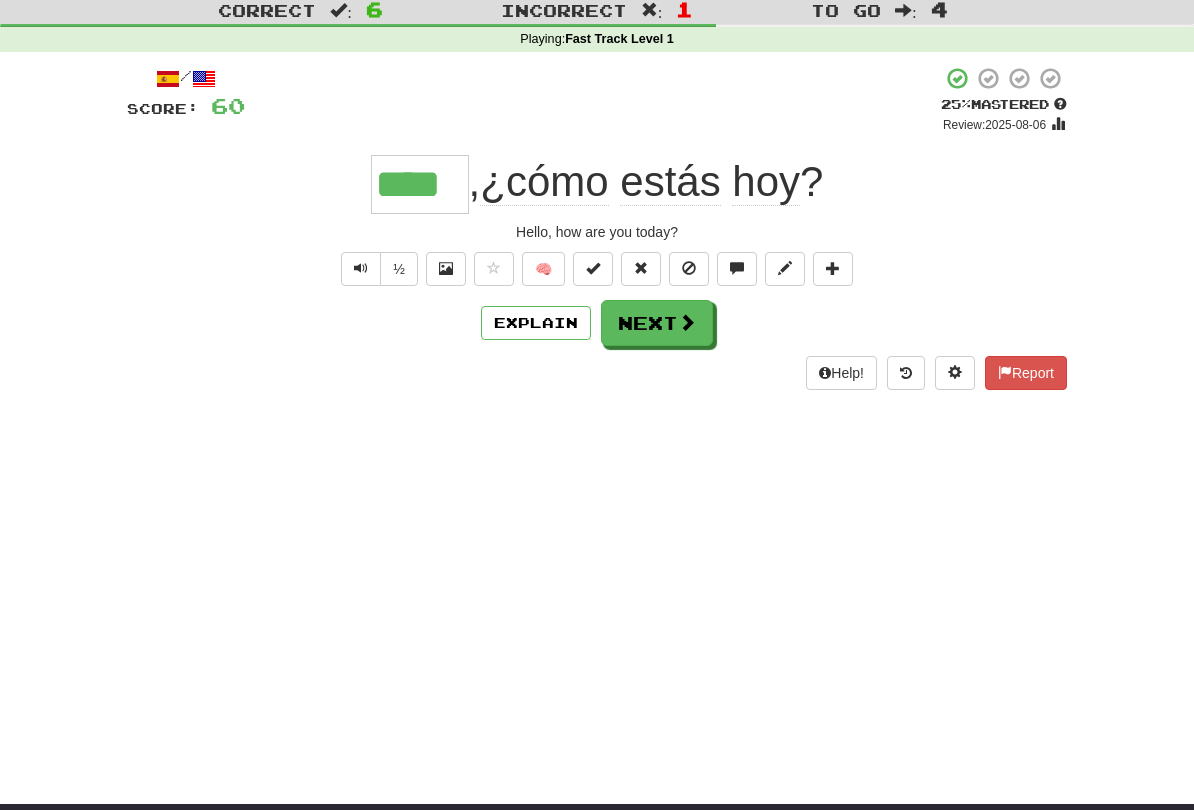 click on "Next" at bounding box center (657, 323) 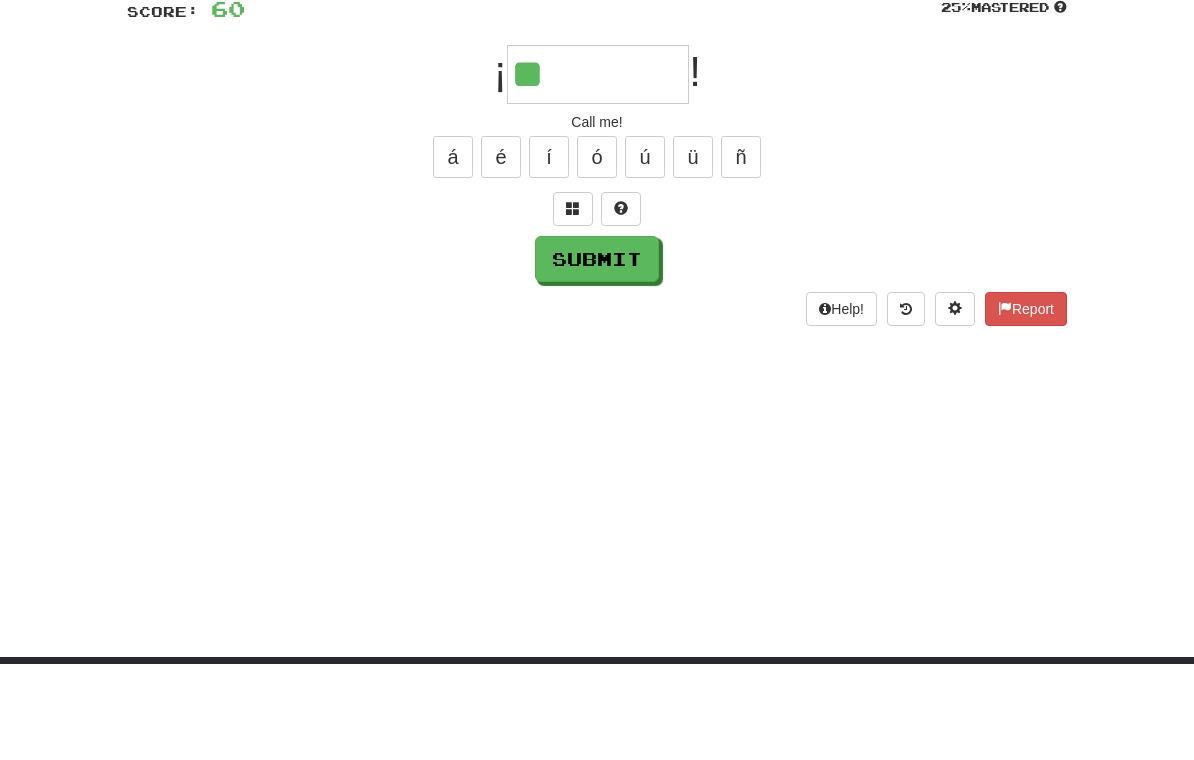 click at bounding box center [573, 306] 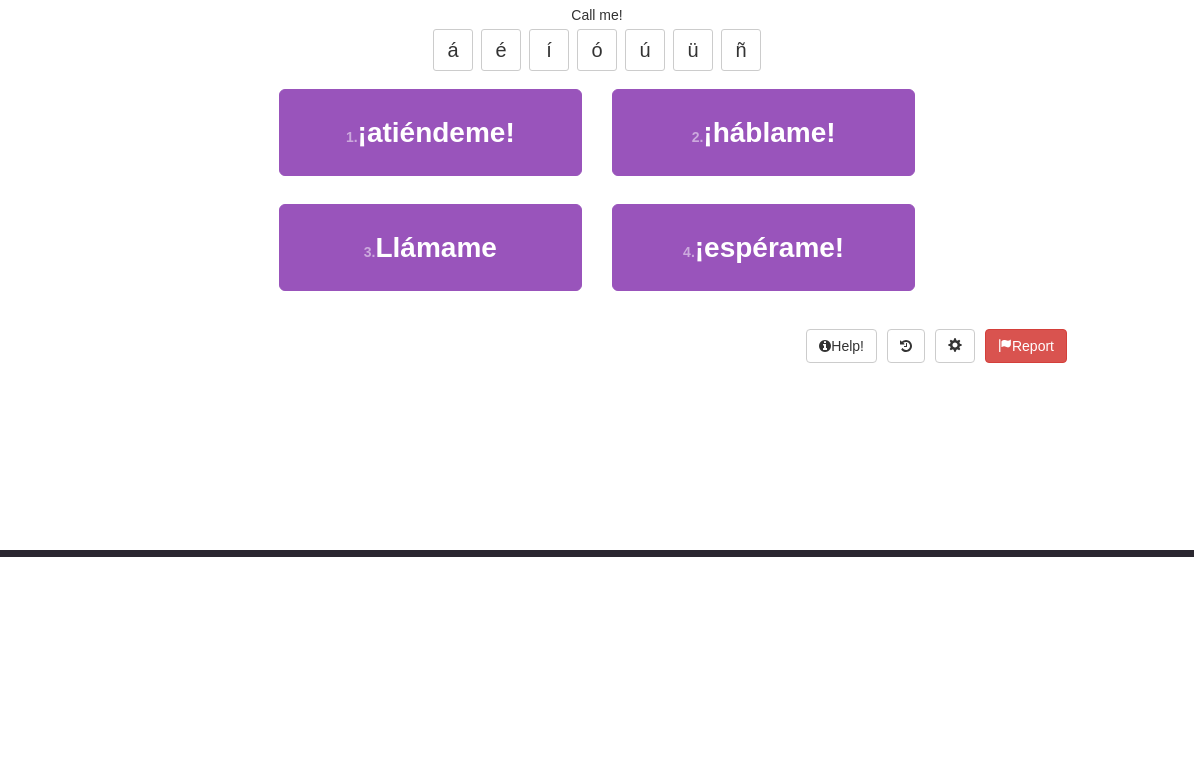 click on "Llámame" at bounding box center [435, 451] 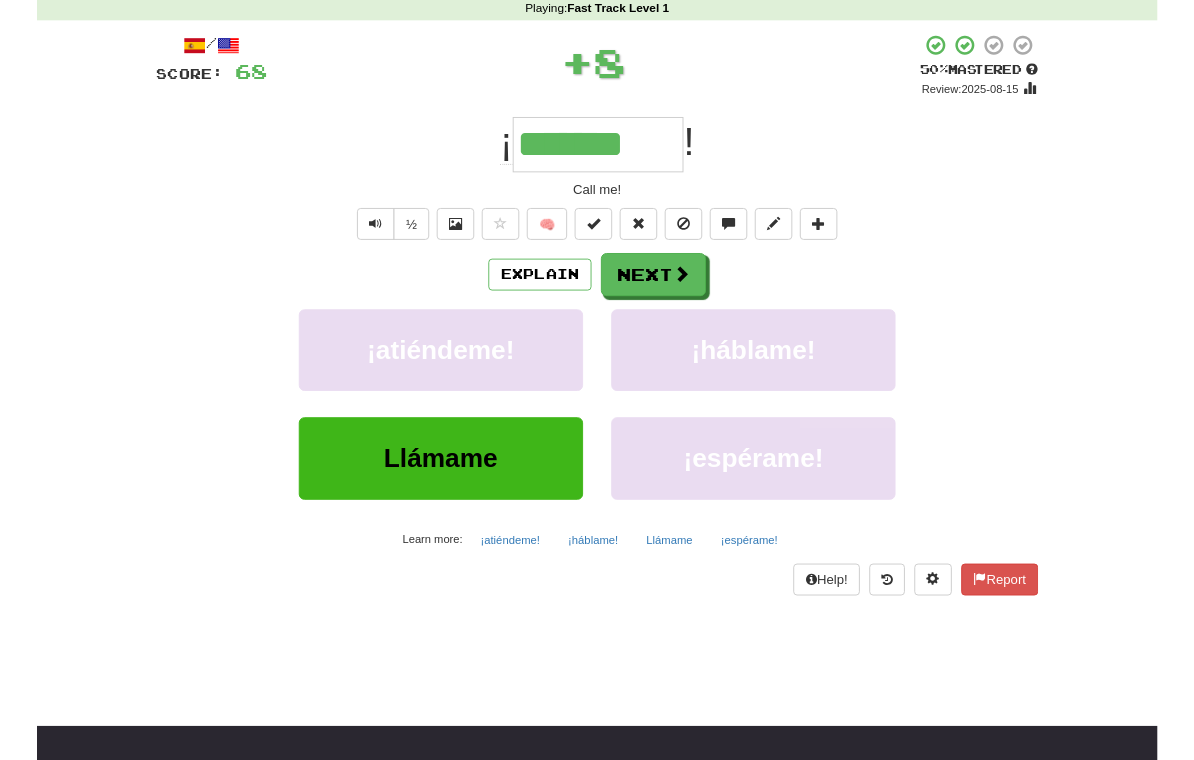 scroll, scrollTop: 92, scrollLeft: 0, axis: vertical 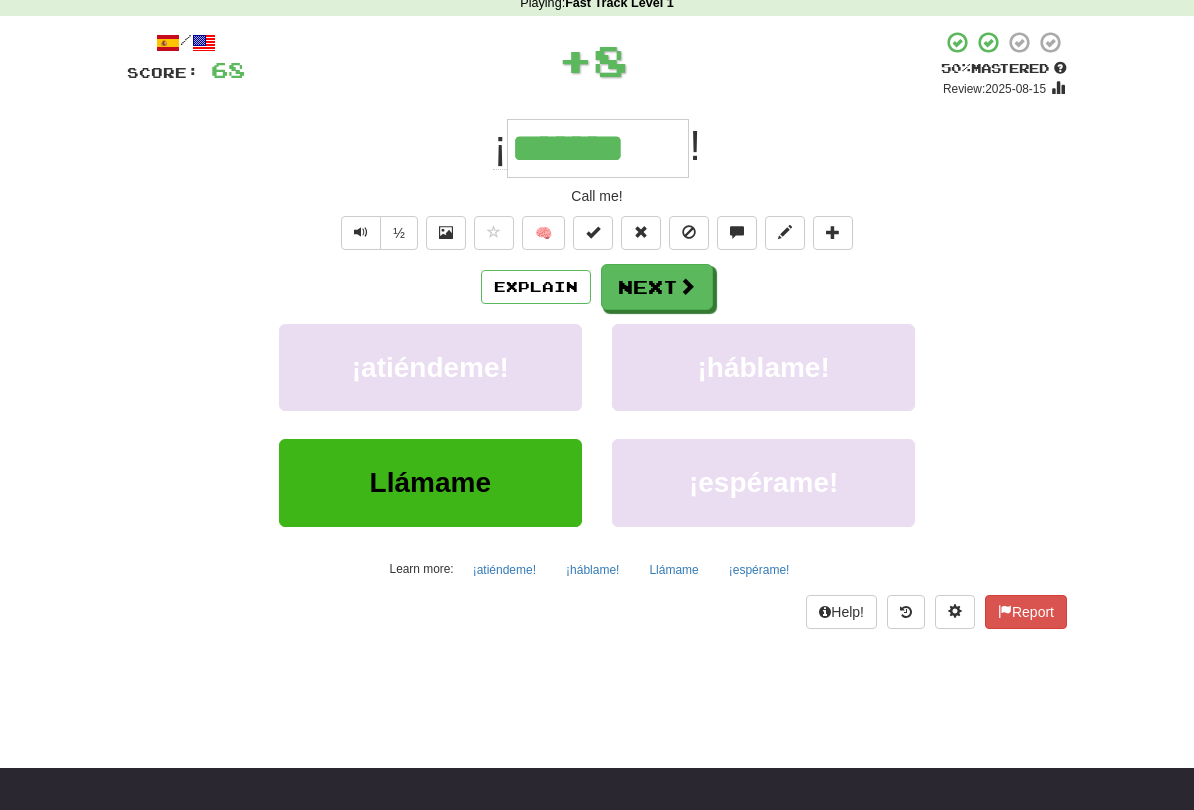 click at bounding box center [687, 286] 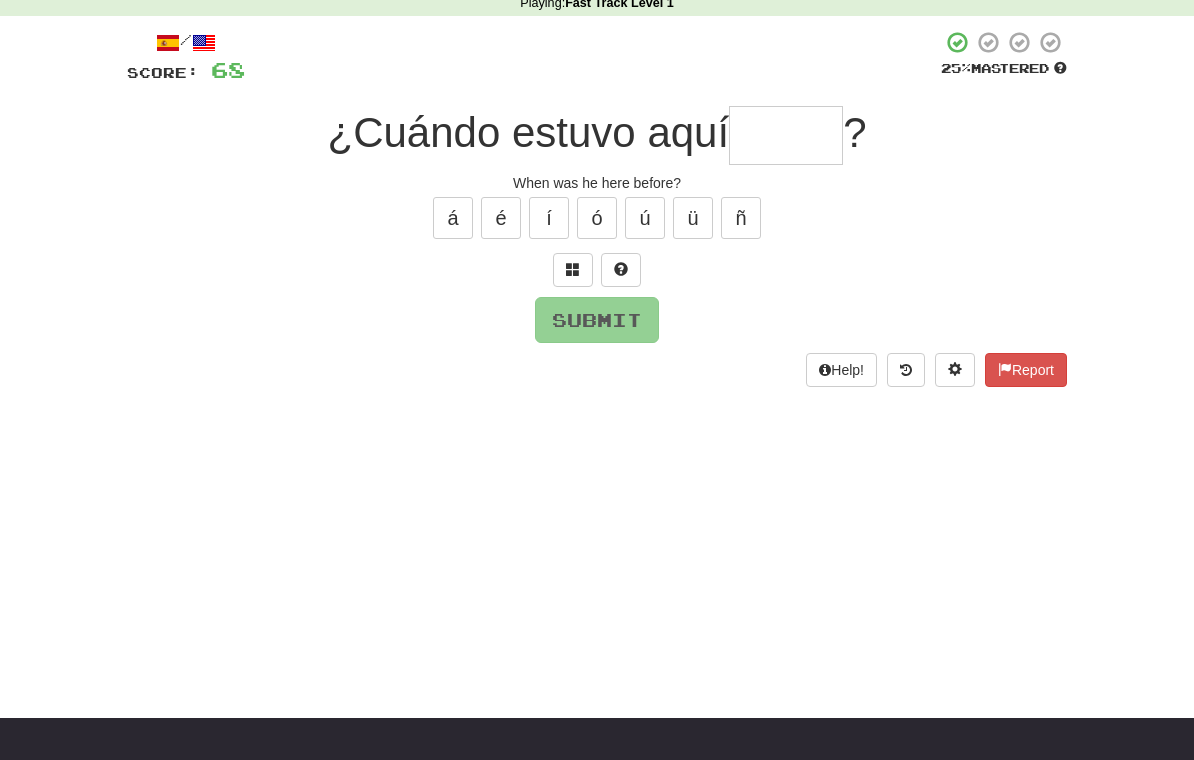 click at bounding box center [573, 269] 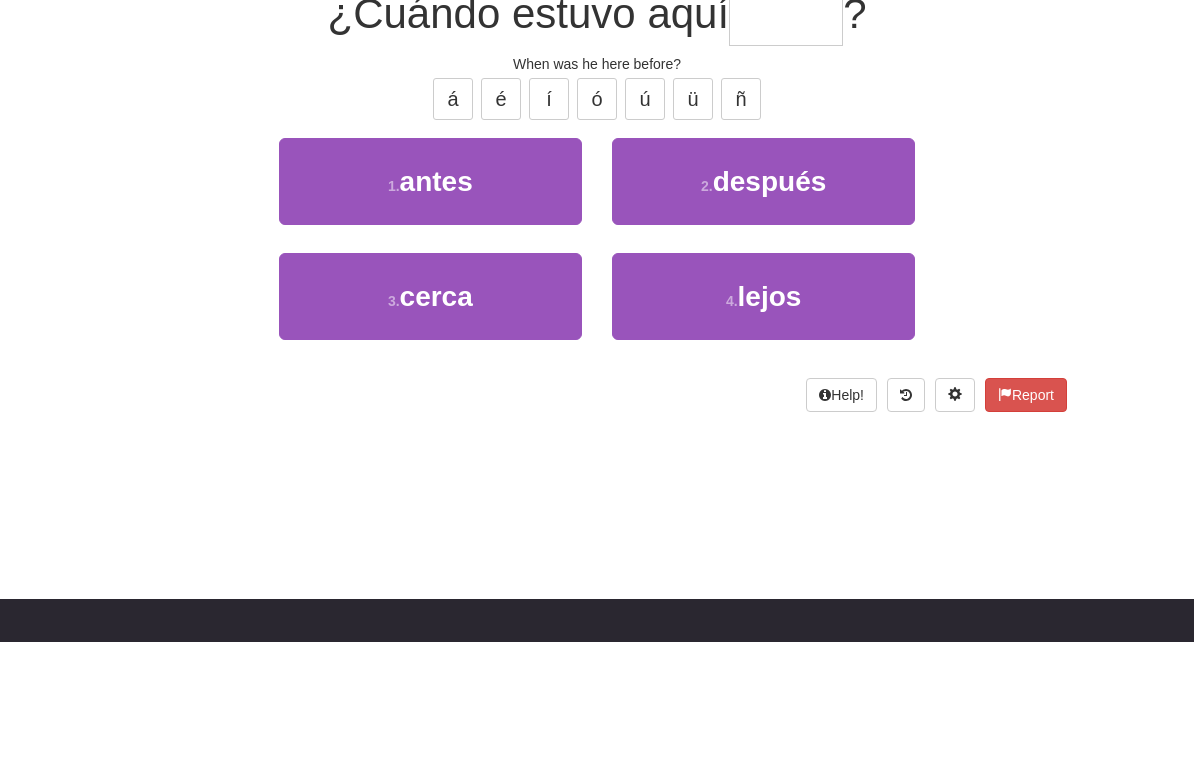 click on "1 .  antes" at bounding box center (430, 300) 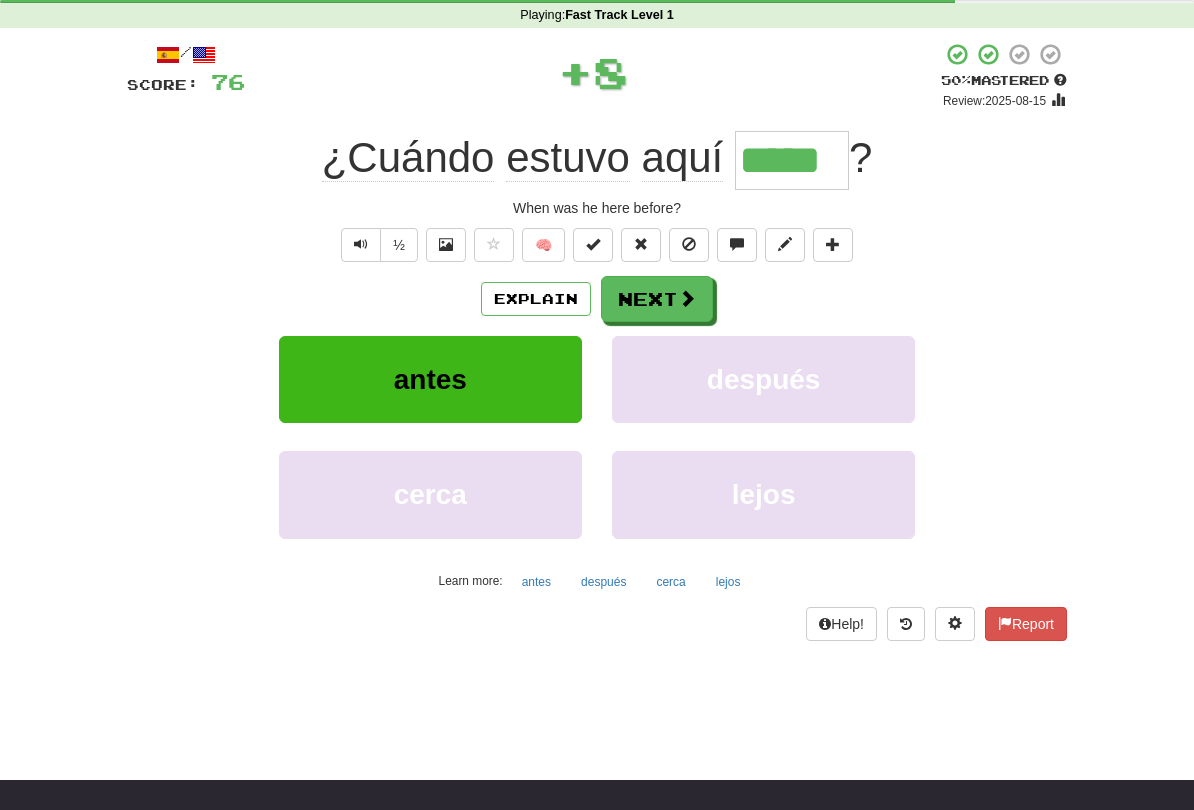scroll, scrollTop: 85, scrollLeft: 0, axis: vertical 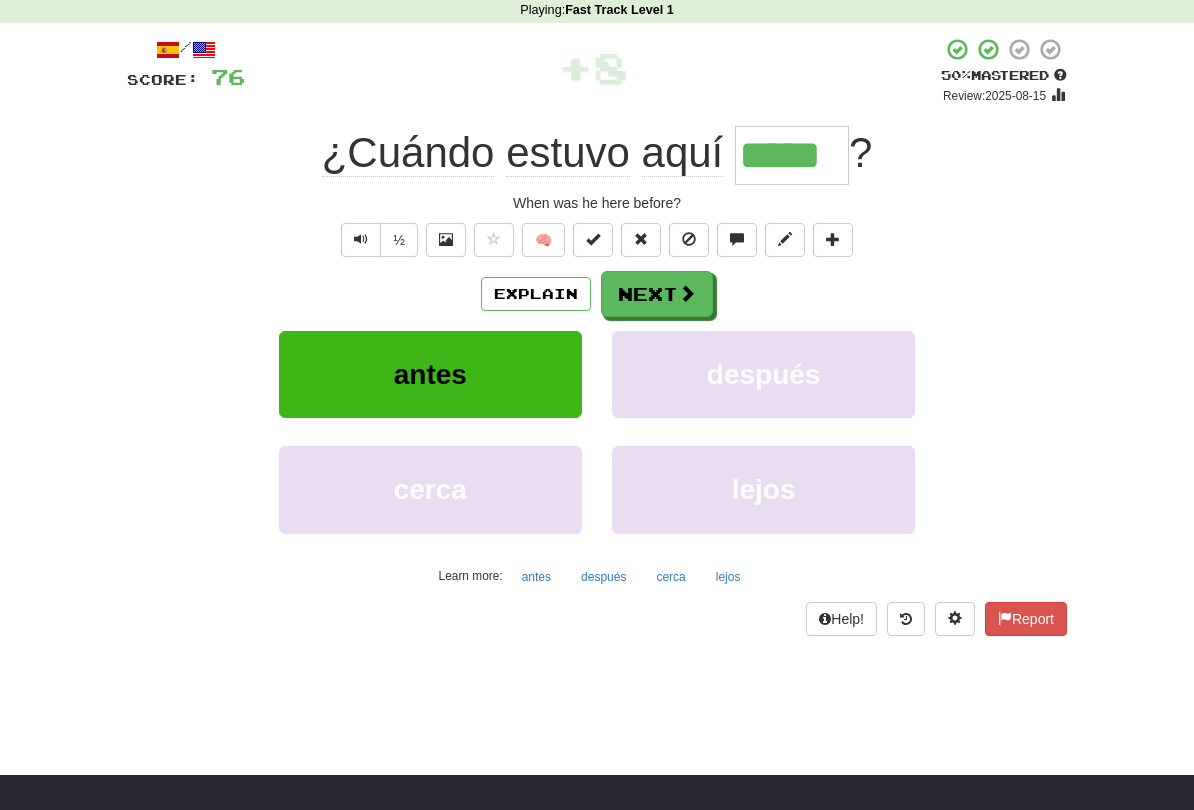 click at bounding box center [687, 293] 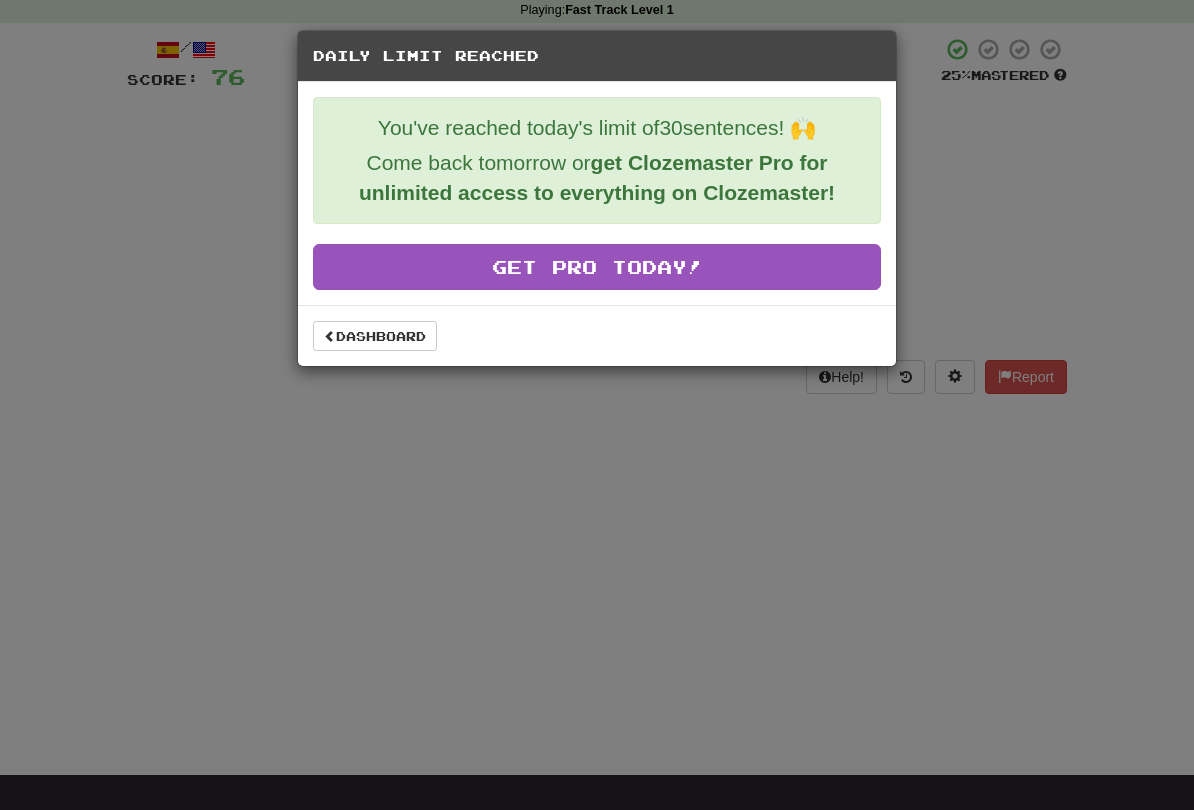 click on "Dashboard" at bounding box center (375, 336) 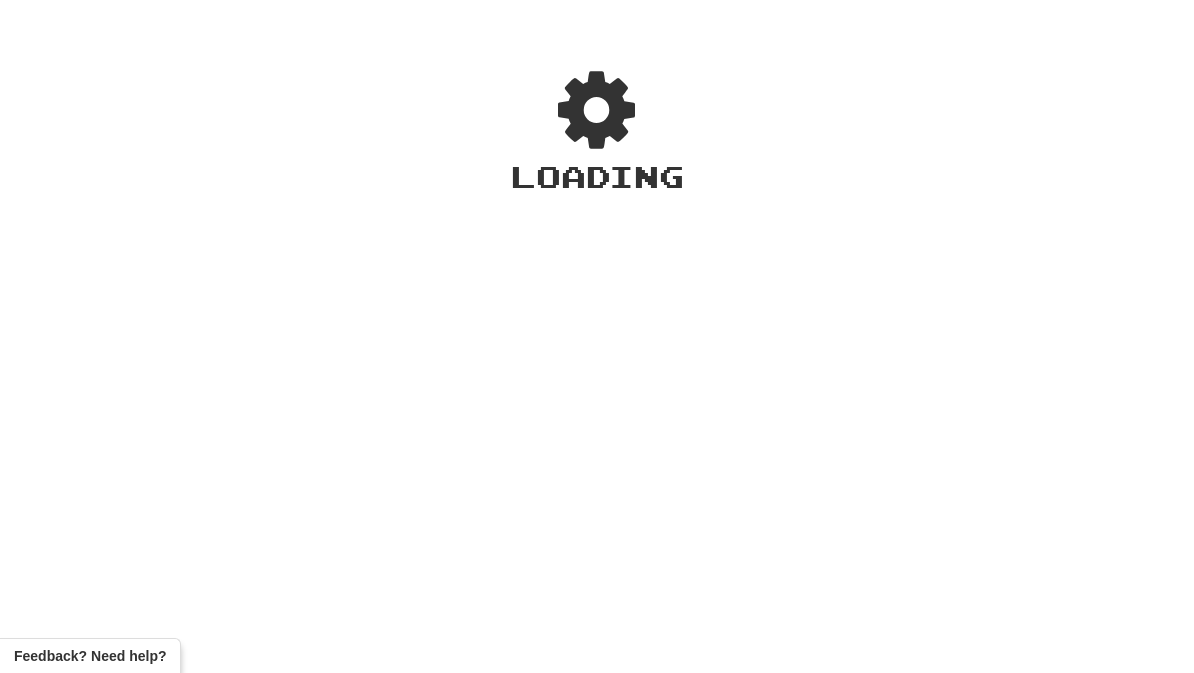 scroll, scrollTop: 0, scrollLeft: 0, axis: both 